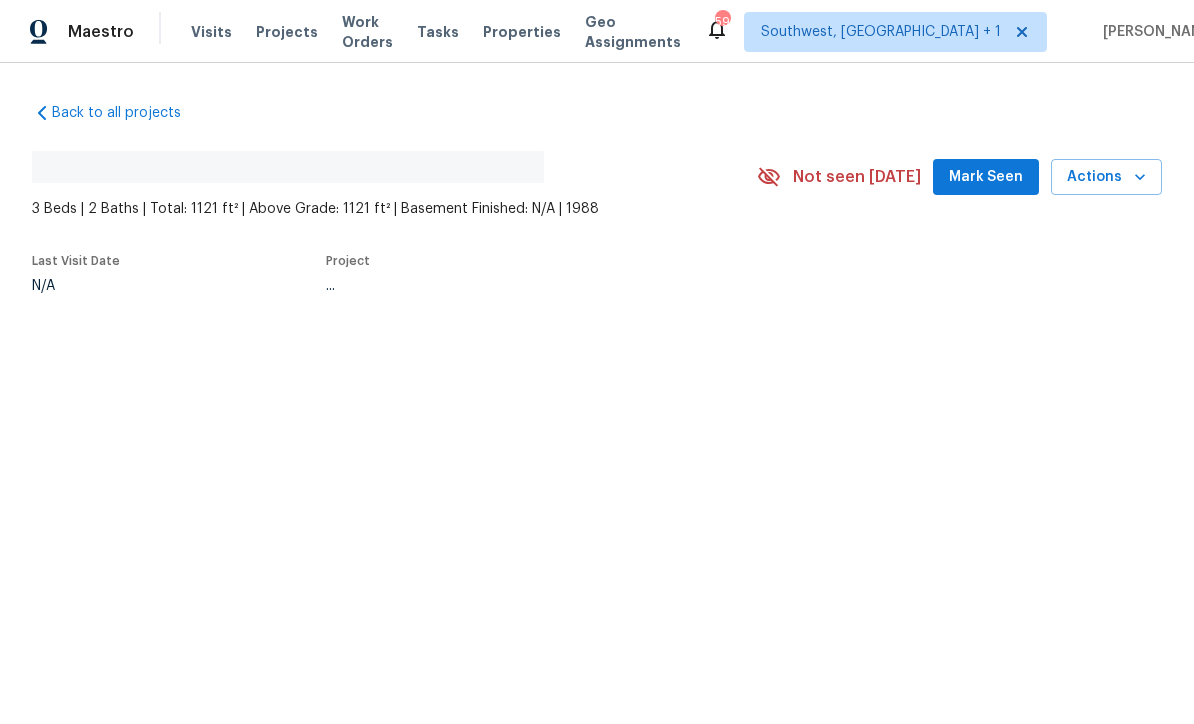 scroll, scrollTop: 0, scrollLeft: 0, axis: both 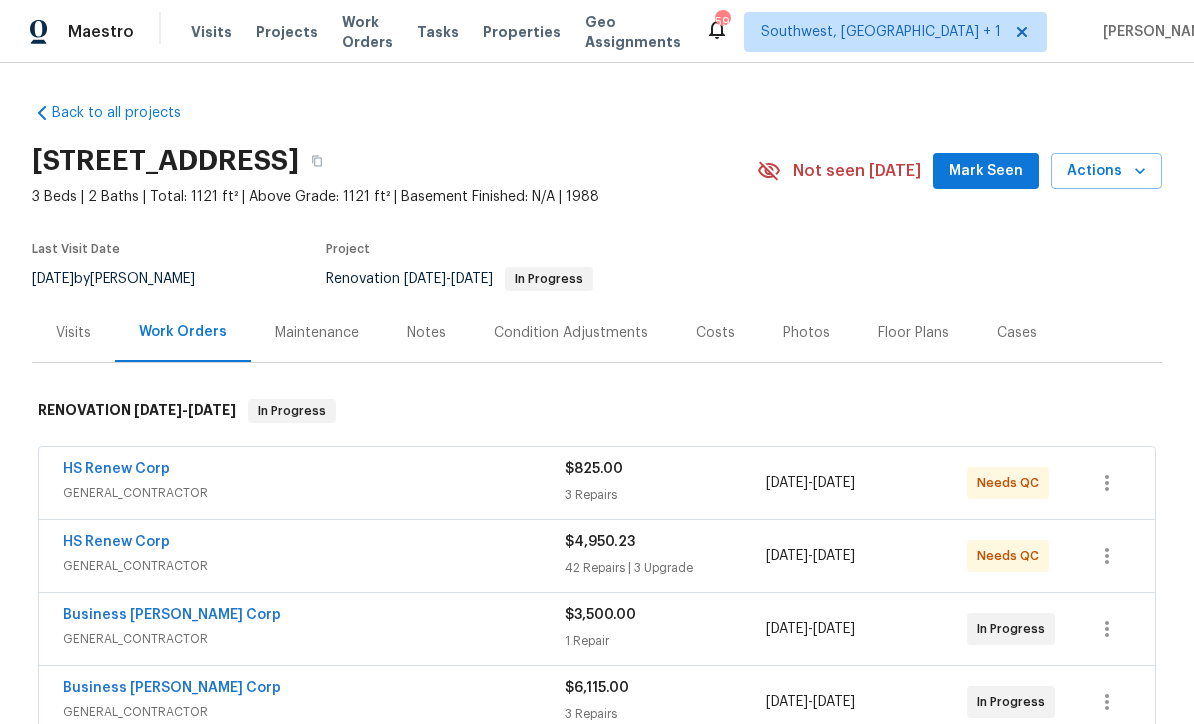 click on "Work Orders" at bounding box center [367, 32] 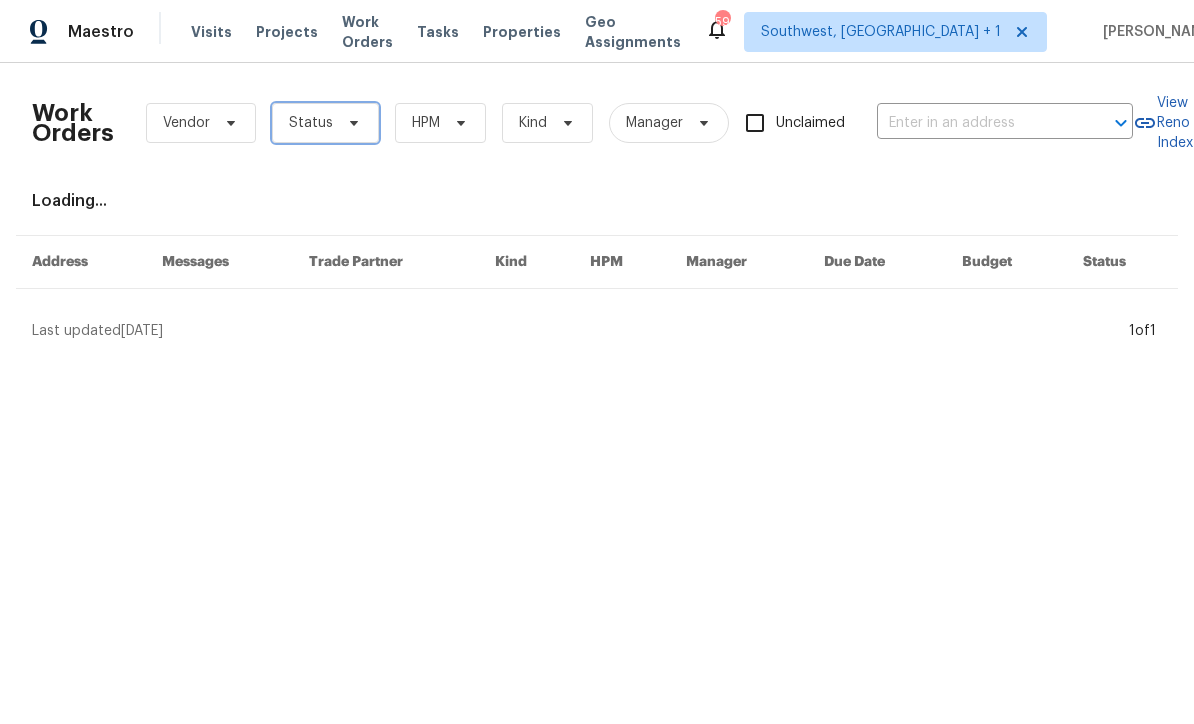 click at bounding box center (351, 123) 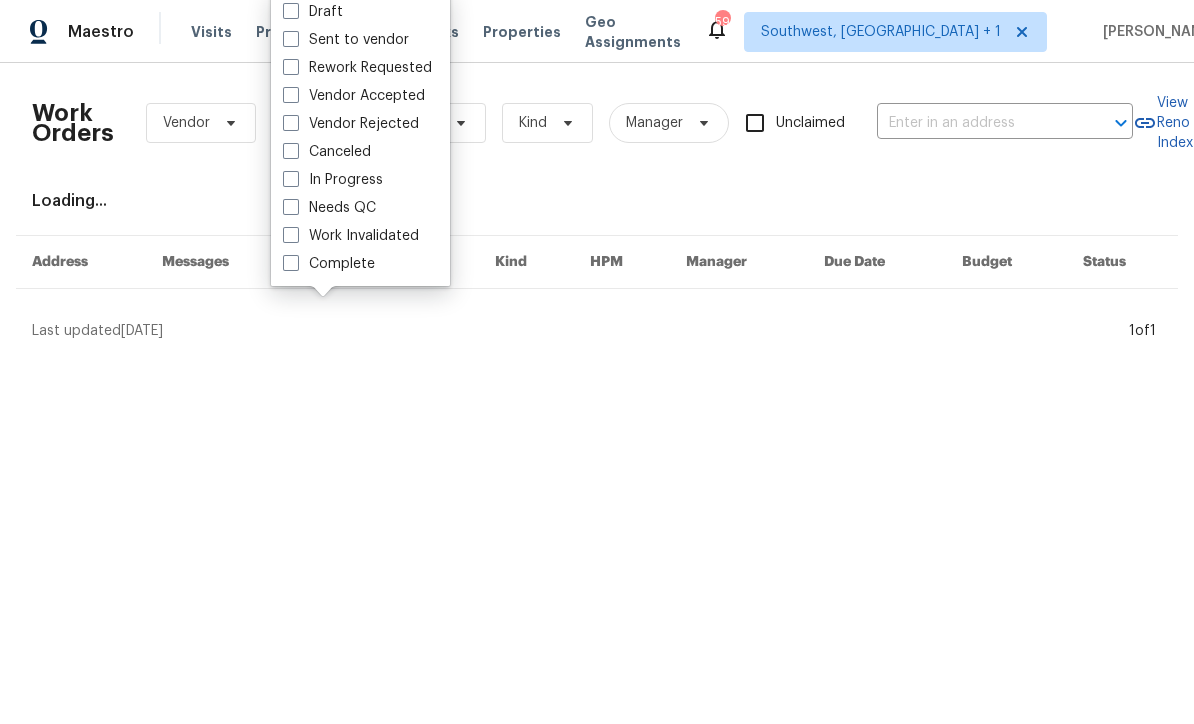 click on "Needs QC" at bounding box center (329, 208) 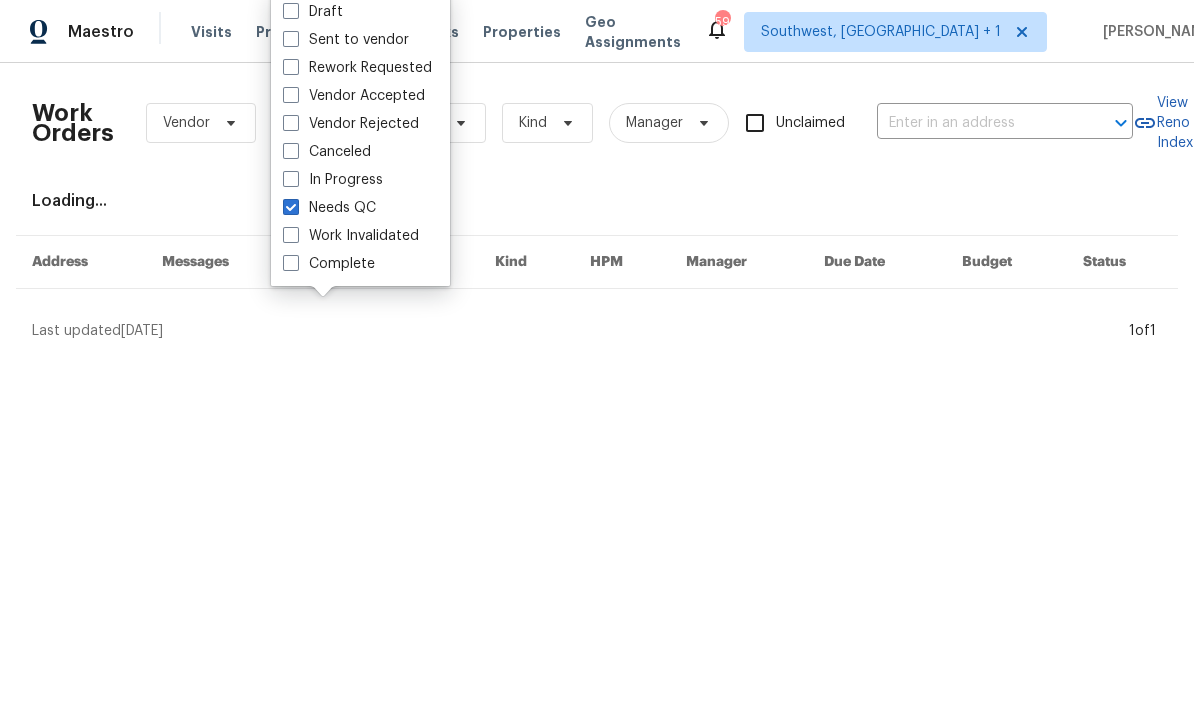 checkbox on "true" 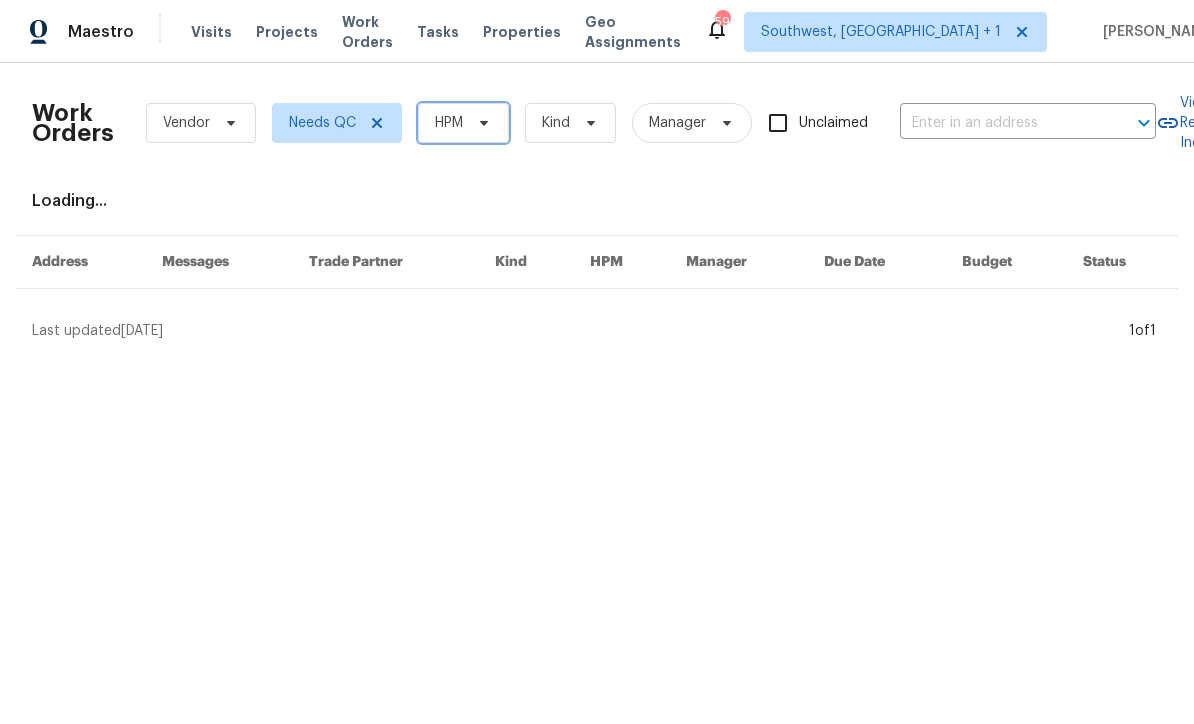 click on "HPM" at bounding box center (463, 123) 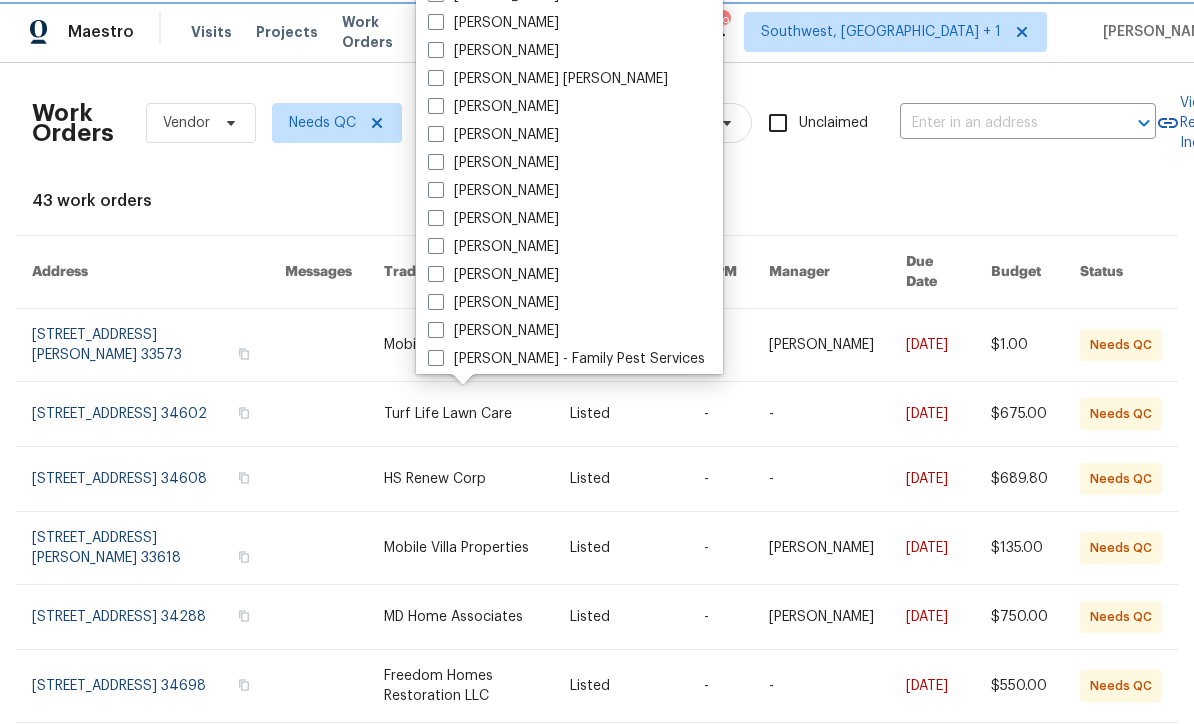 scroll, scrollTop: 149, scrollLeft: 0, axis: vertical 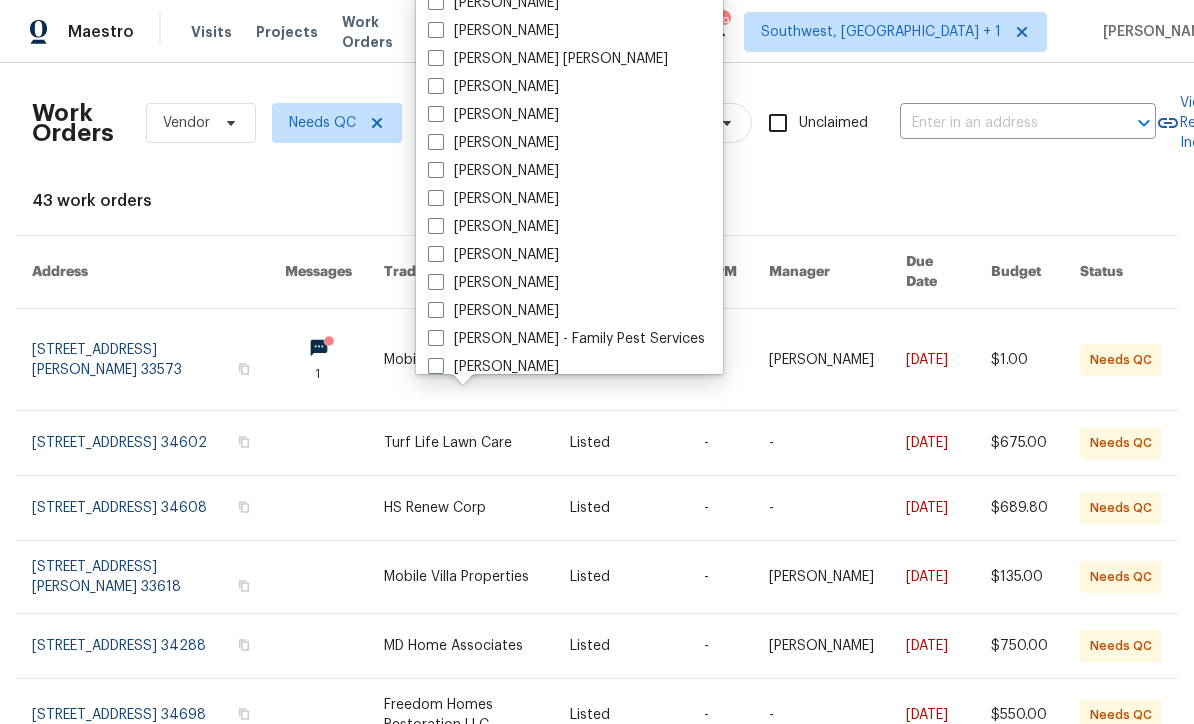 click at bounding box center (436, 254) 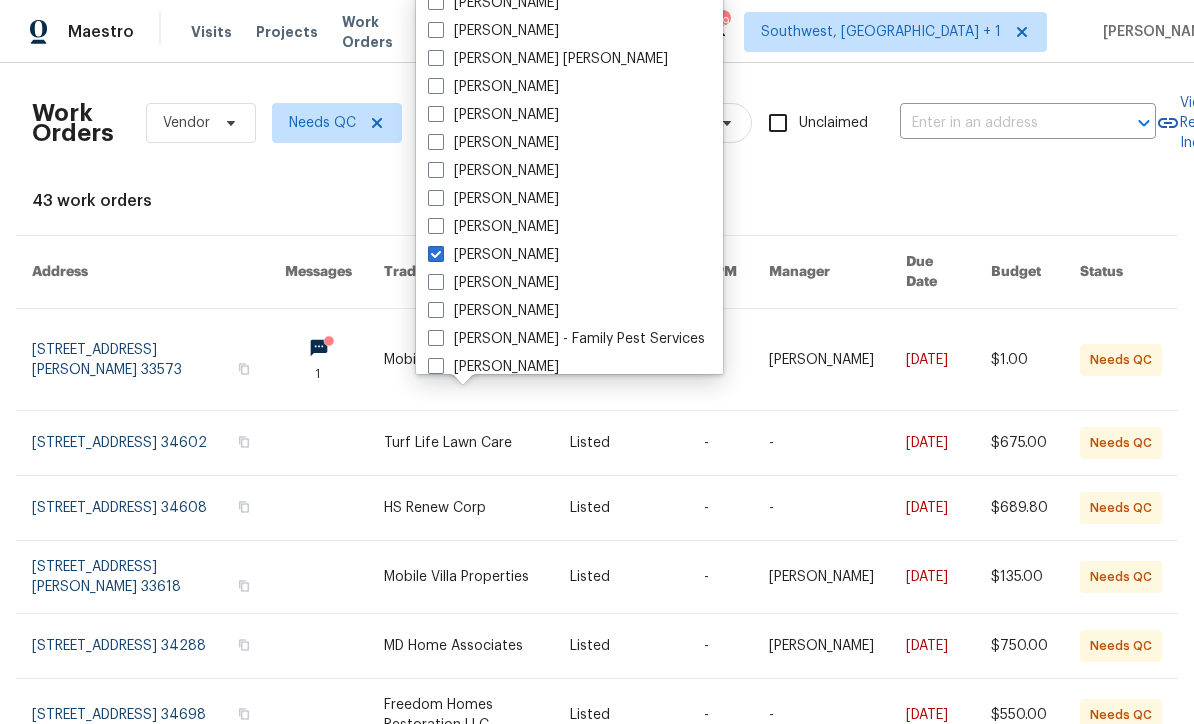 checkbox on "true" 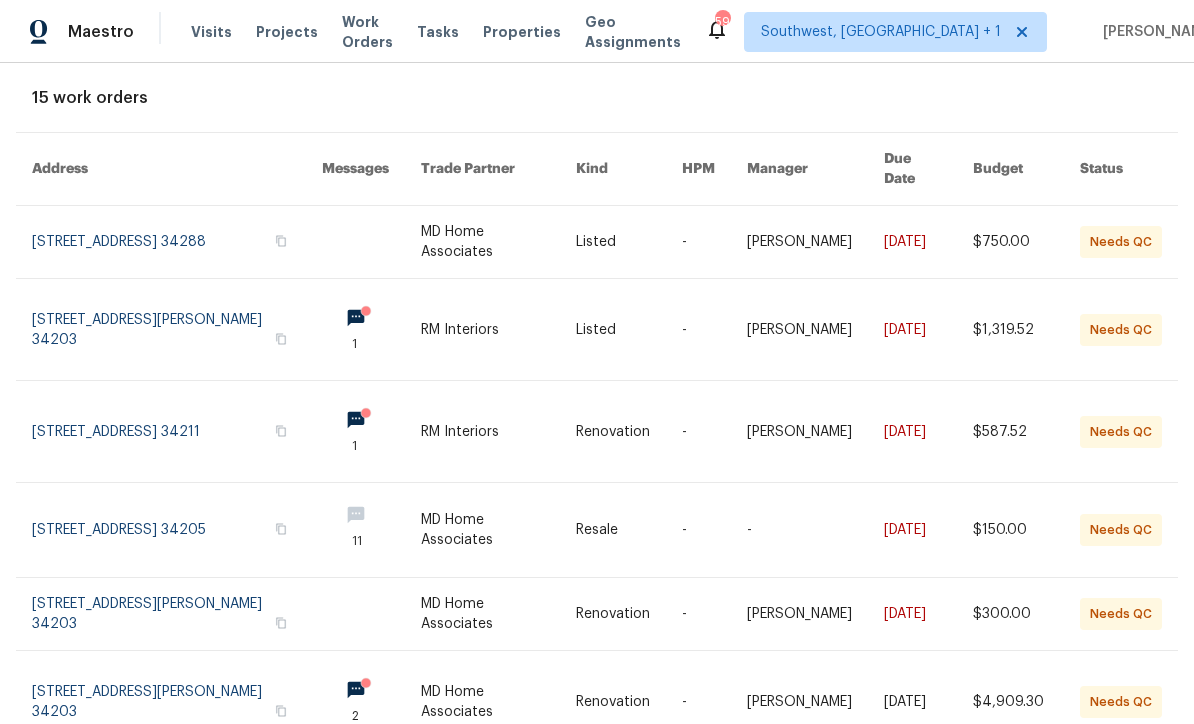 scroll, scrollTop: 105, scrollLeft: 0, axis: vertical 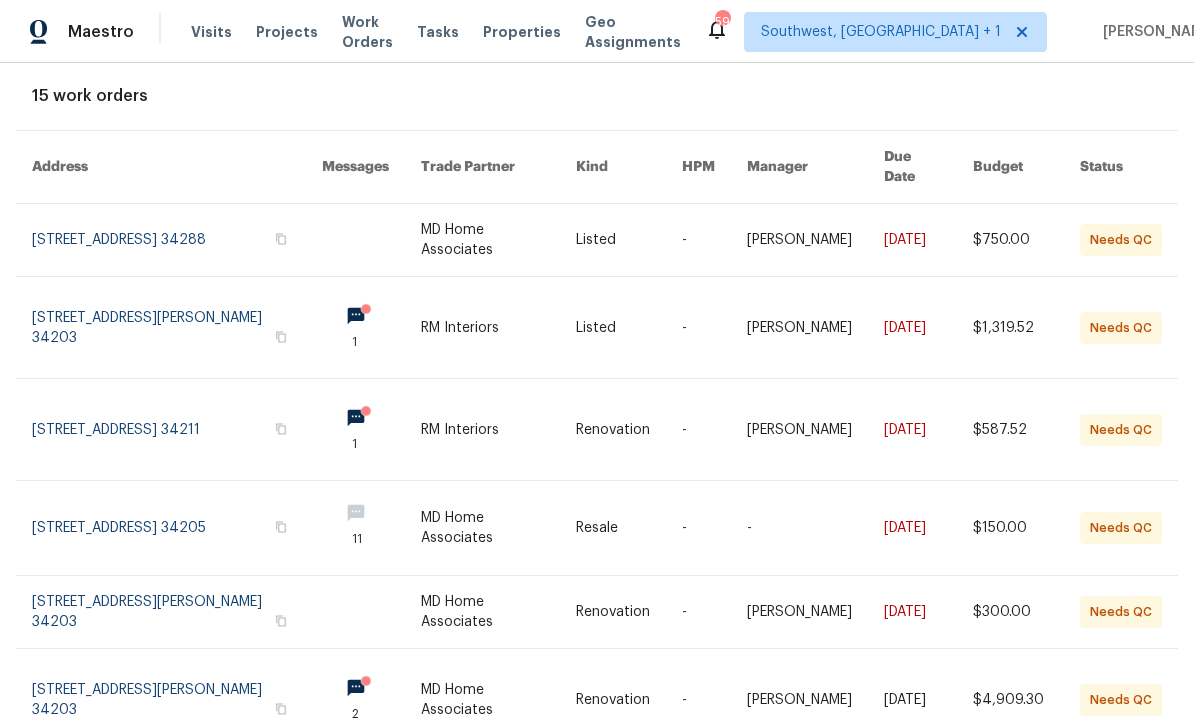 click at bounding box center [499, 327] 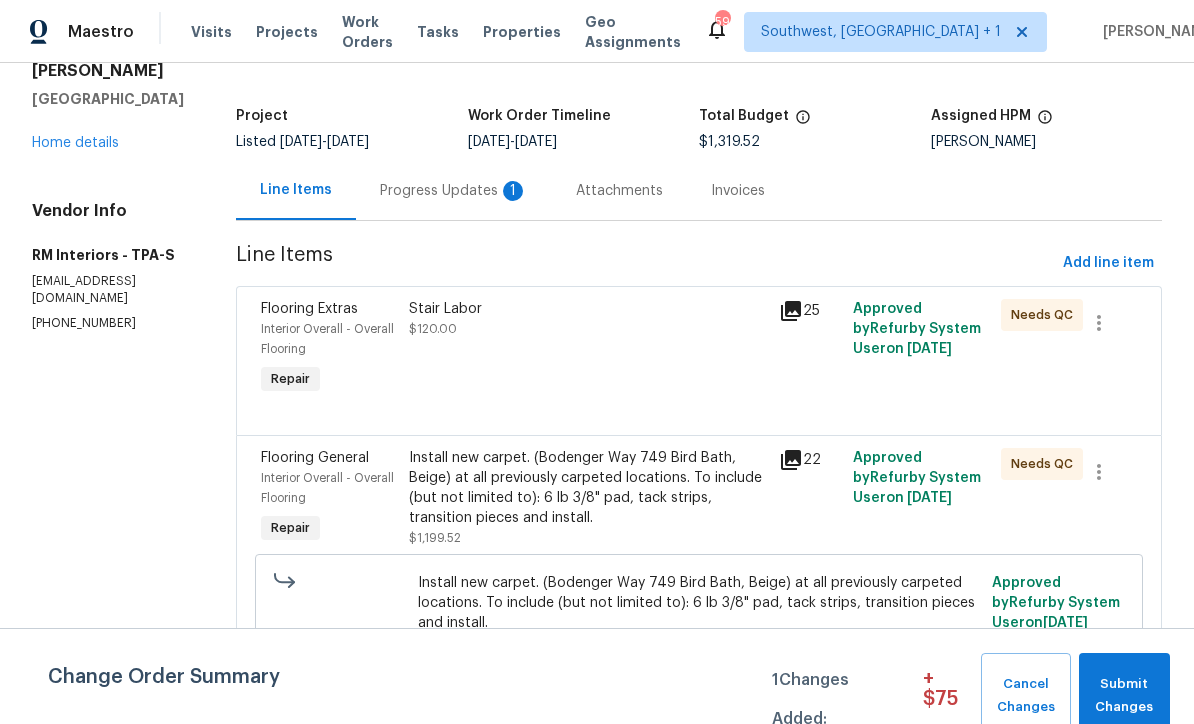 scroll, scrollTop: 96, scrollLeft: 0, axis: vertical 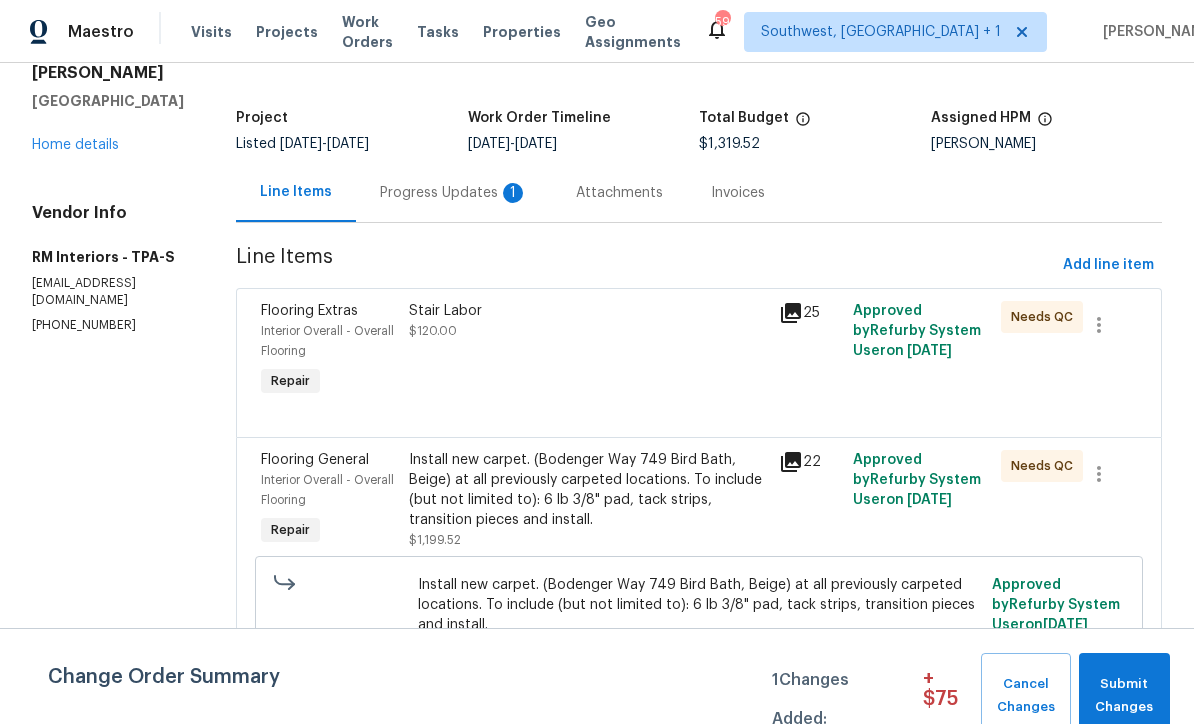 click on "Progress Updates 1" at bounding box center (454, 192) 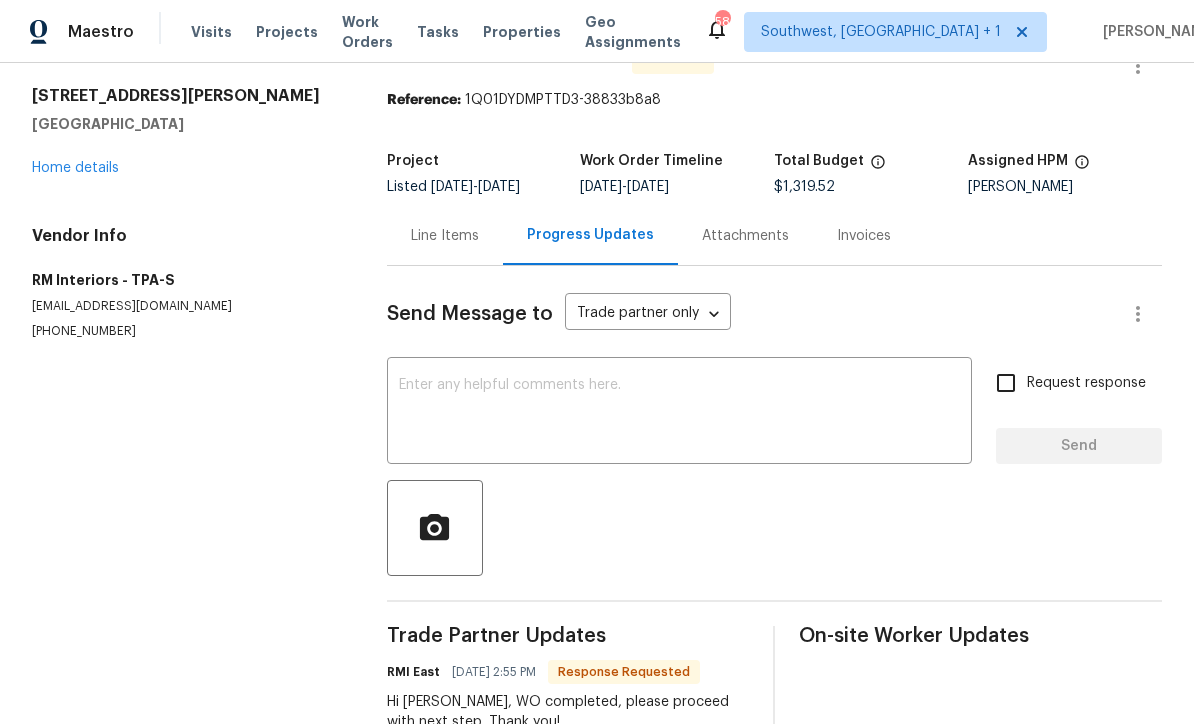 scroll, scrollTop: 52, scrollLeft: 0, axis: vertical 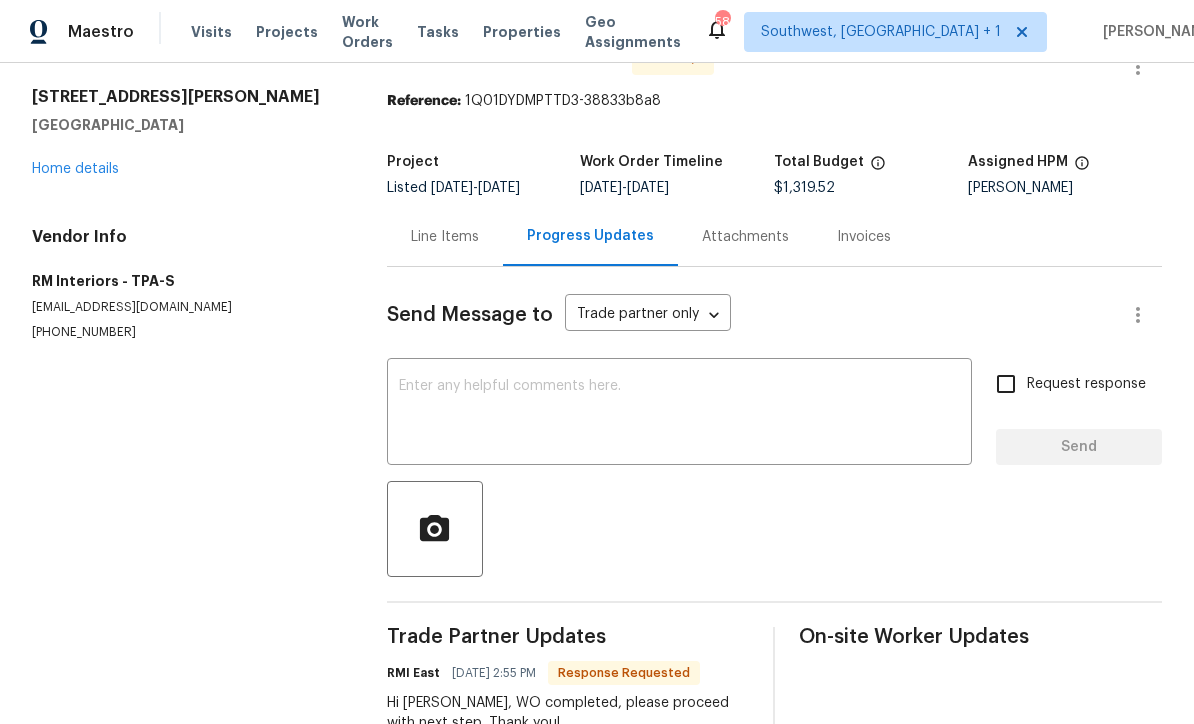 click on "Line Items" at bounding box center (445, 237) 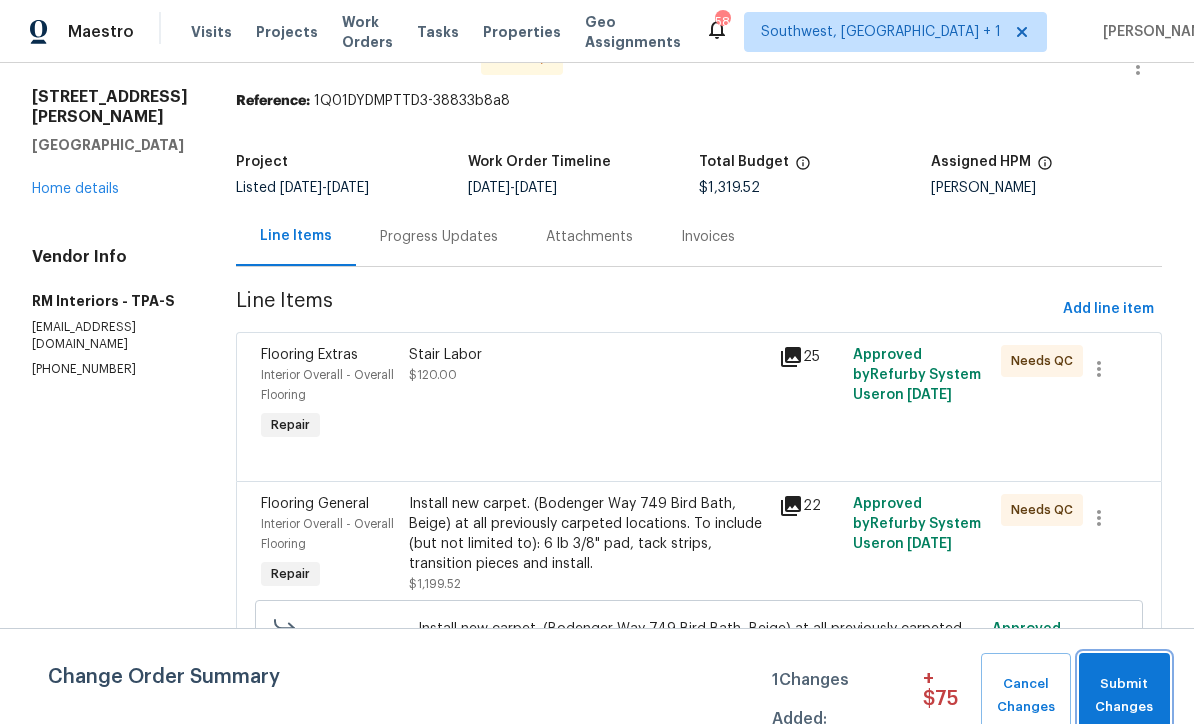 click on "Submit Changes" at bounding box center [1124, 696] 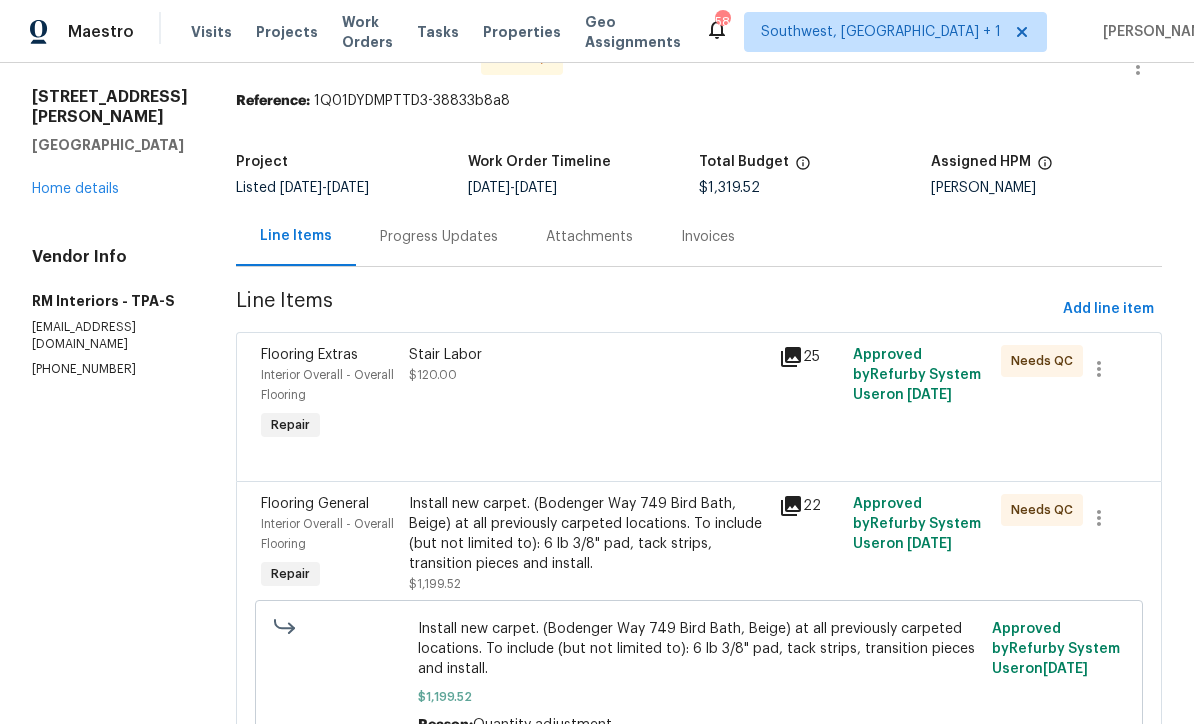 click on "Stair Labor $120.00" at bounding box center [588, 395] 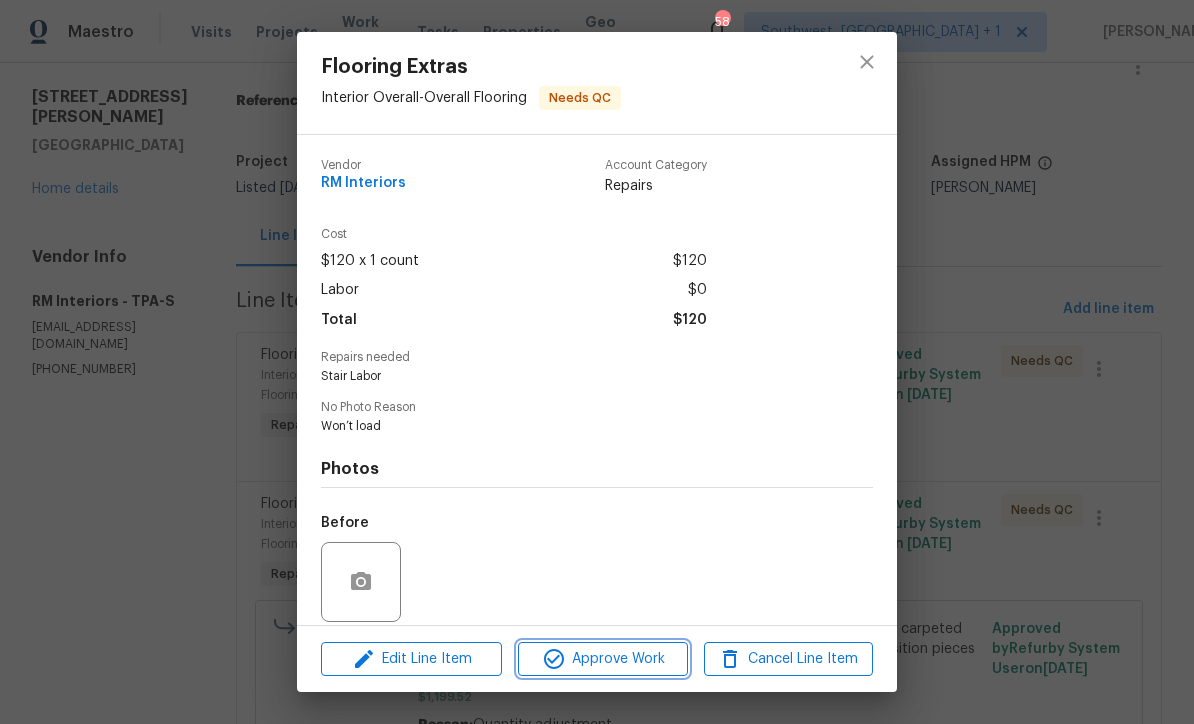 click on "Approve Work" at bounding box center (602, 659) 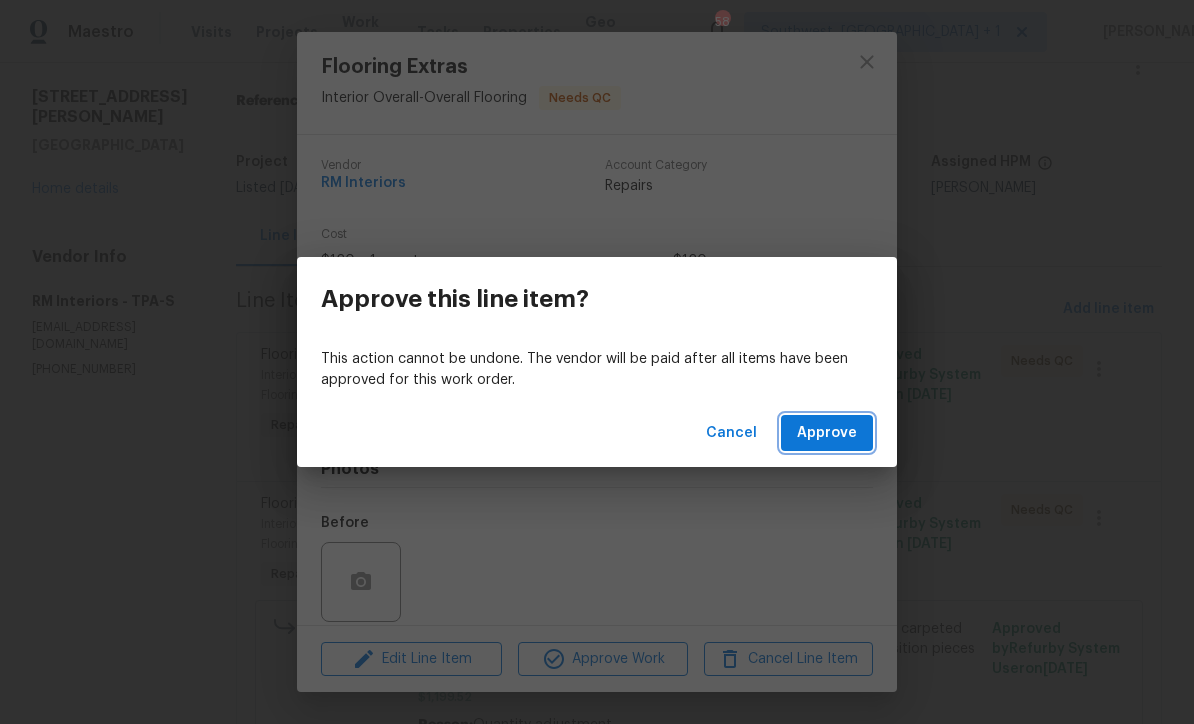 click on "Approve" at bounding box center (827, 433) 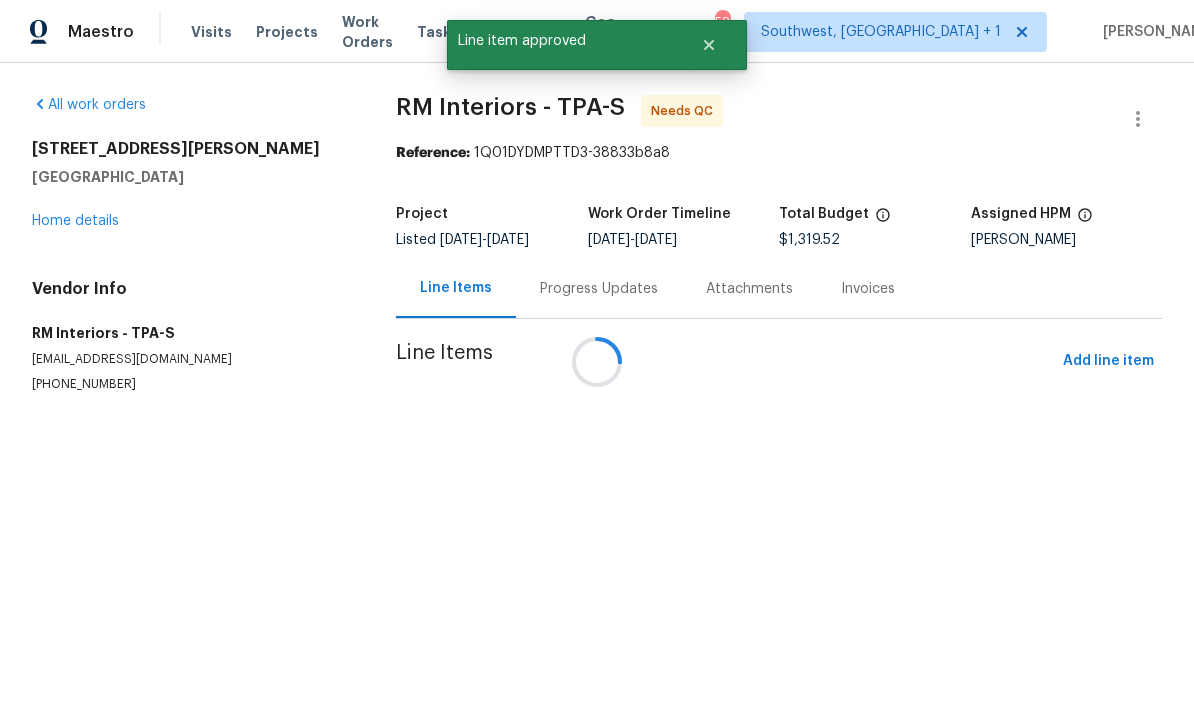 scroll, scrollTop: 0, scrollLeft: 0, axis: both 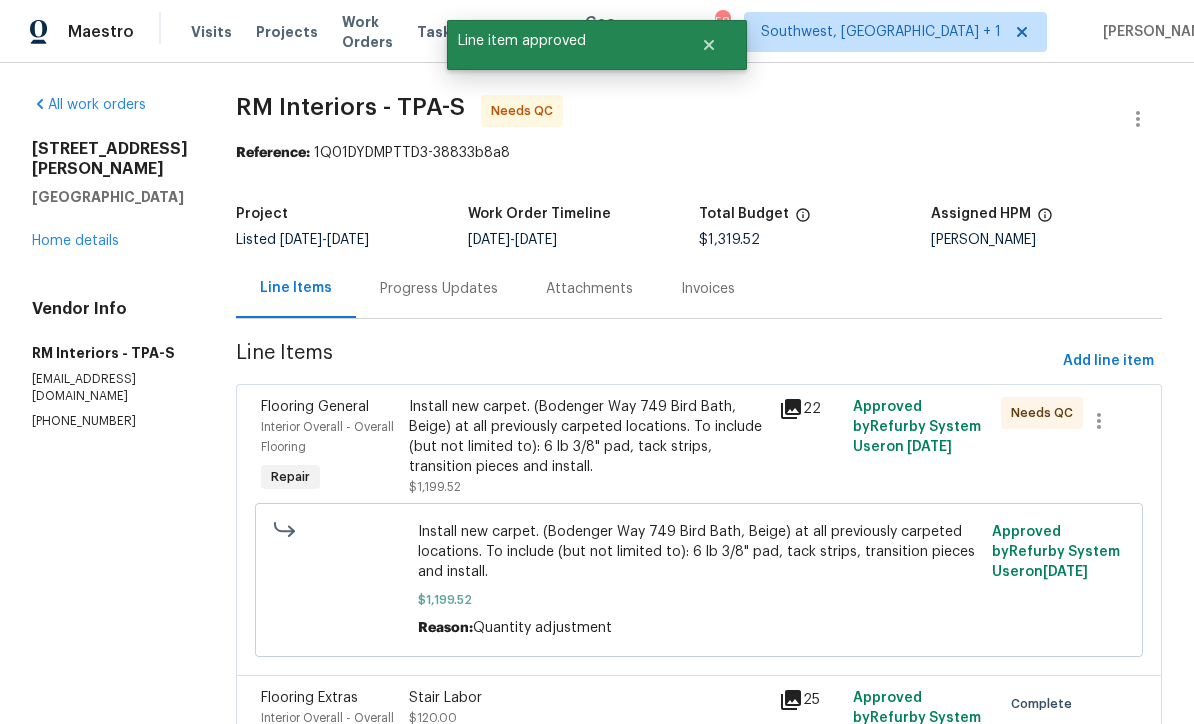 click on "Install new carpet. (Bodenger Way 749 Bird Bath, Beige) at all previously carpeted locations. To include (but not limited to): 6 lb 3/8" pad, tack strips, transition pieces and install." at bounding box center [588, 437] 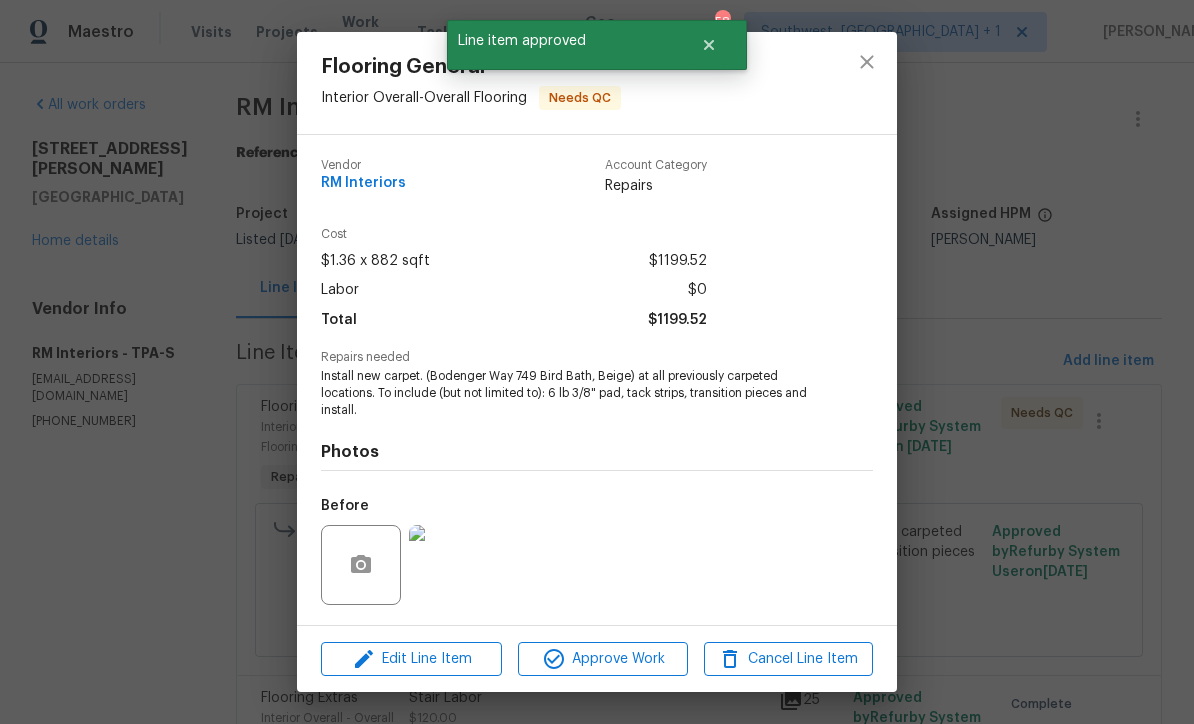 click on "Edit Line Item  Approve Work  Cancel Line Item" at bounding box center (597, 659) 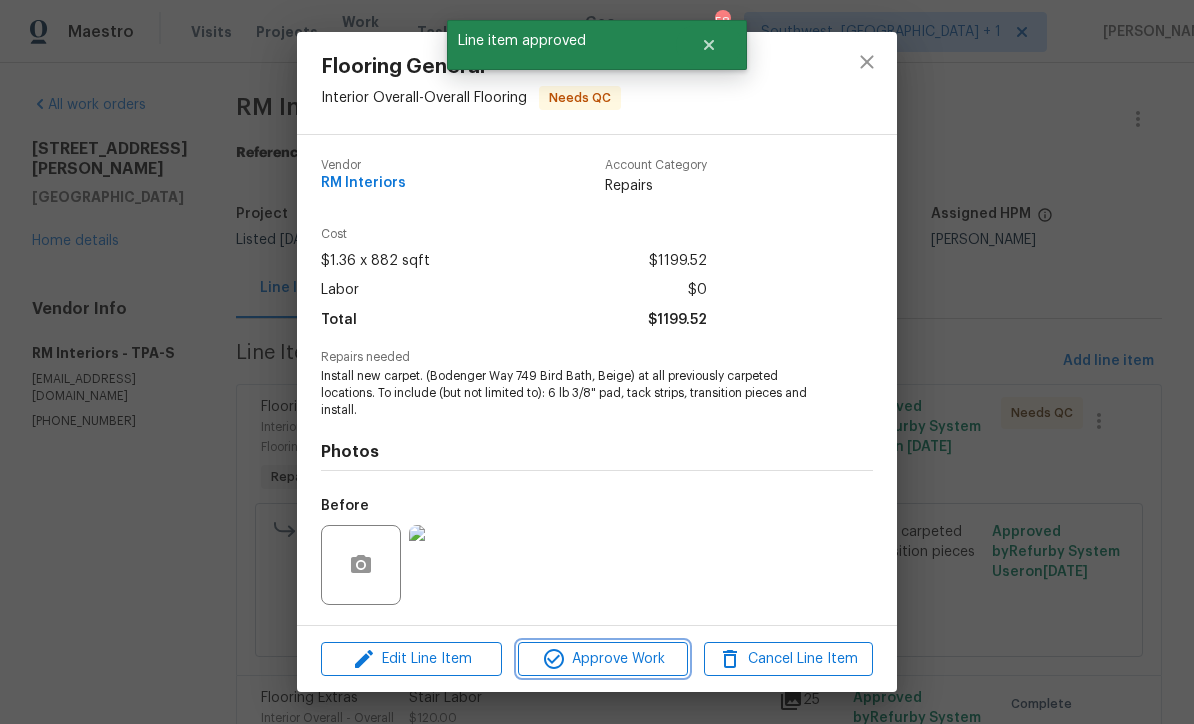 click on "Approve Work" at bounding box center [602, 659] 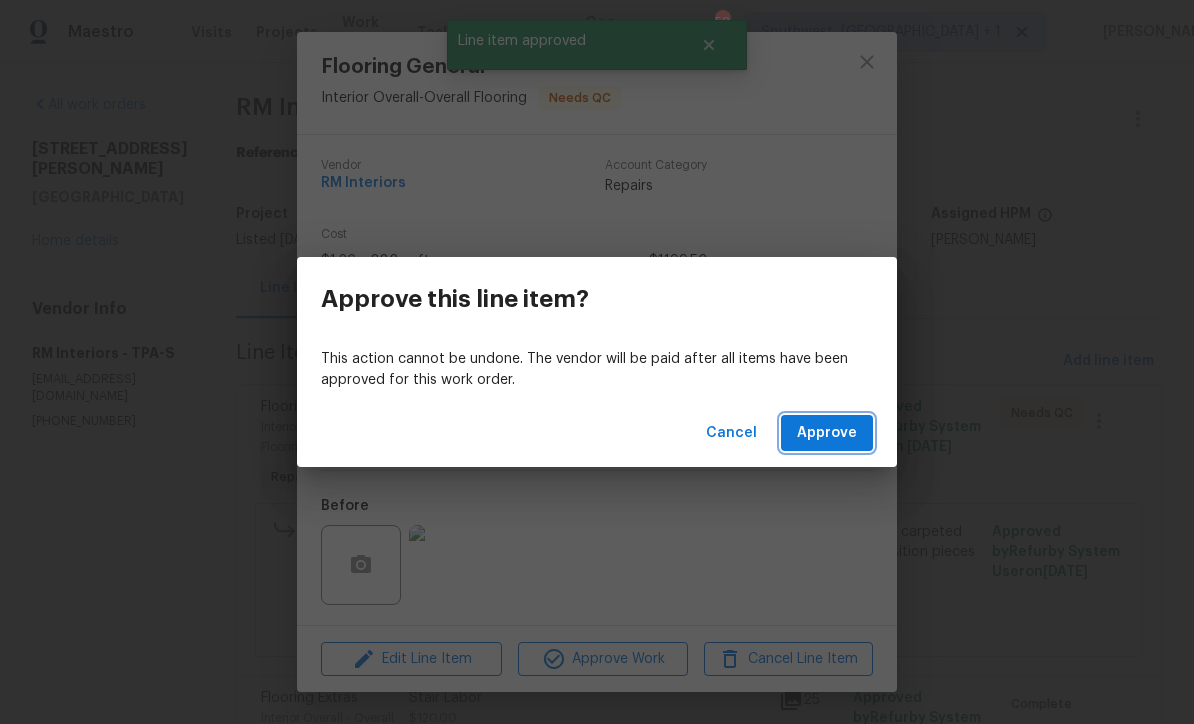 click on "Approve" at bounding box center (827, 433) 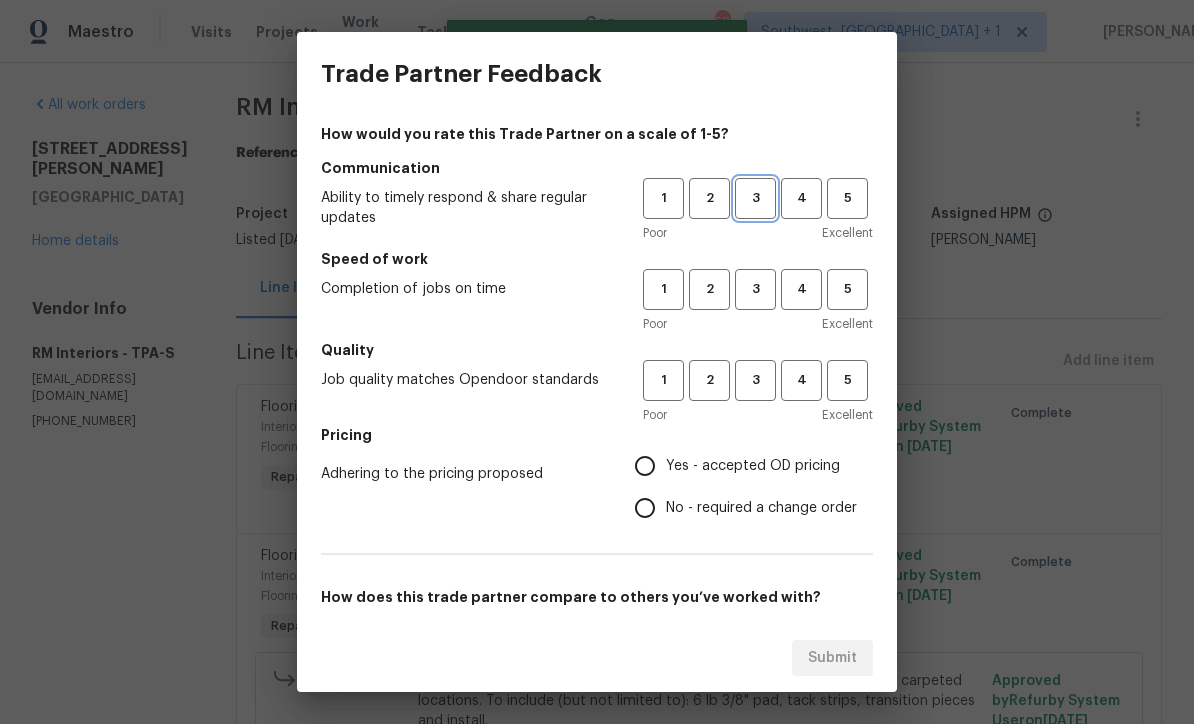 click on "3" at bounding box center [755, 198] 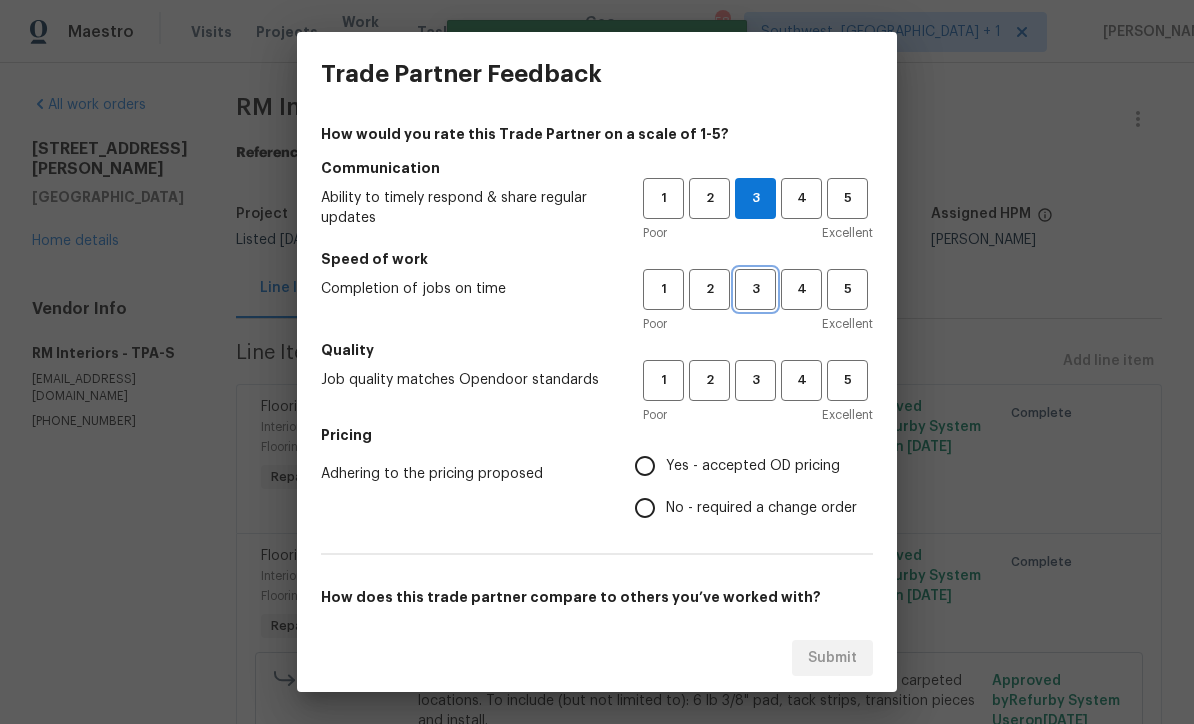 click on "3" at bounding box center [755, 289] 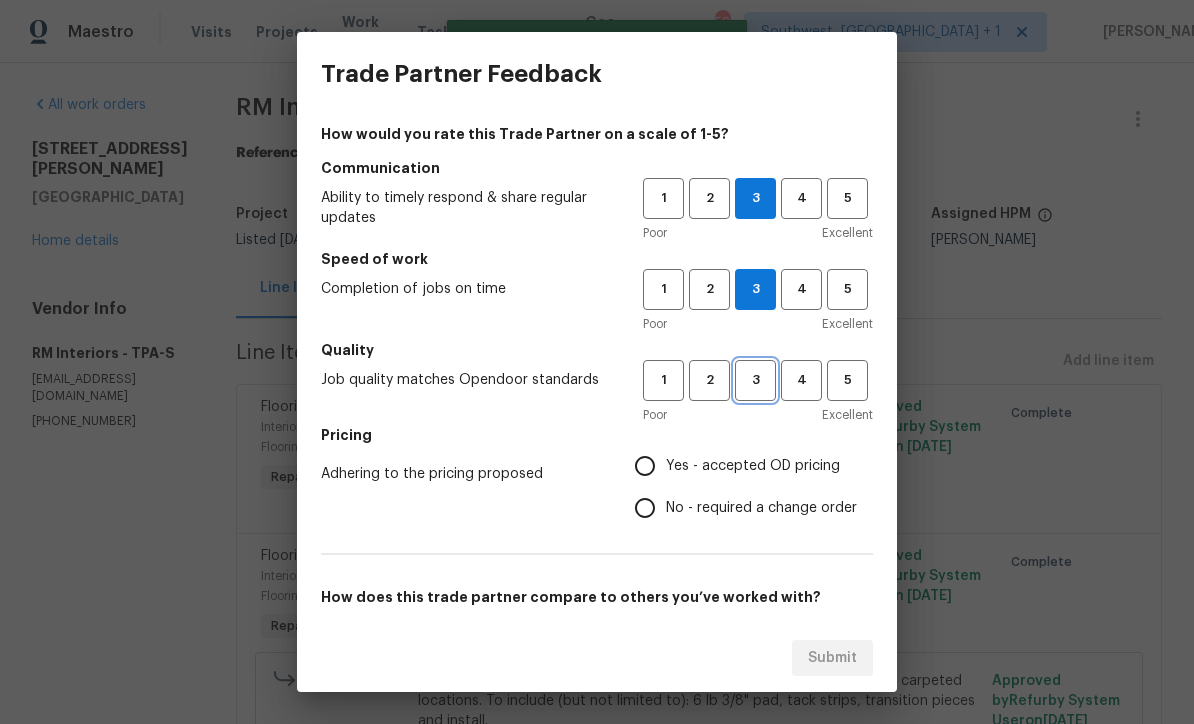 click on "3" at bounding box center (755, 380) 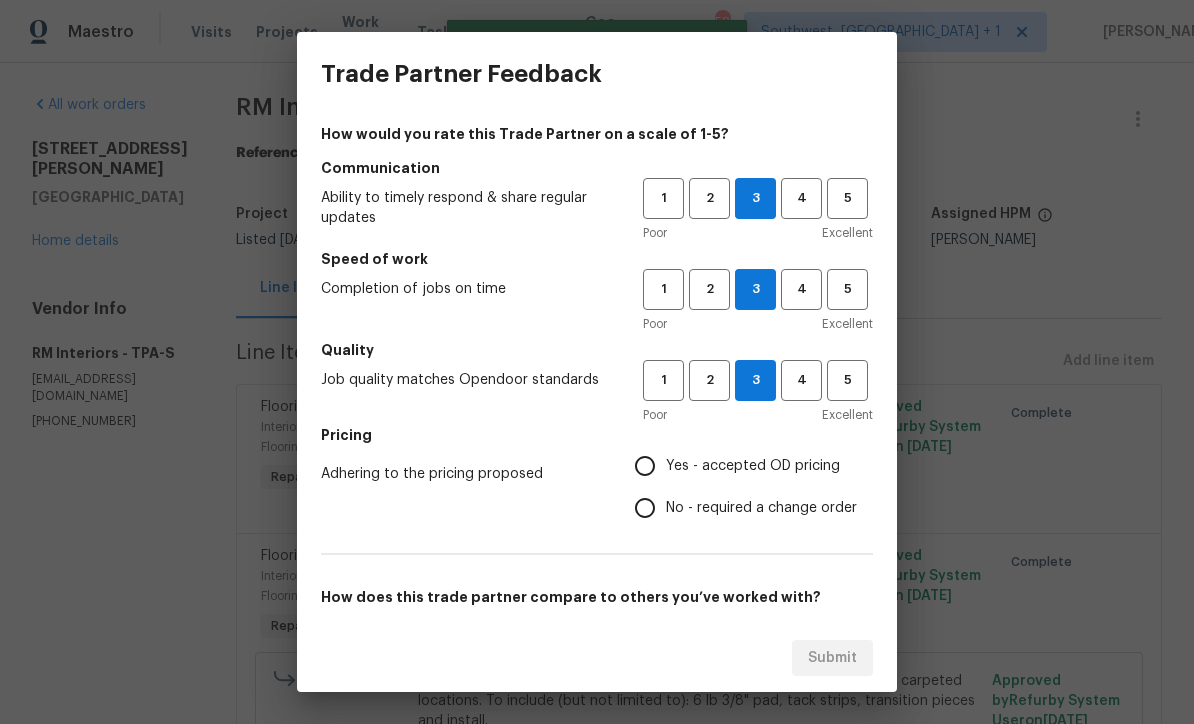 click on "Yes - accepted OD pricing" at bounding box center [645, 466] 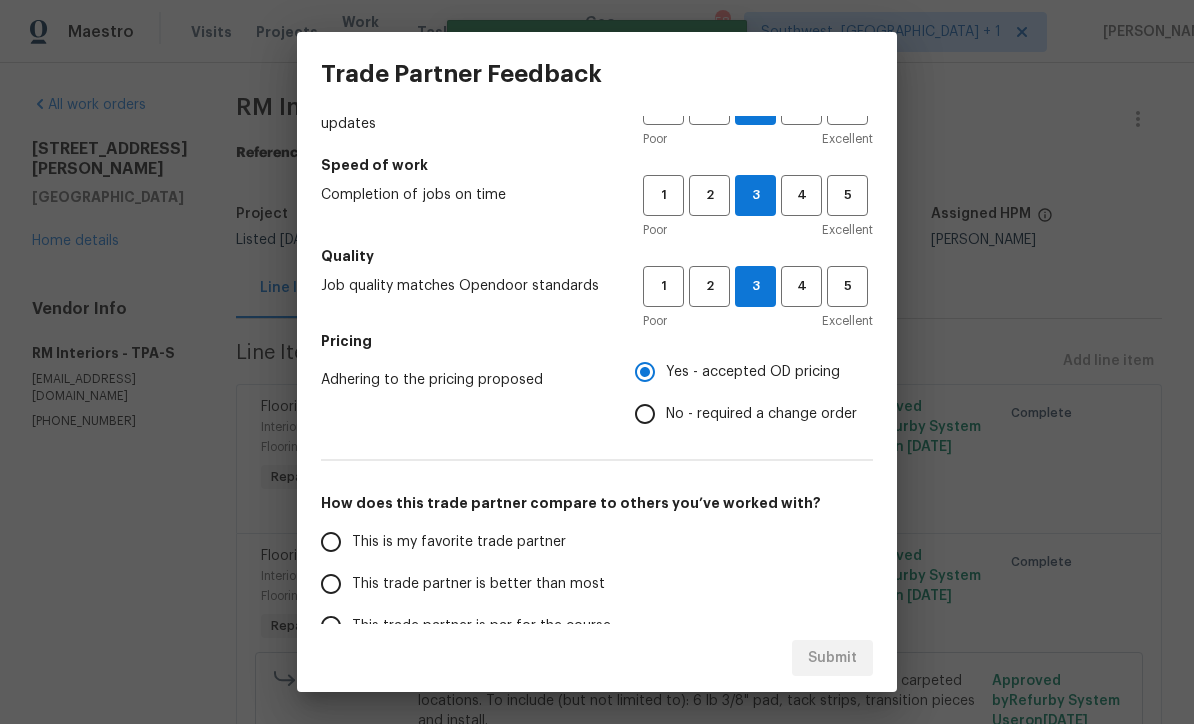 scroll, scrollTop: 167, scrollLeft: 0, axis: vertical 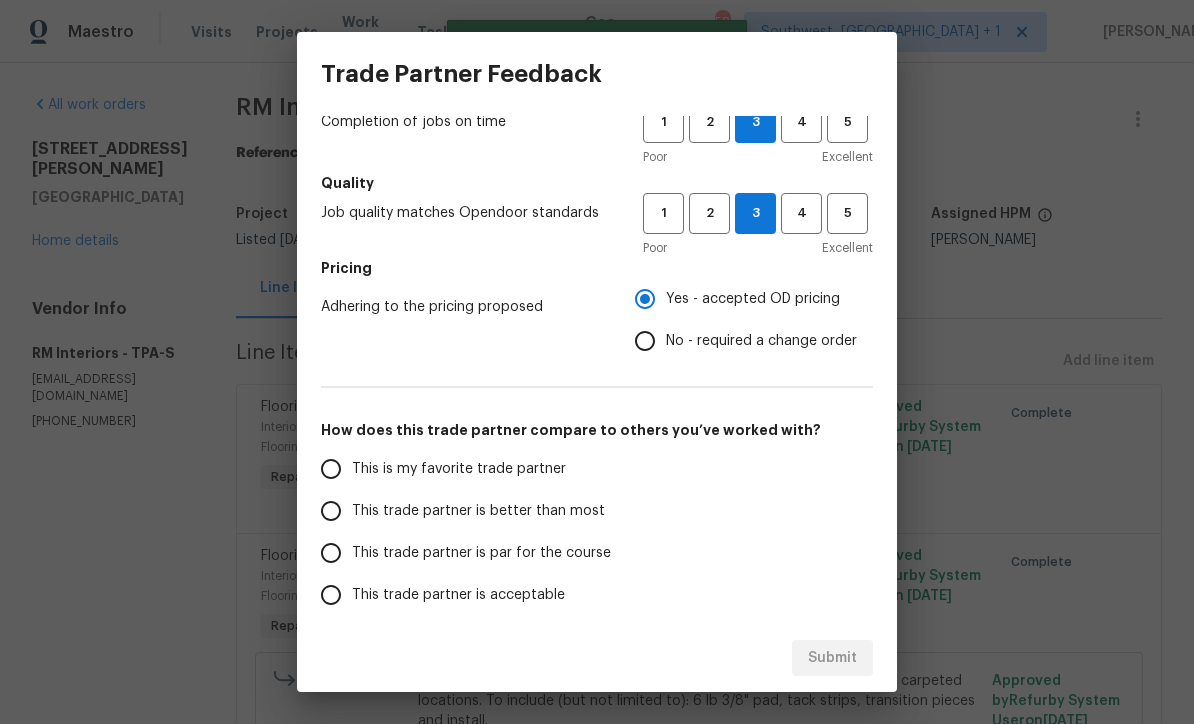 click on "This trade partner is par for the course" at bounding box center (331, 553) 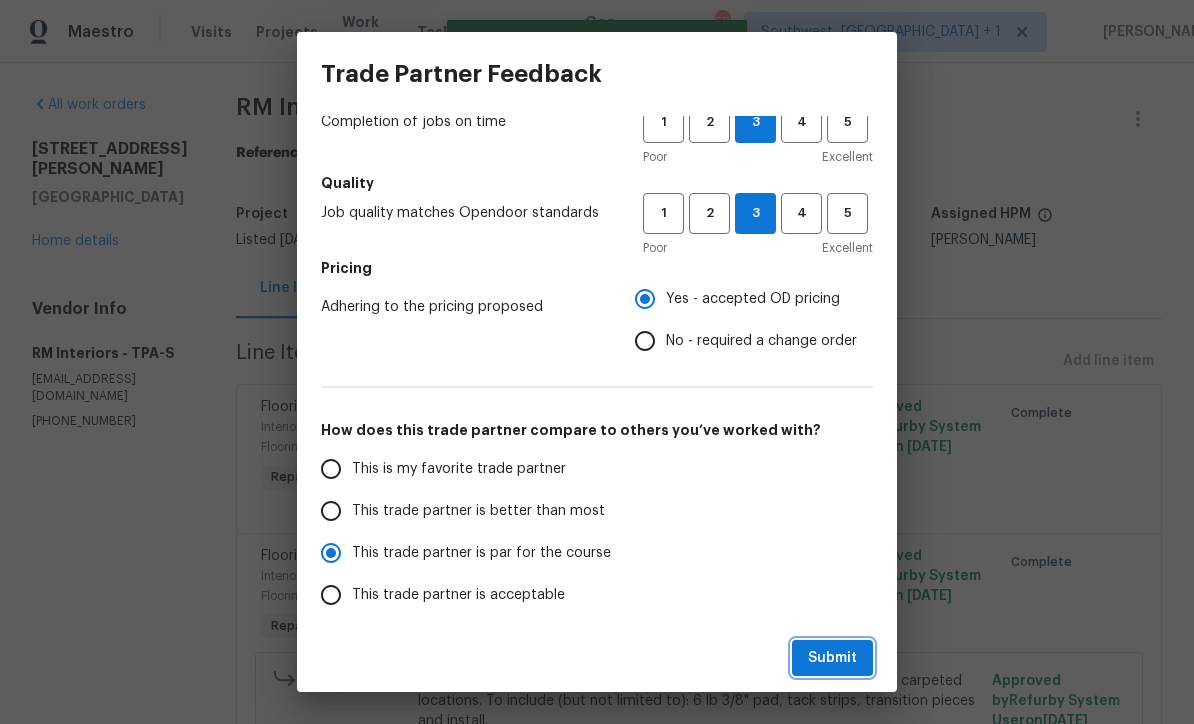 click on "Submit" at bounding box center [832, 658] 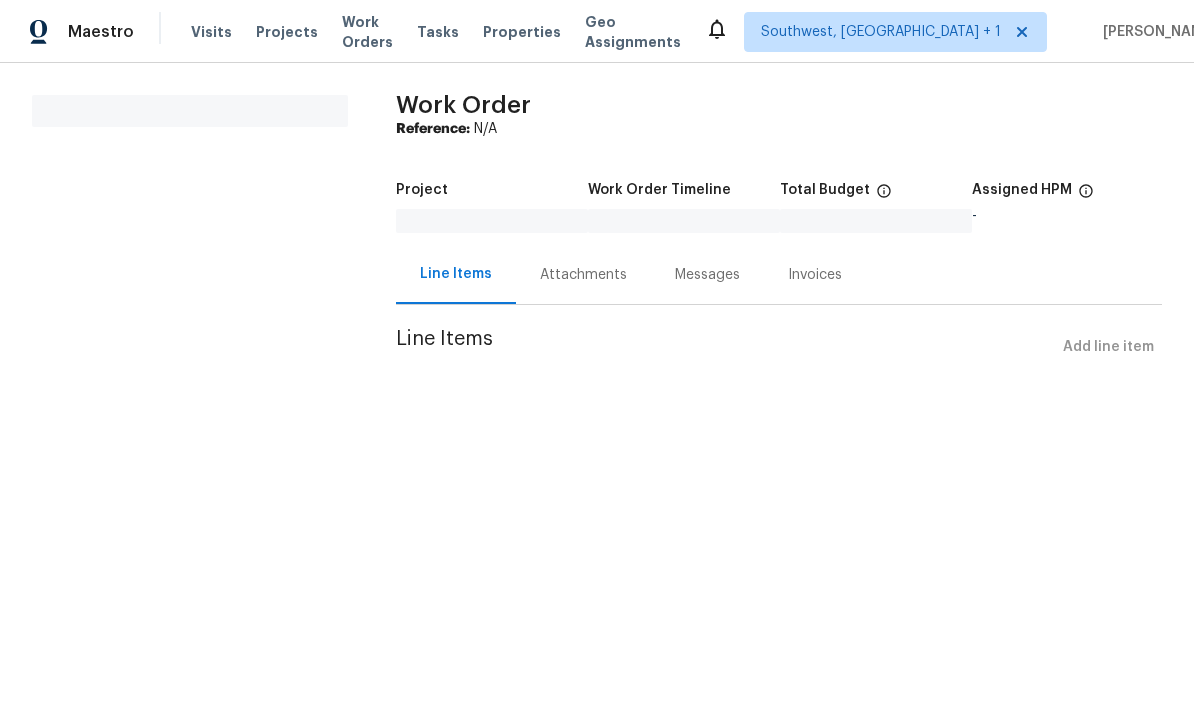 scroll, scrollTop: 0, scrollLeft: 0, axis: both 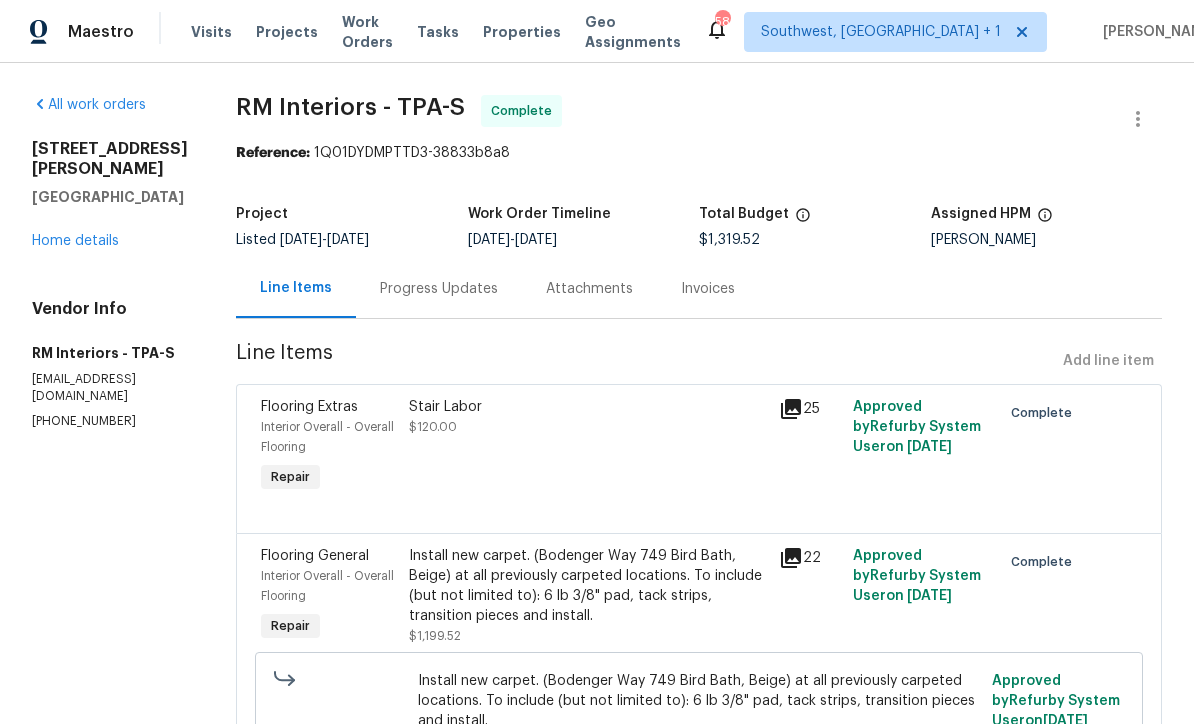click on "Work Orders" at bounding box center (367, 32) 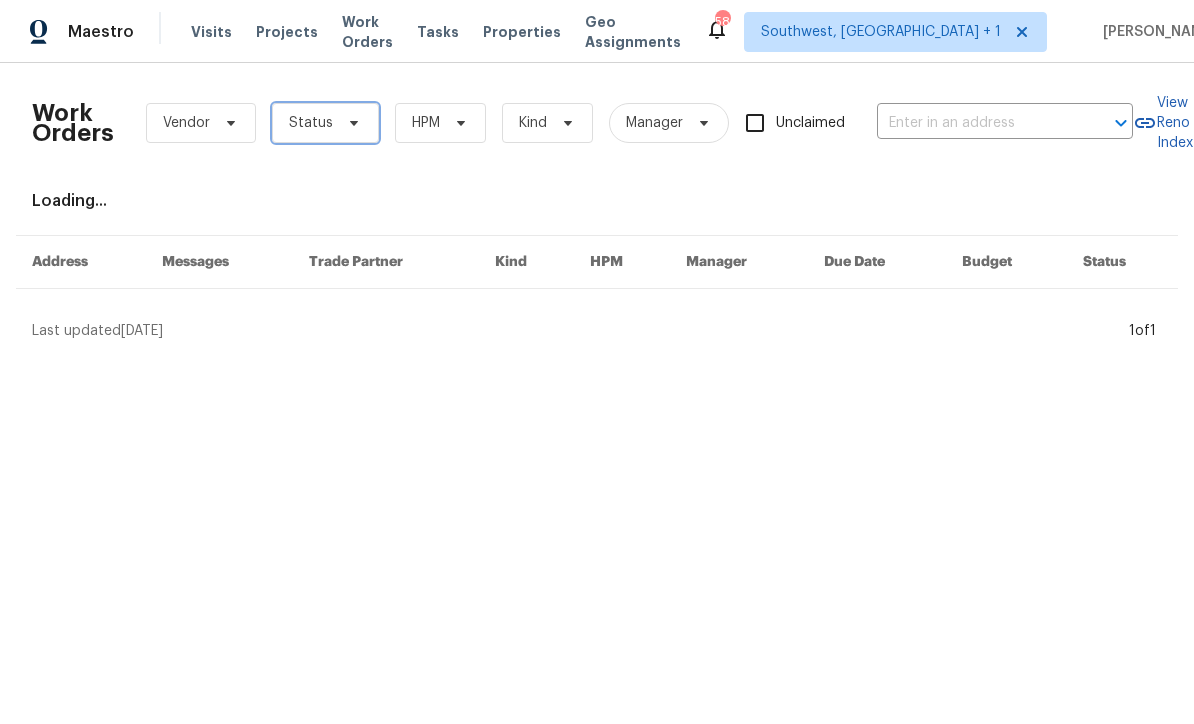 click on "Status" at bounding box center (325, 123) 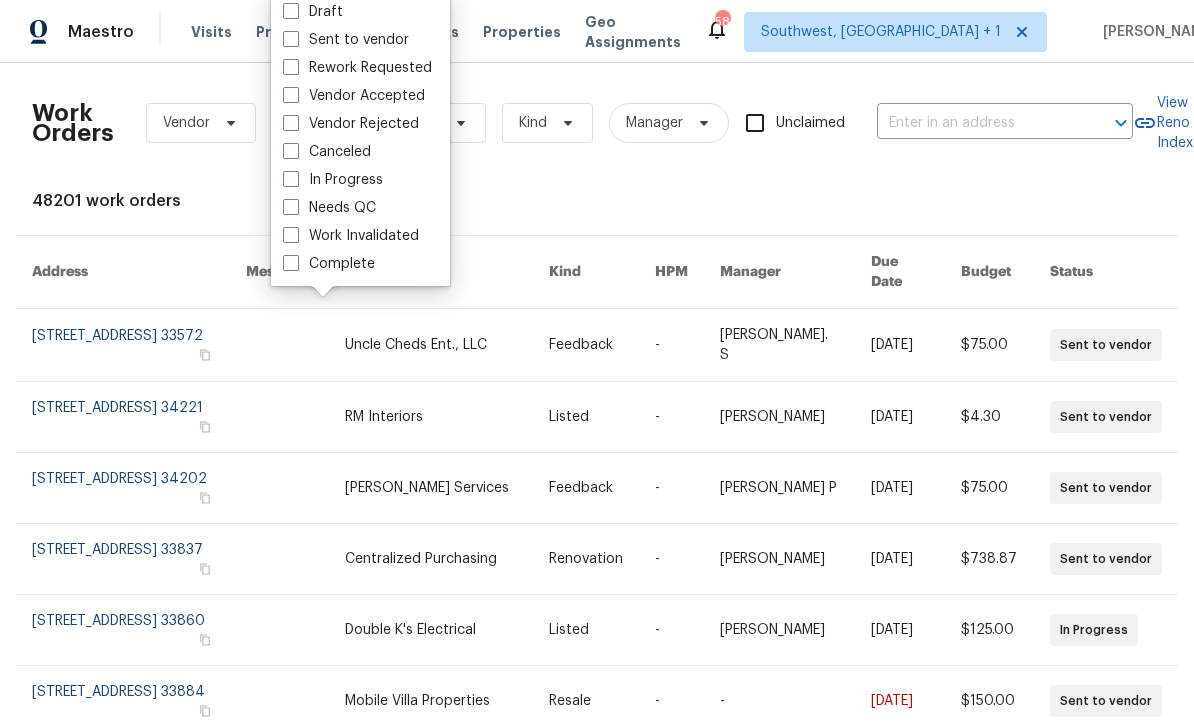 click on "Needs QC" at bounding box center (329, 208) 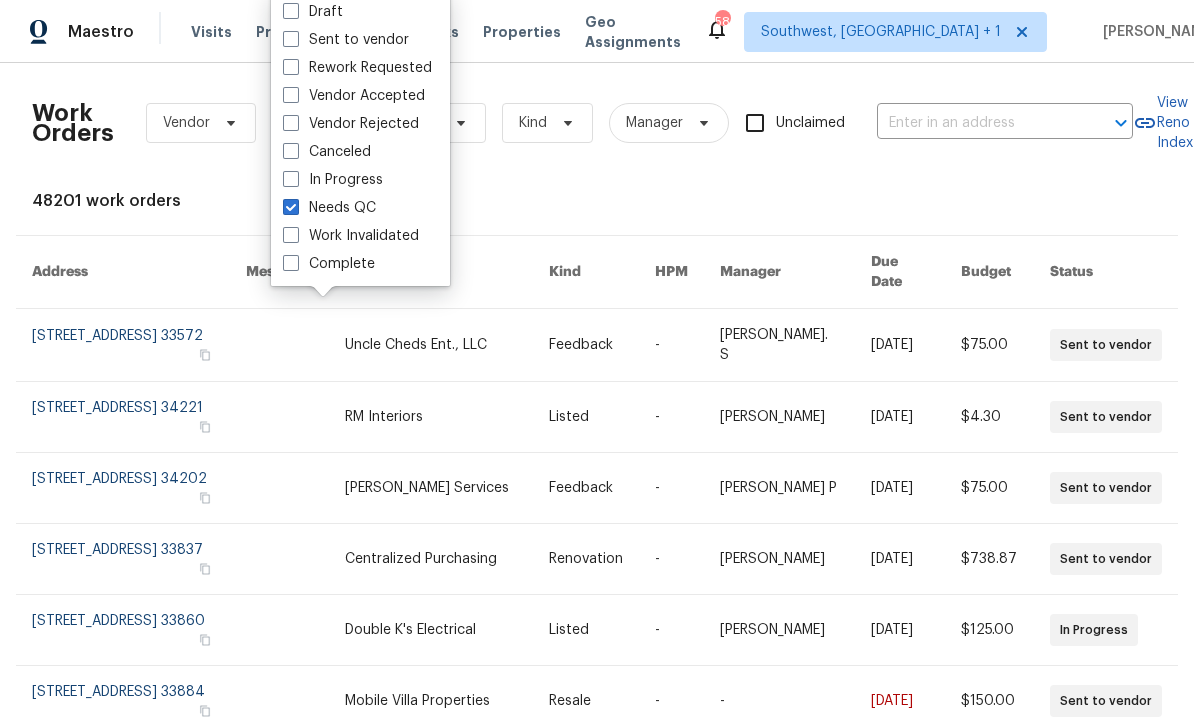 checkbox on "true" 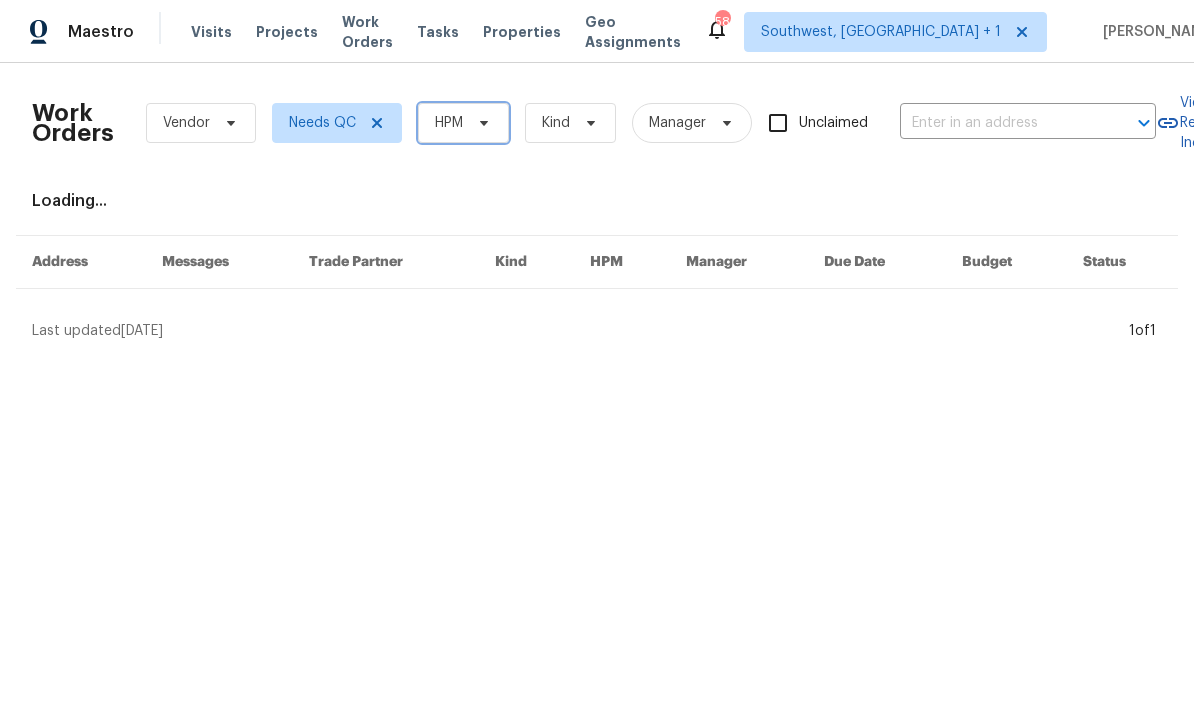 click on "HPM" at bounding box center [463, 123] 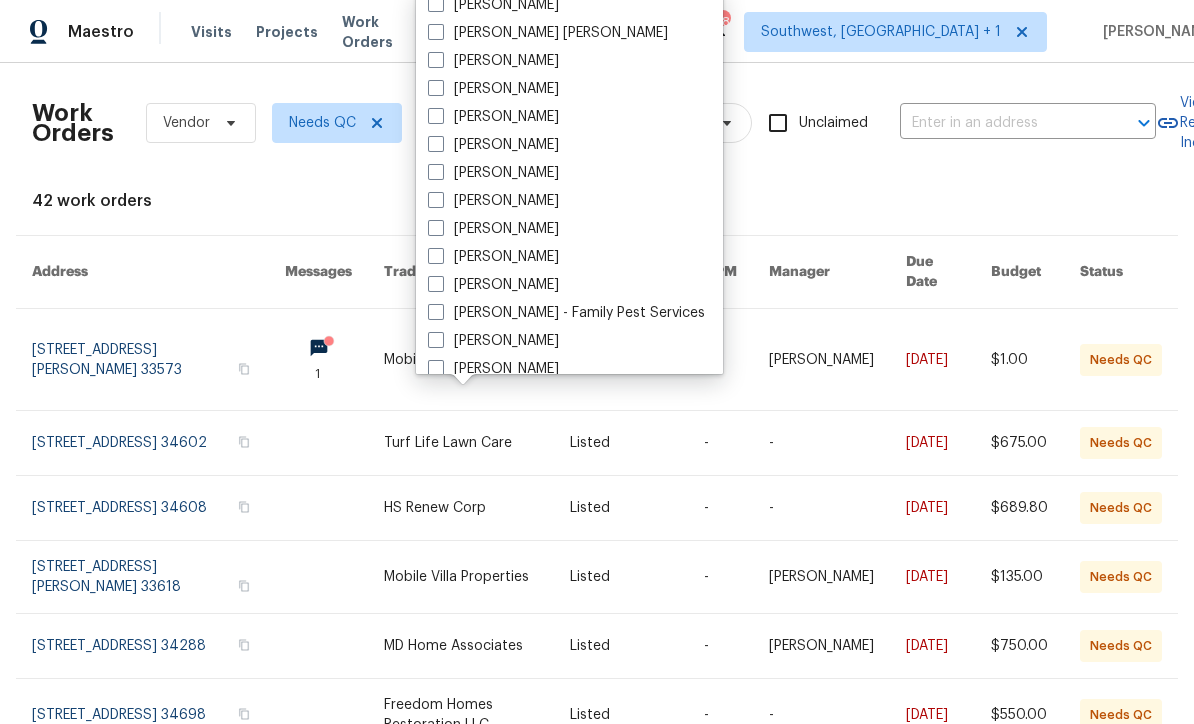scroll, scrollTop: 174, scrollLeft: 0, axis: vertical 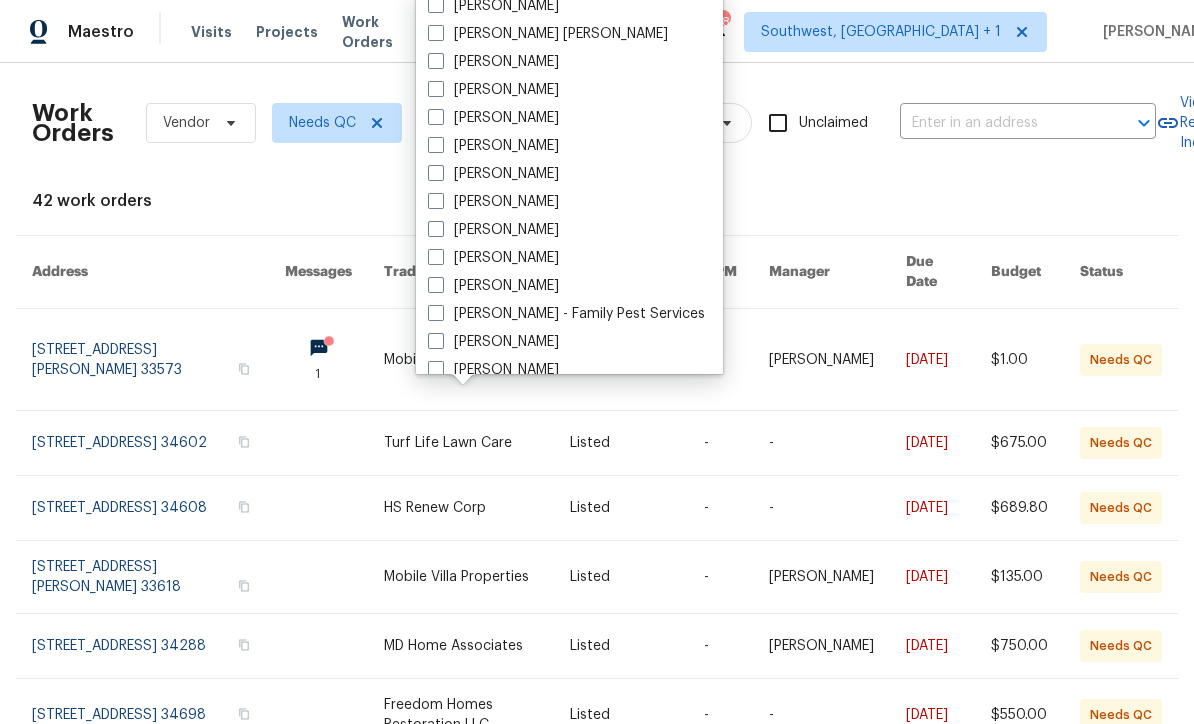 click at bounding box center (436, 229) 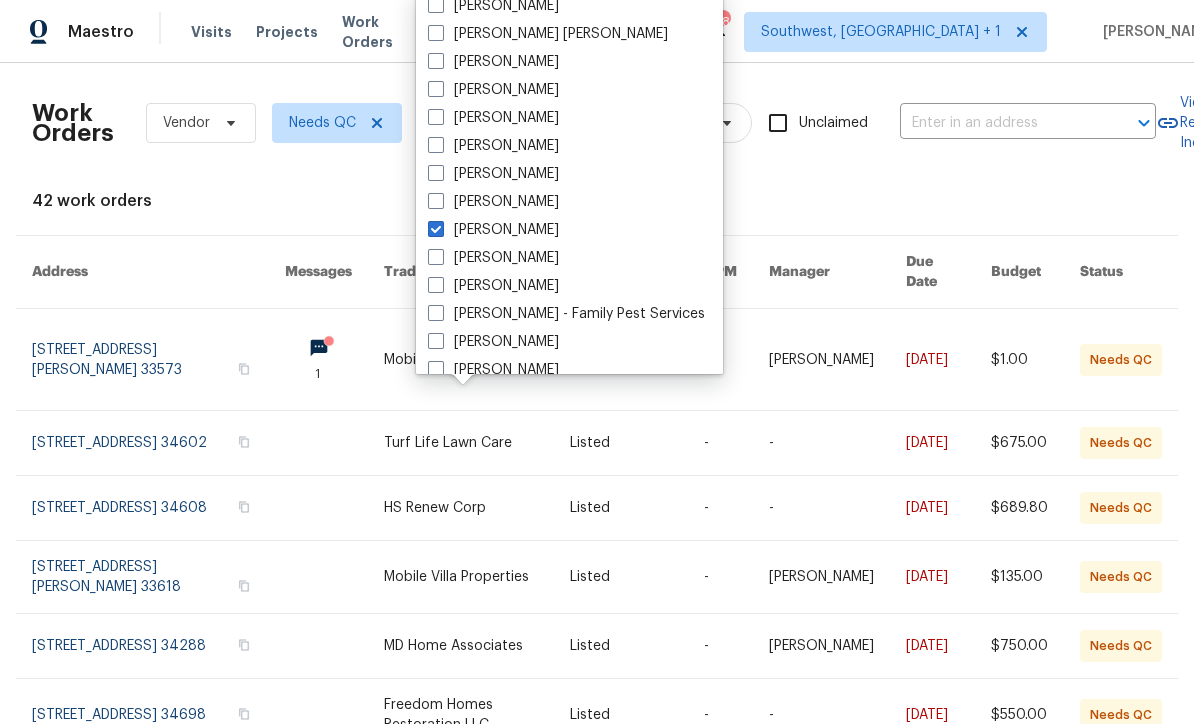 checkbox on "true" 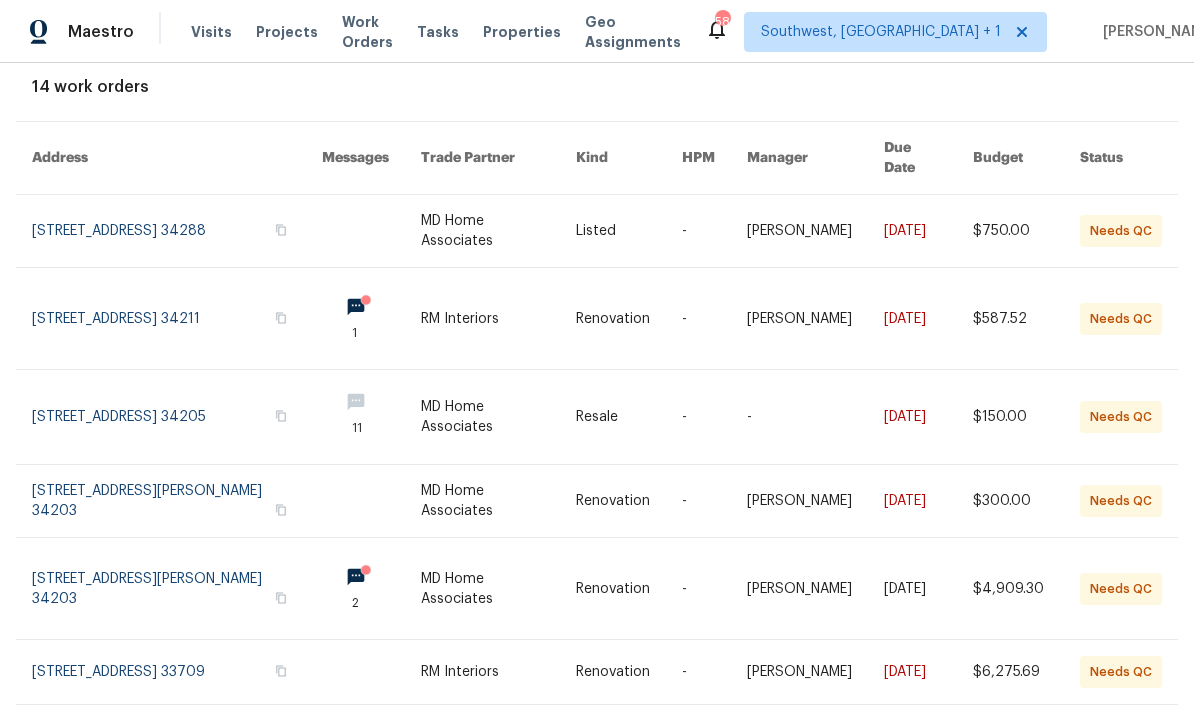 scroll, scrollTop: 113, scrollLeft: 0, axis: vertical 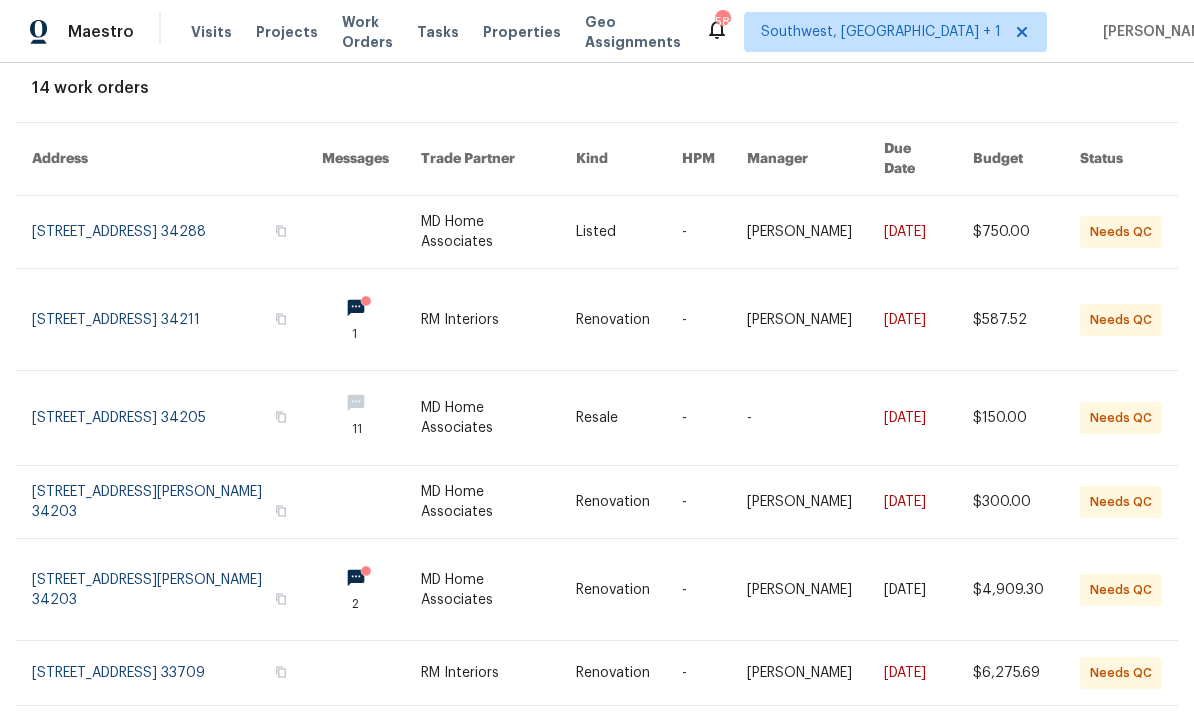 click at bounding box center [629, 232] 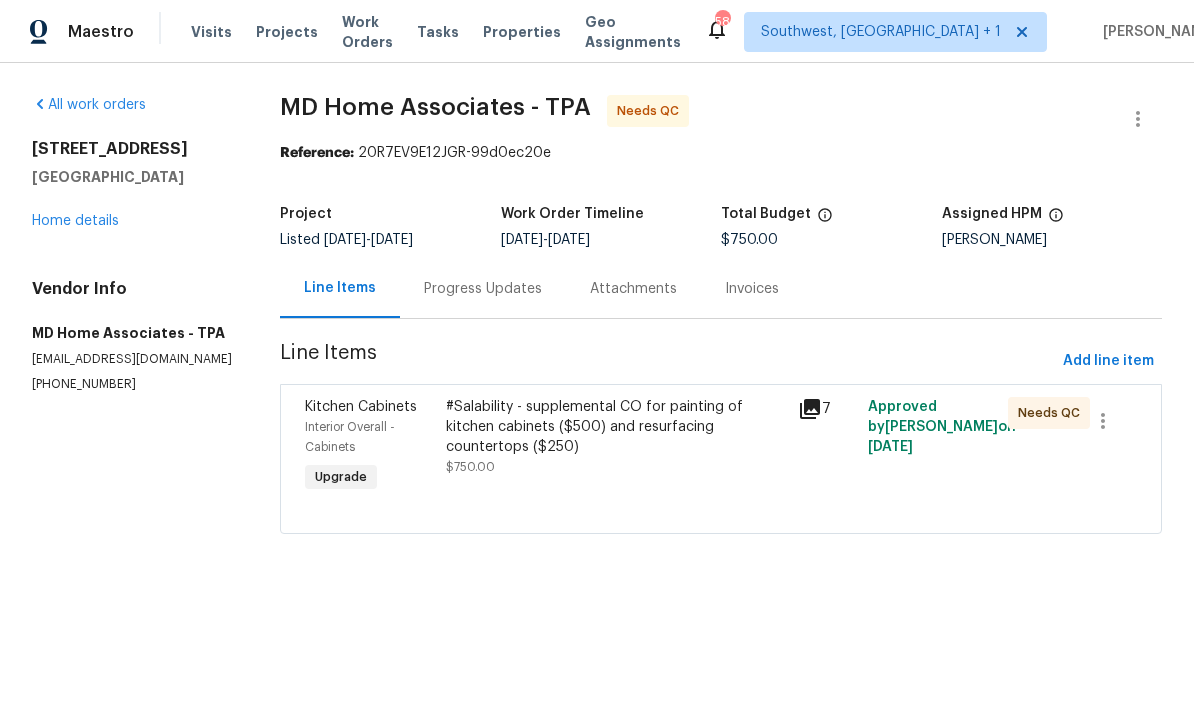 click on "#Salability - supplemental CO for painting of kitchen cabinets ($500) and resurfacing countertops ($250)" at bounding box center (615, 427) 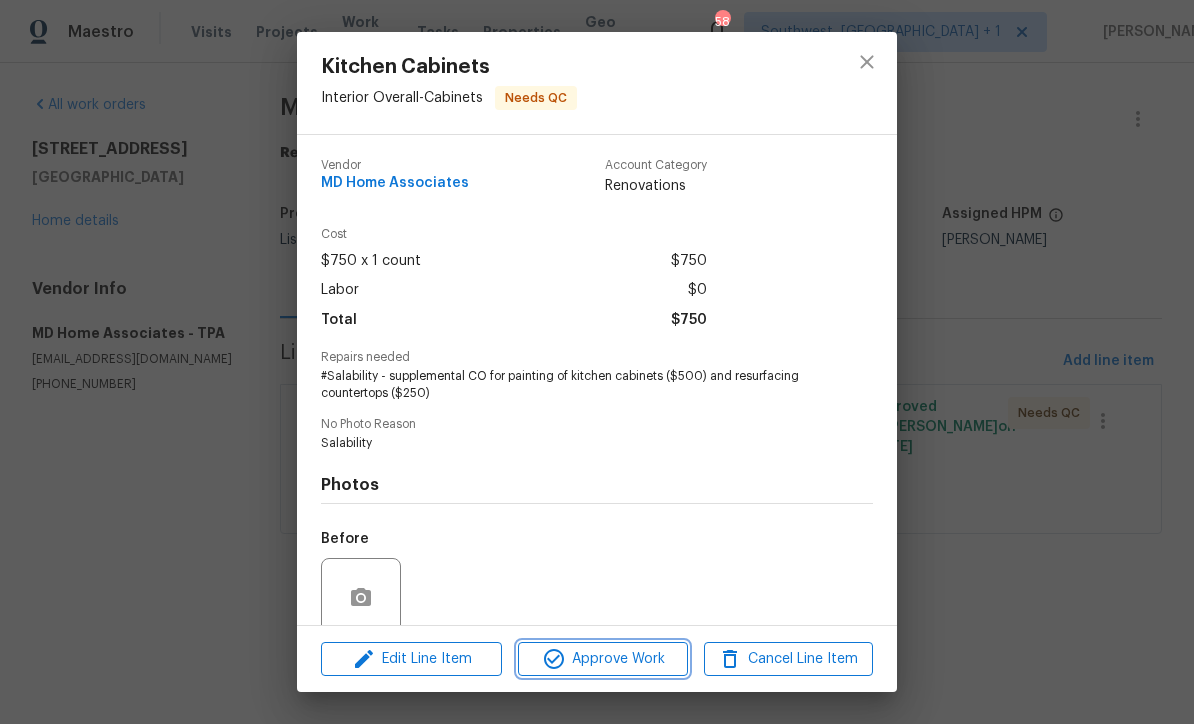 click on "Approve Work" at bounding box center (602, 659) 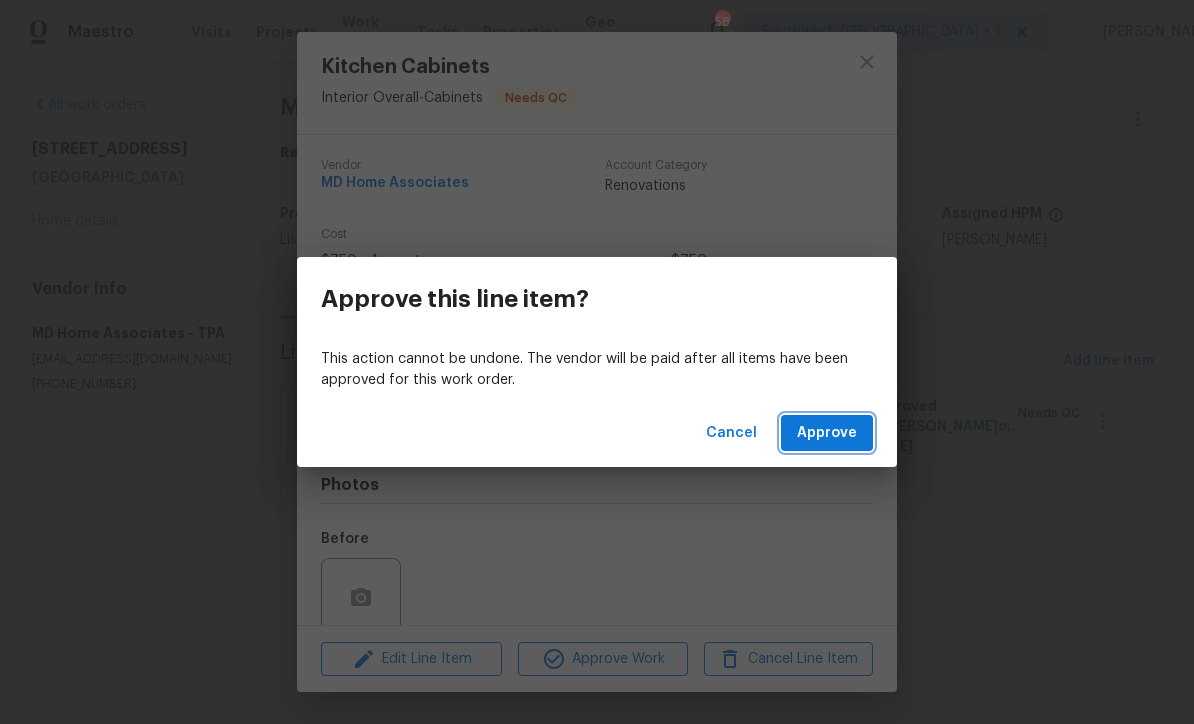 click on "Approve" at bounding box center [827, 433] 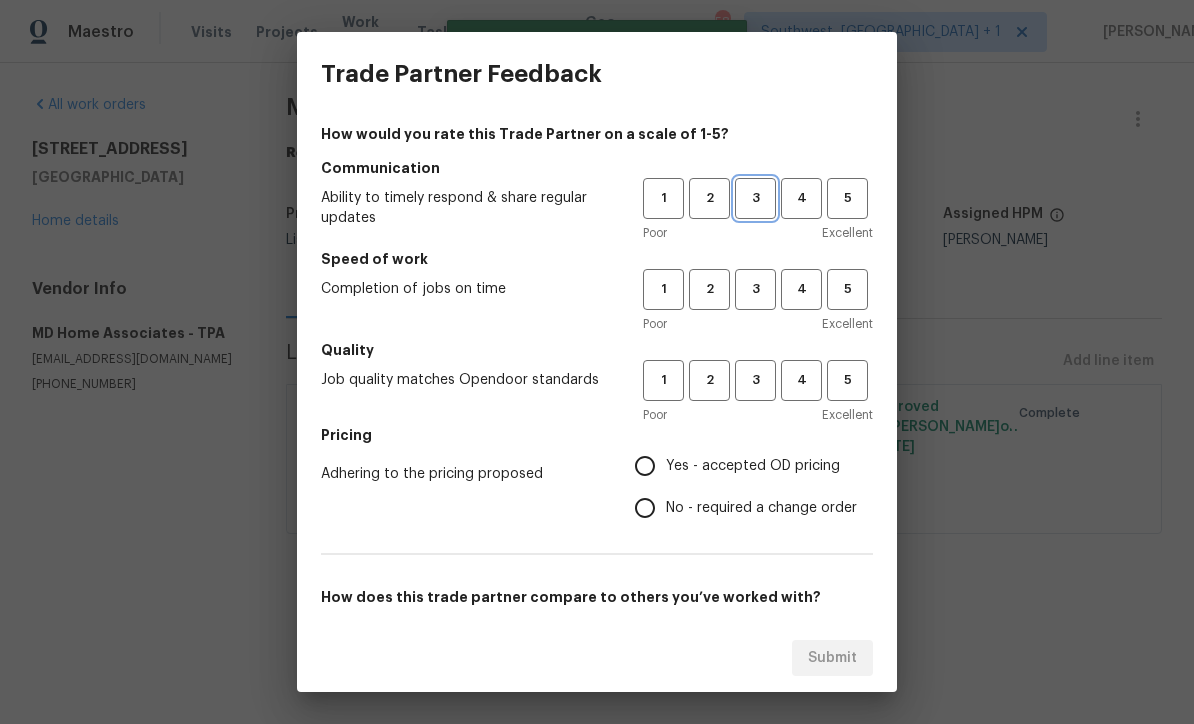 click on "3" at bounding box center (755, 198) 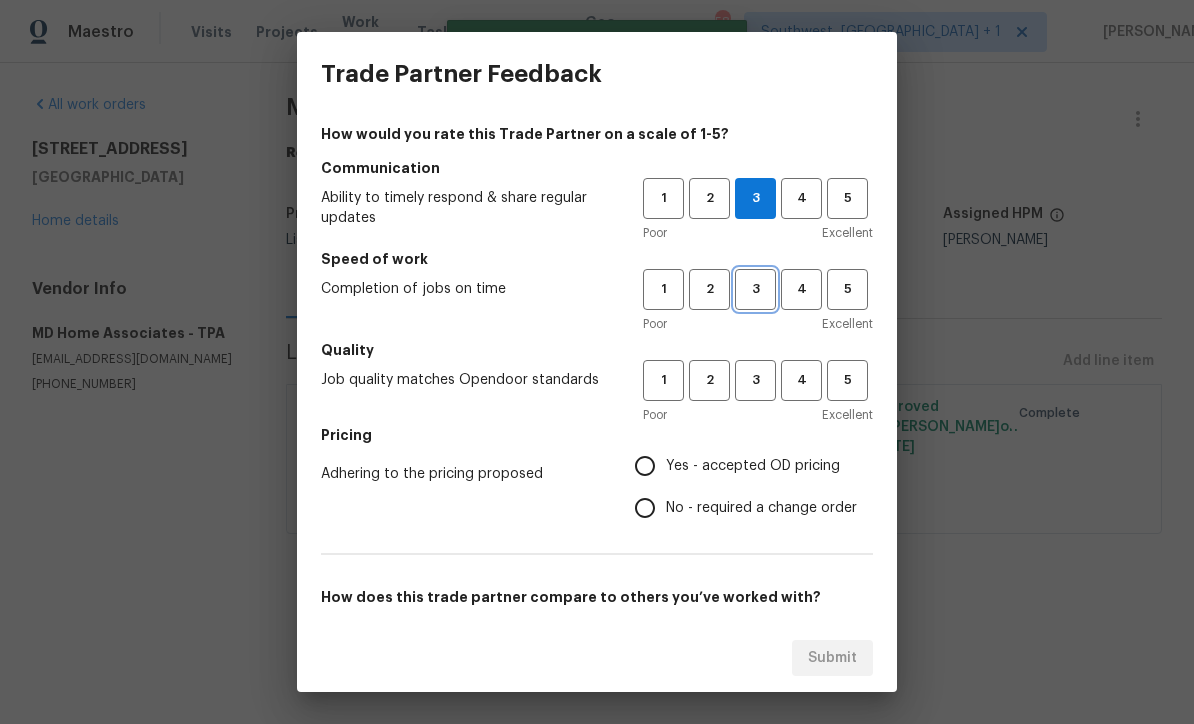 click on "3" at bounding box center [755, 289] 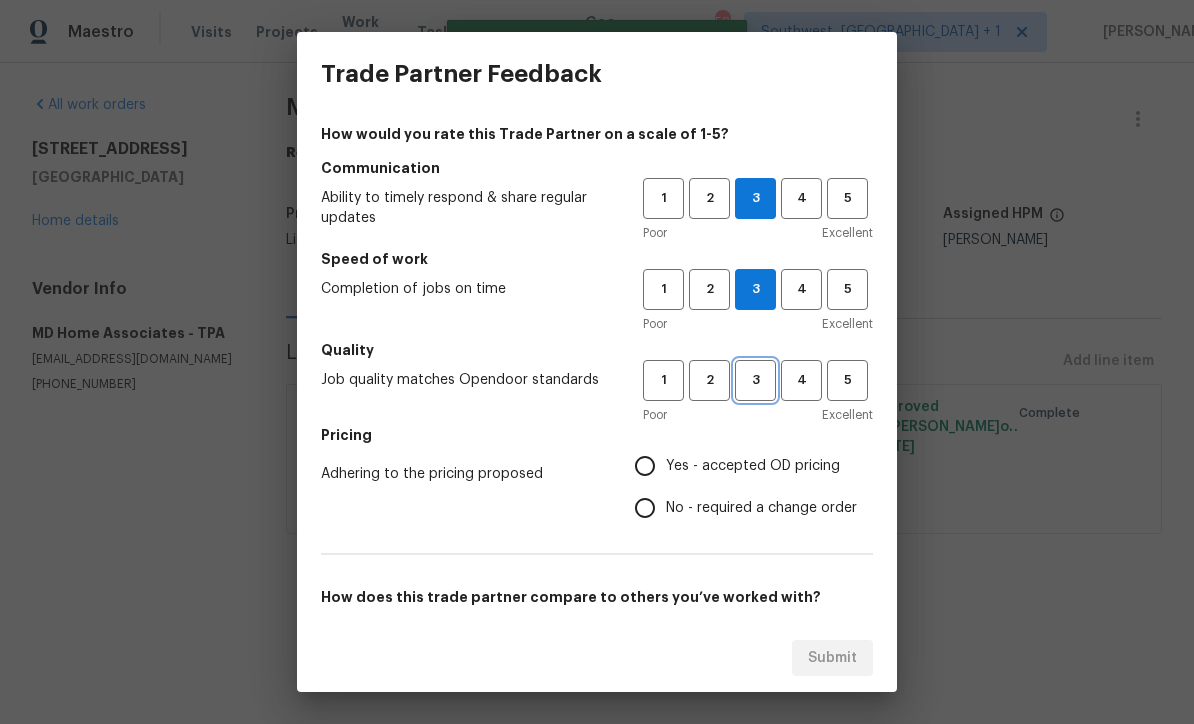 click on "3" at bounding box center [755, 380] 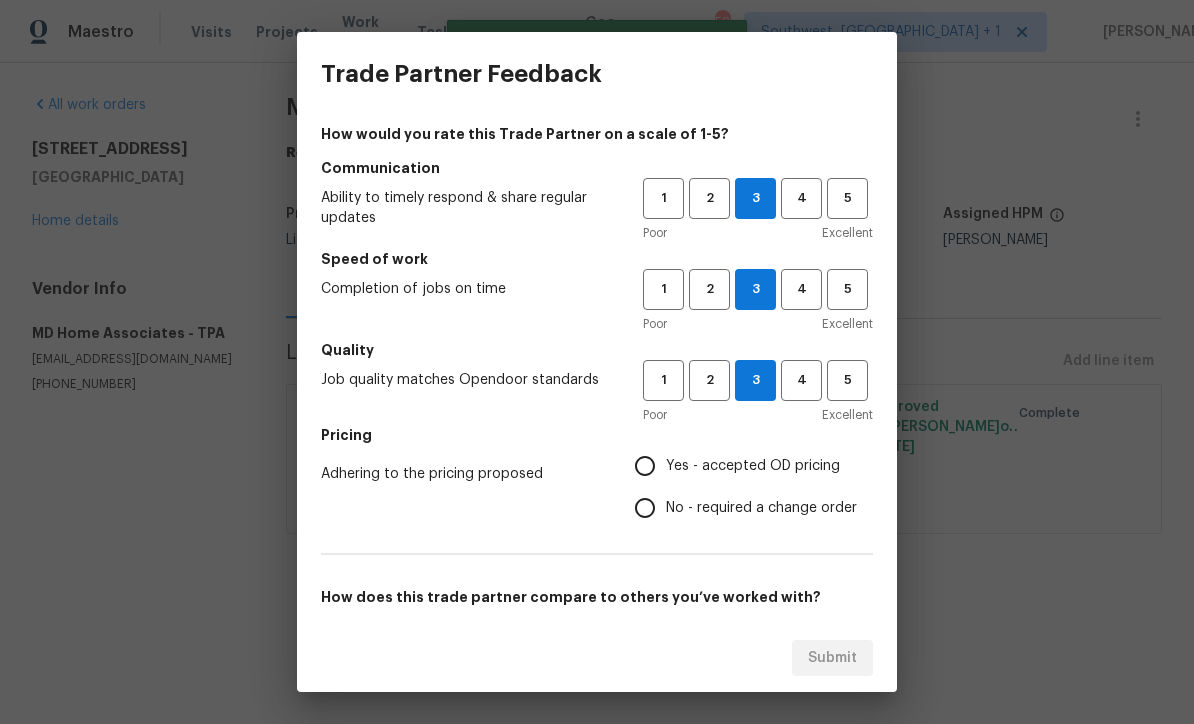 click on "Yes - accepted OD pricing" at bounding box center [645, 466] 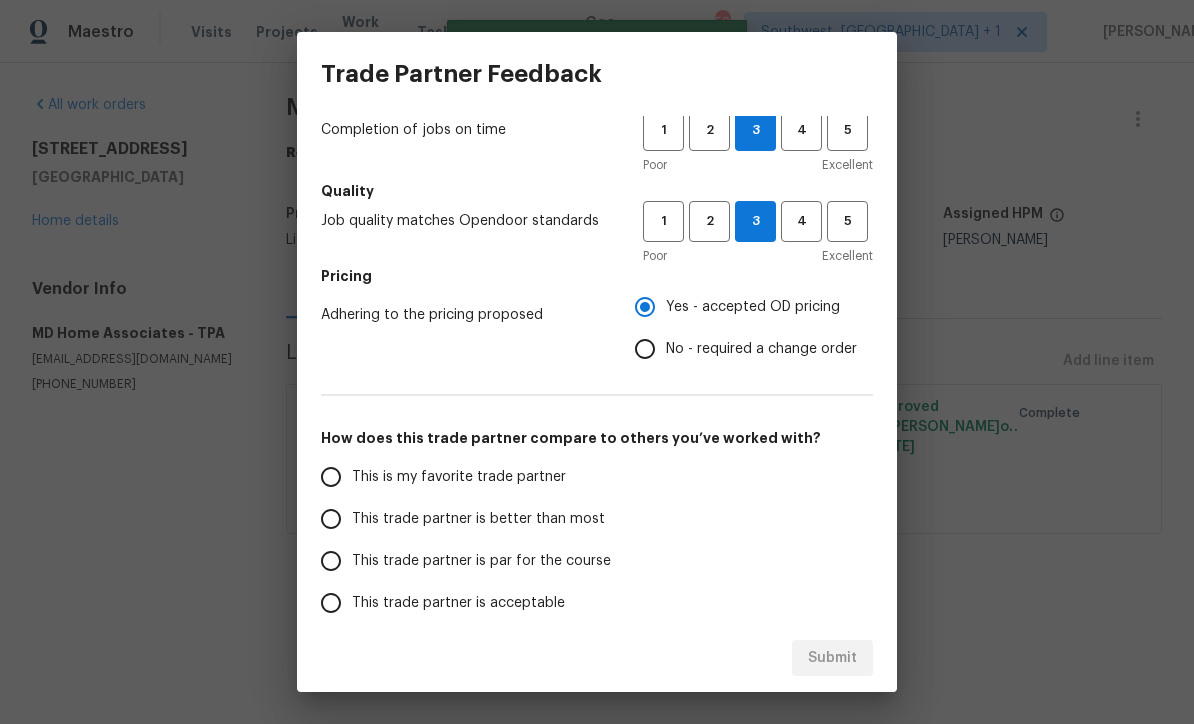 scroll, scrollTop: 158, scrollLeft: 0, axis: vertical 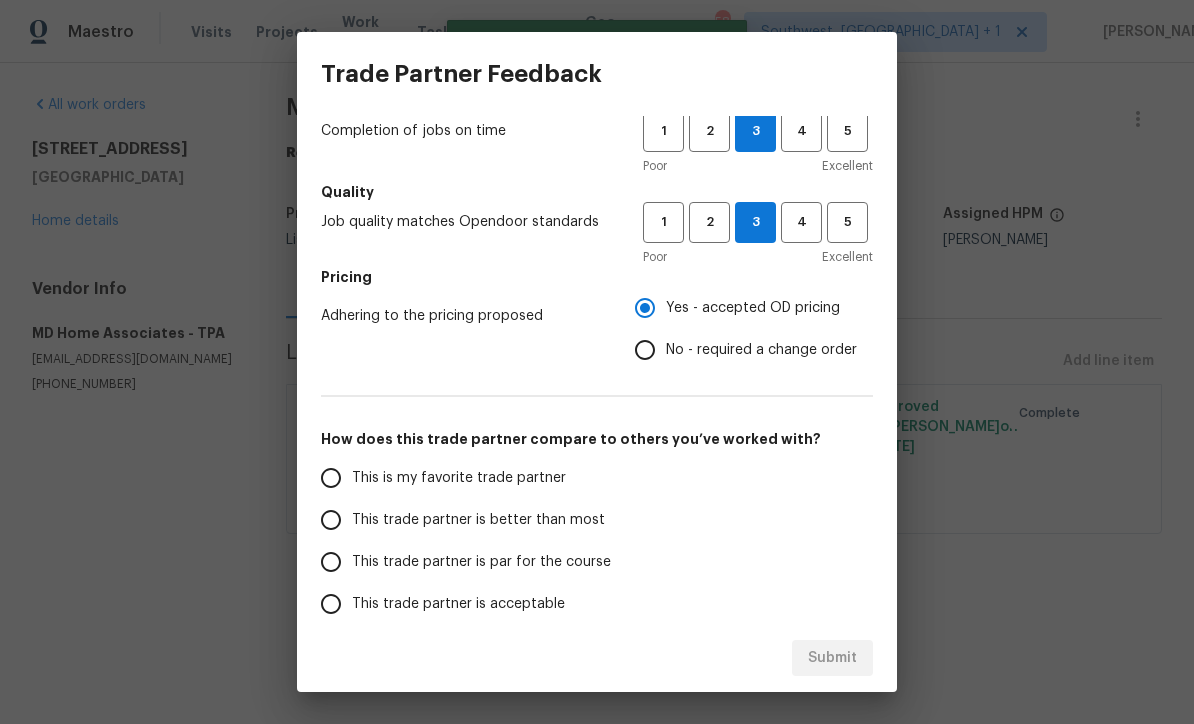 click on "This trade partner is par for the course" at bounding box center [331, 562] 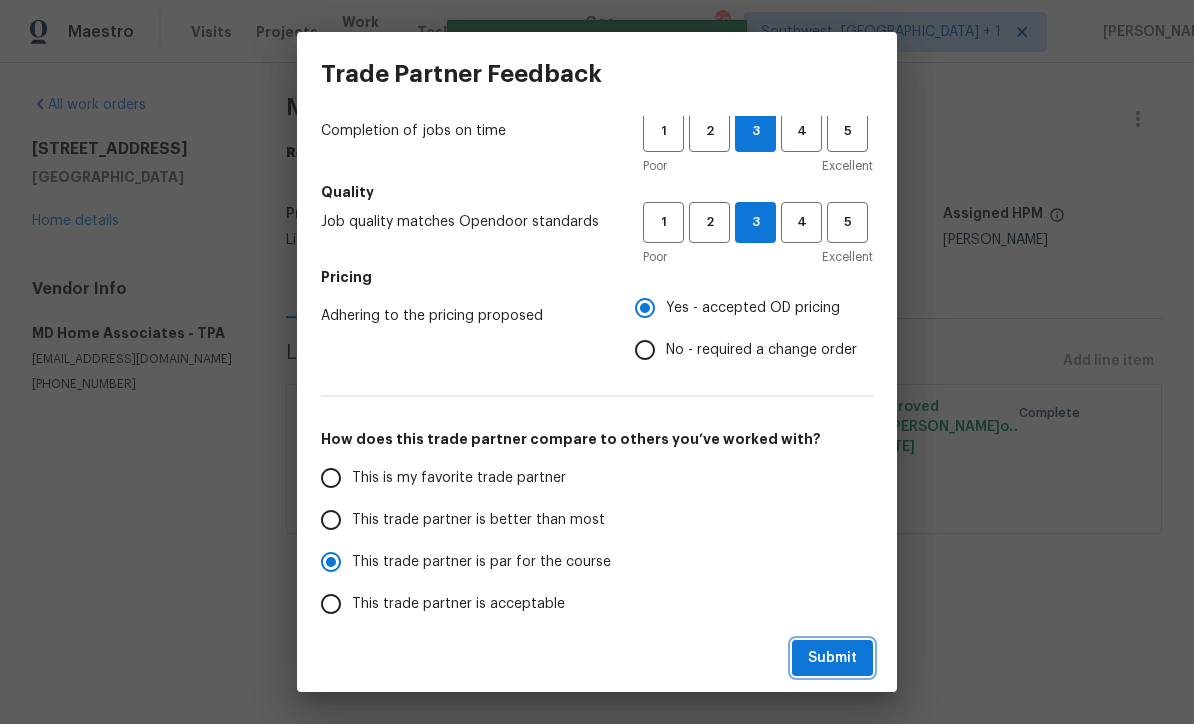 click on "Submit" at bounding box center (832, 658) 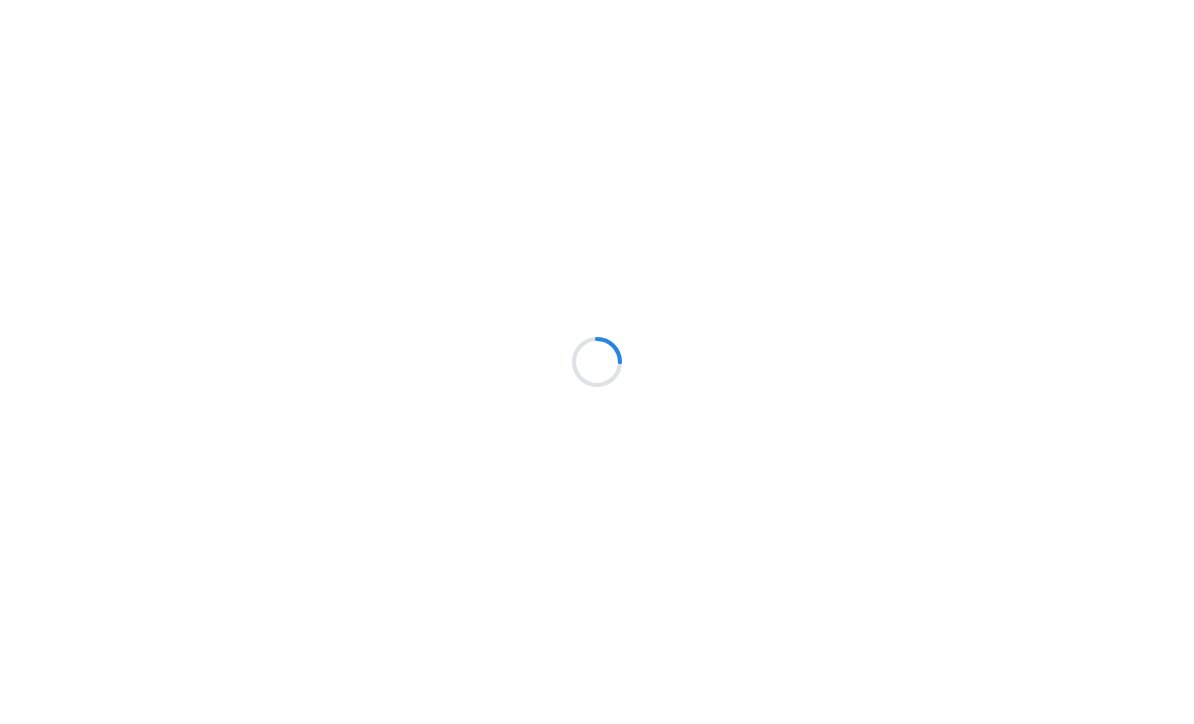 scroll, scrollTop: 0, scrollLeft: 0, axis: both 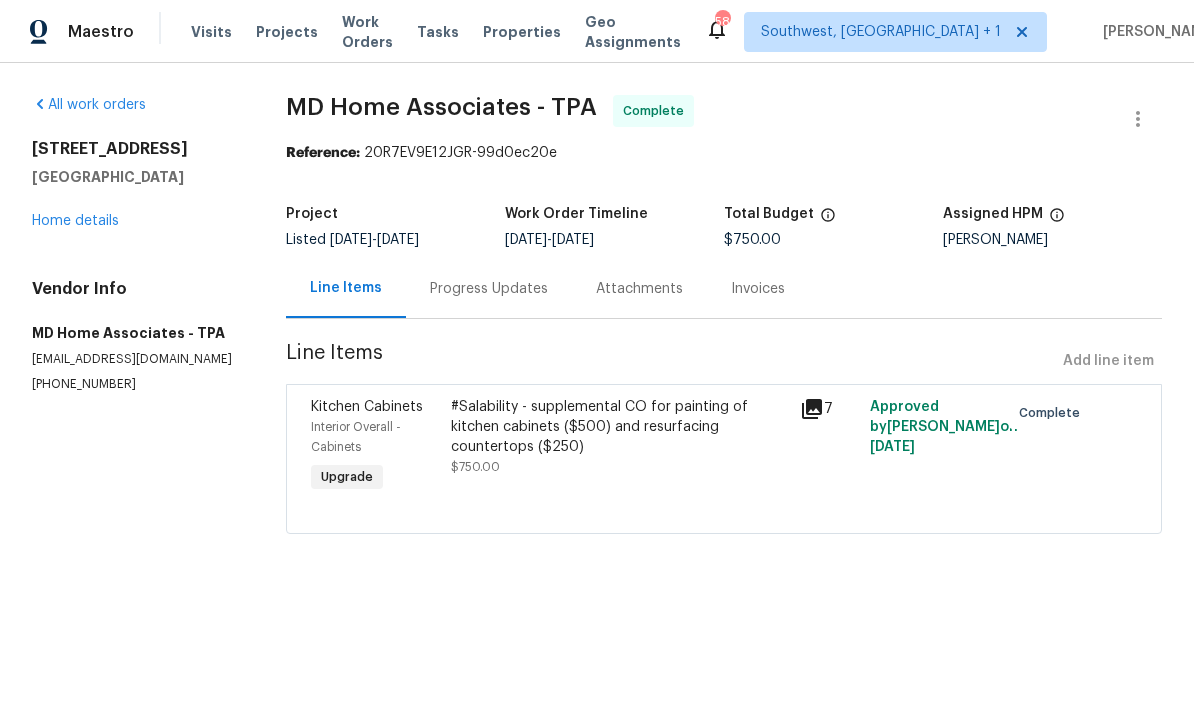 click on "Work Orders" at bounding box center [367, 32] 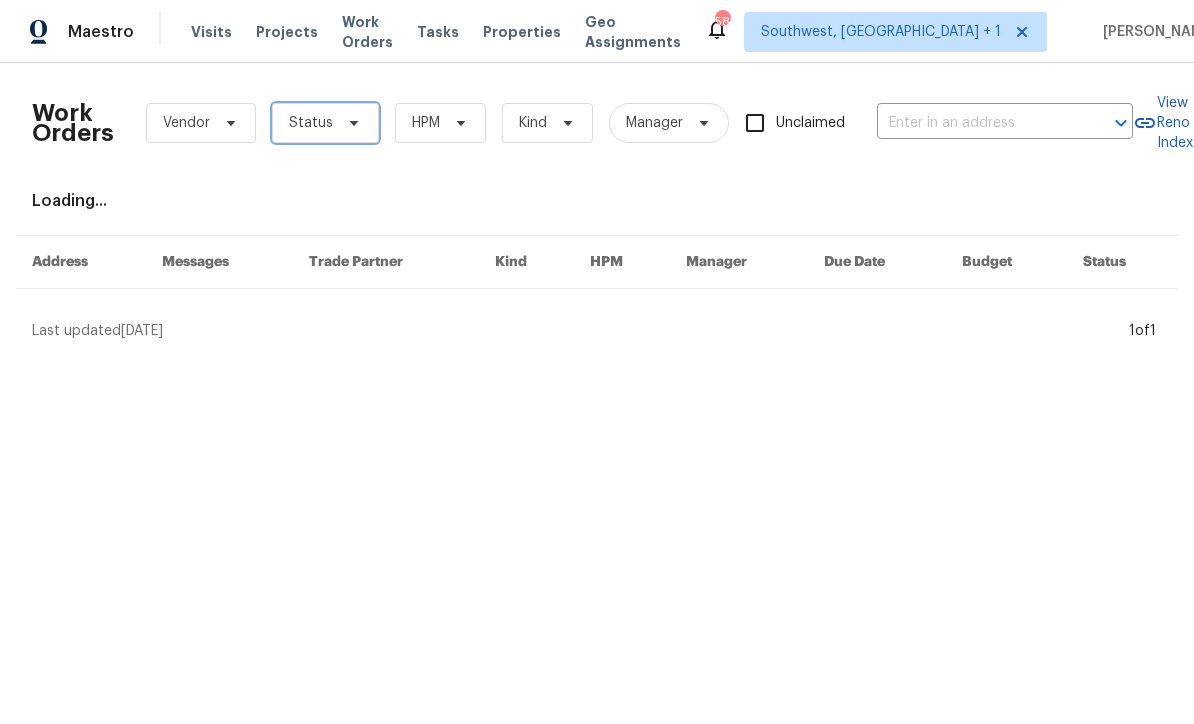 click at bounding box center (351, 123) 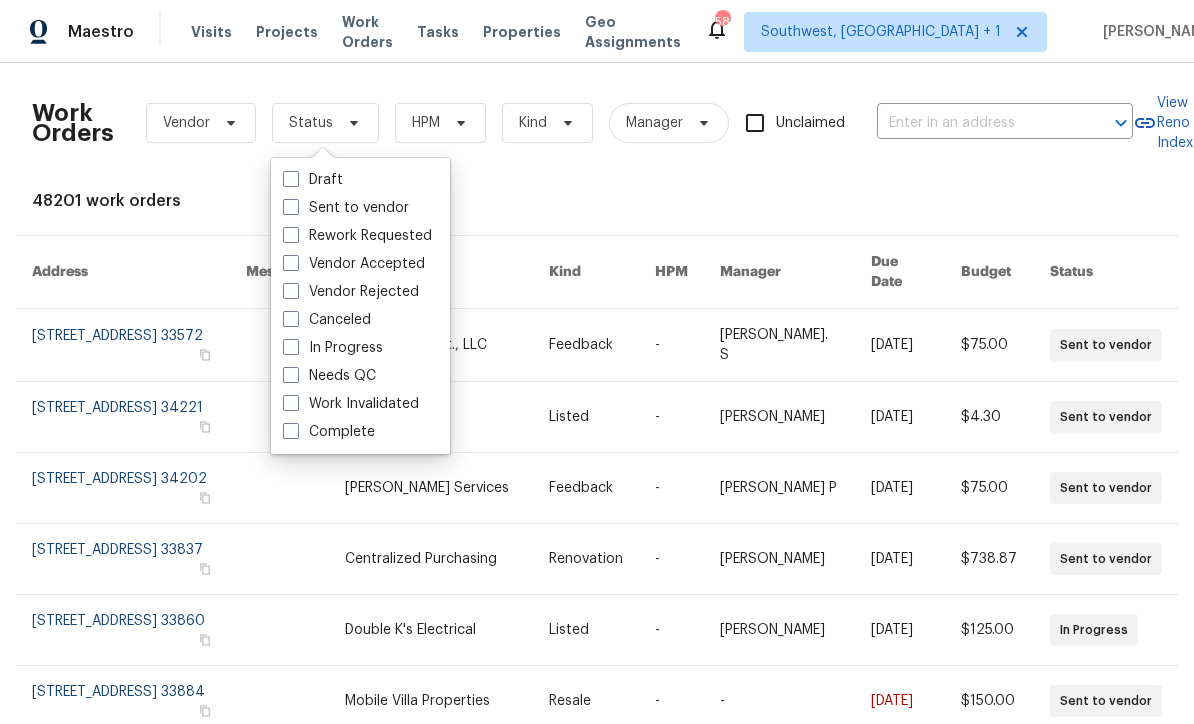 click on "Needs QC" at bounding box center (329, 376) 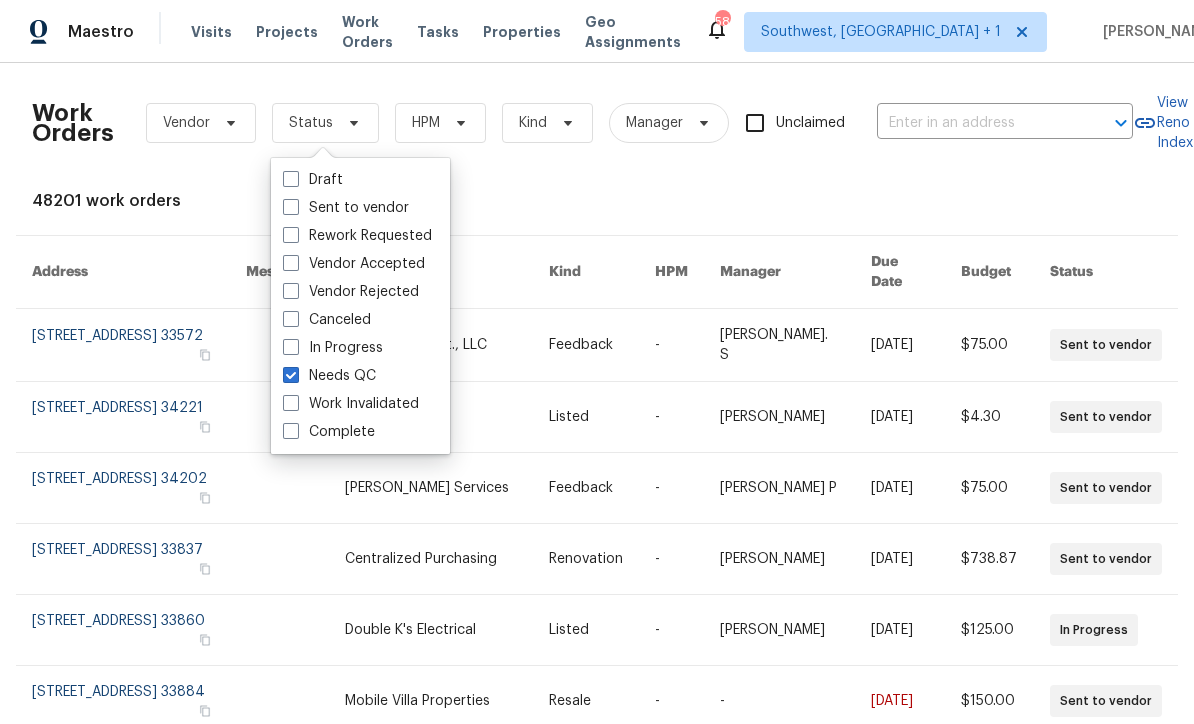 checkbox on "true" 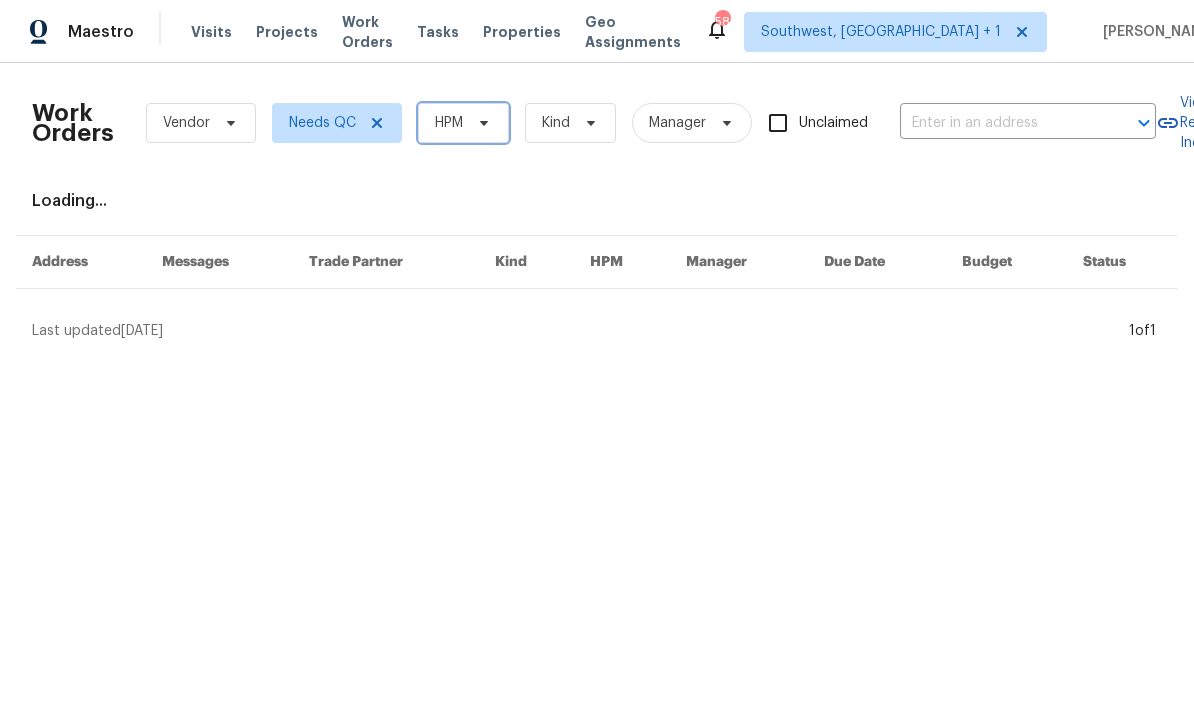 click at bounding box center (481, 123) 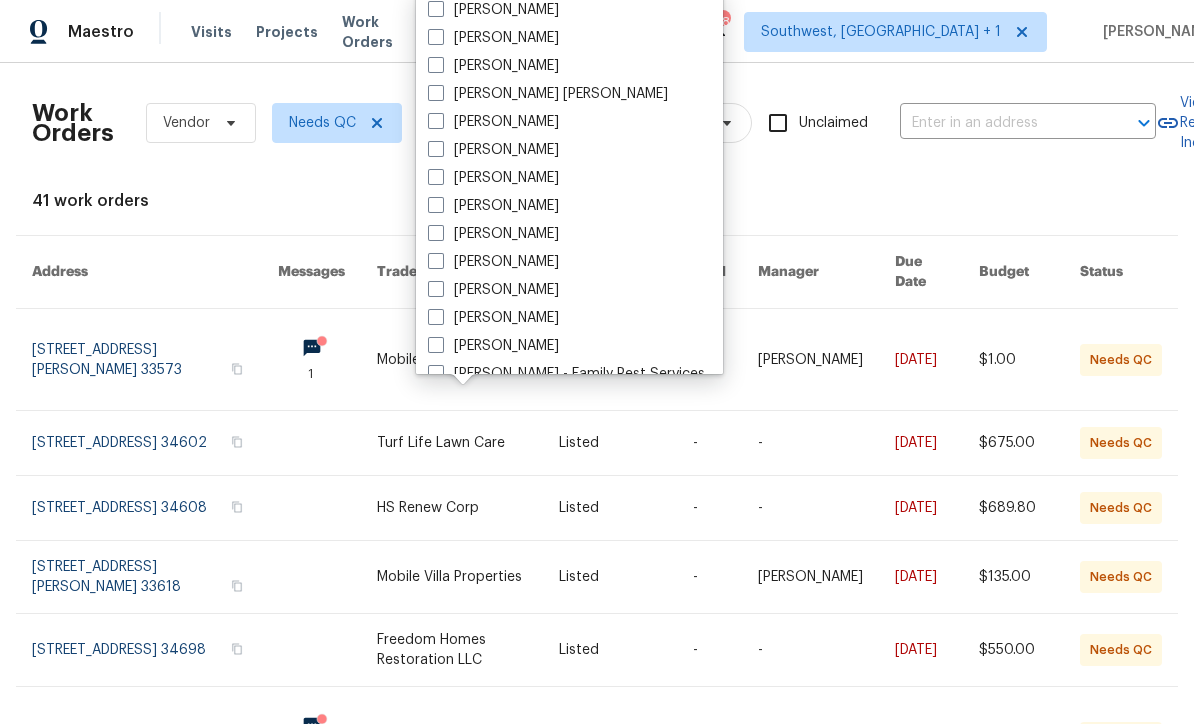 scroll, scrollTop: 119, scrollLeft: 0, axis: vertical 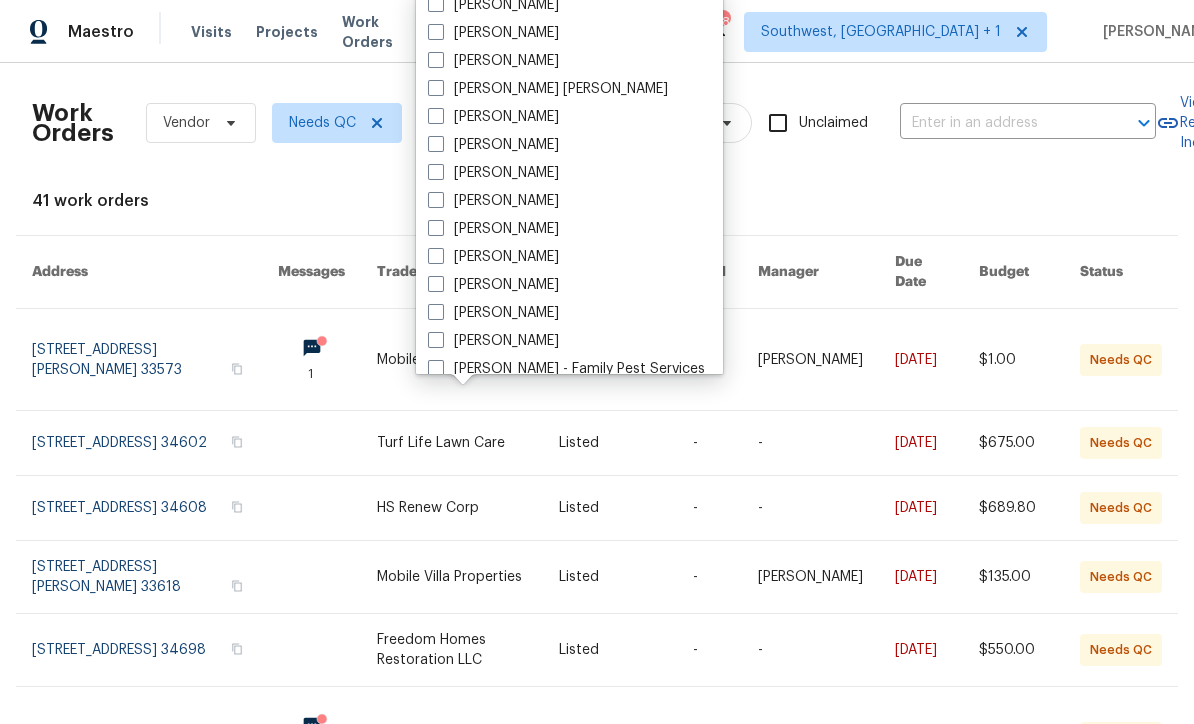 click at bounding box center (436, 284) 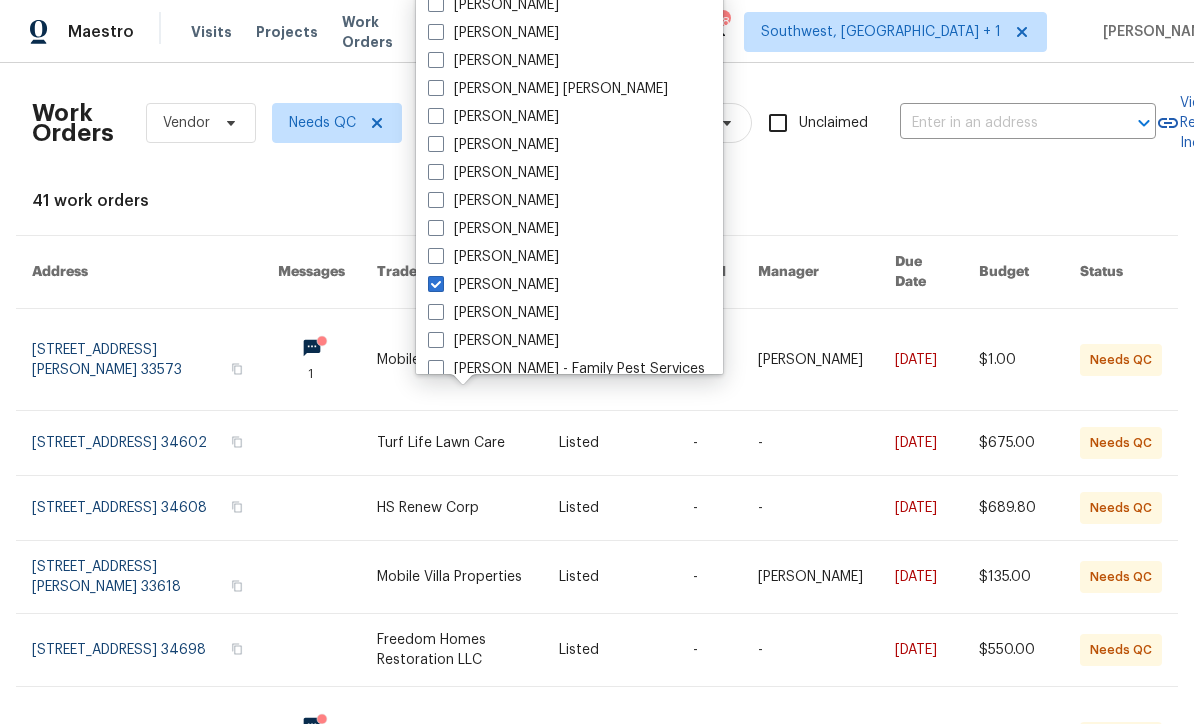 checkbox on "true" 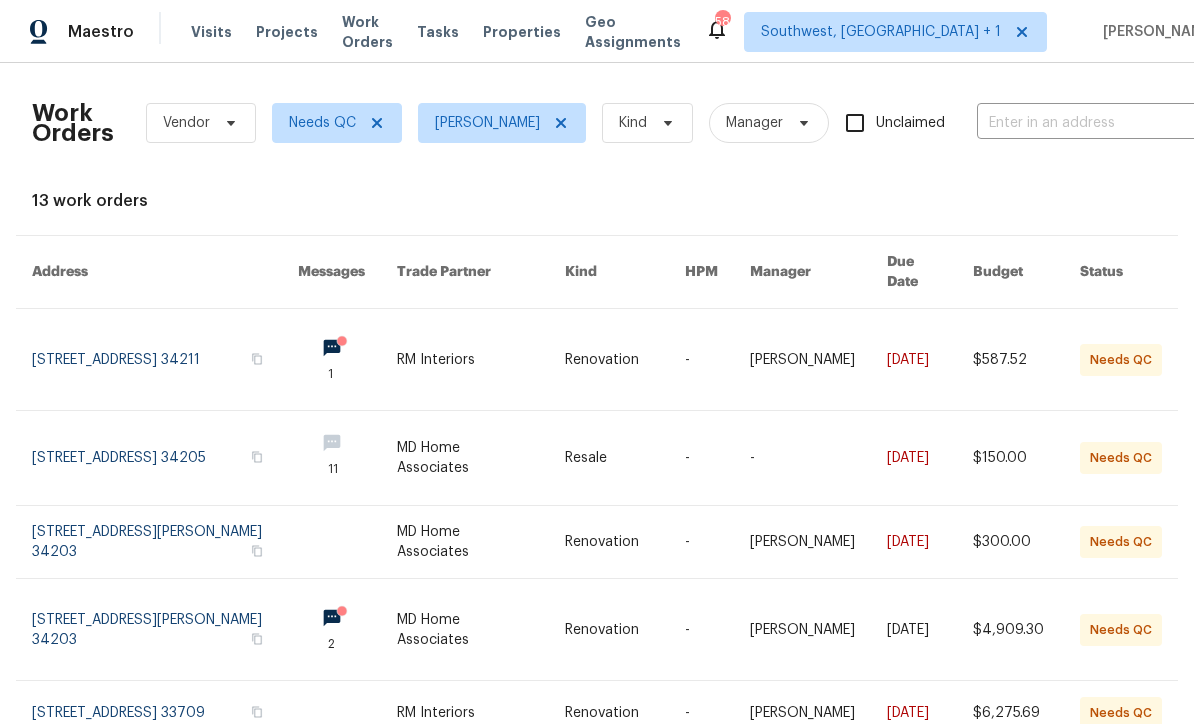 click at bounding box center (481, 359) 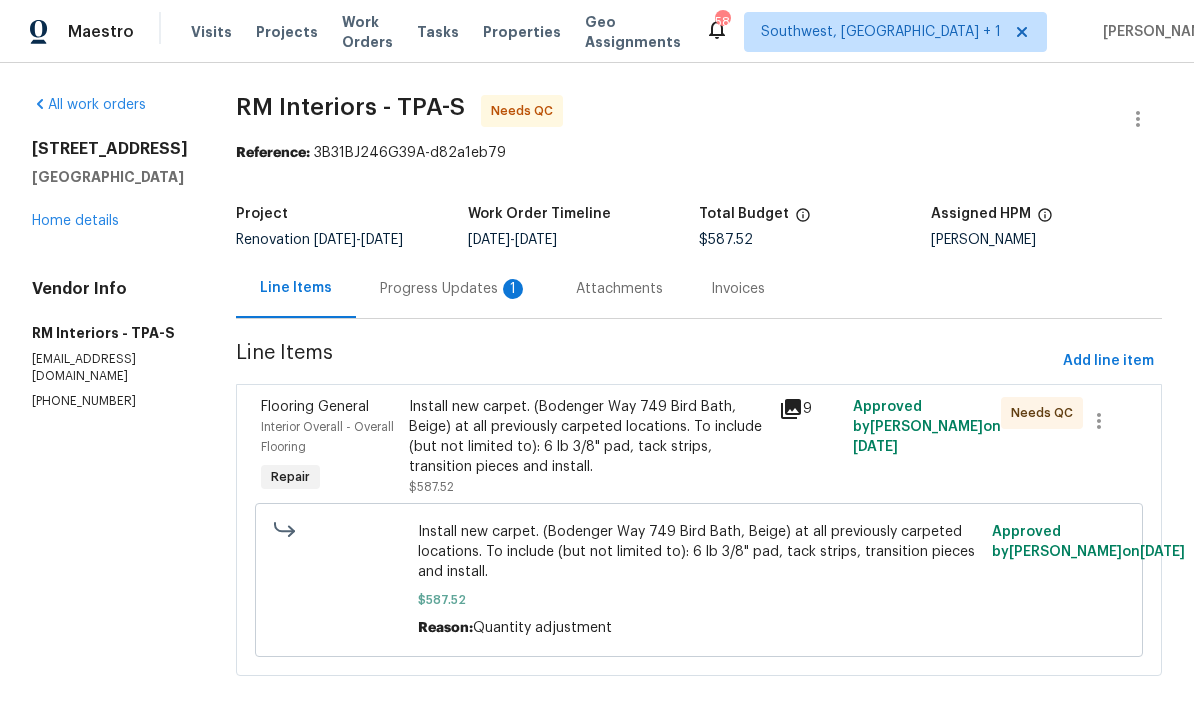 click on "Install new carpet. (Bodenger Way 749 Bird Bath, Beige) at all previously carpeted locations. To include (but not limited to): 6 lb 3/8" pad, tack strips, transition pieces and install." at bounding box center (588, 437) 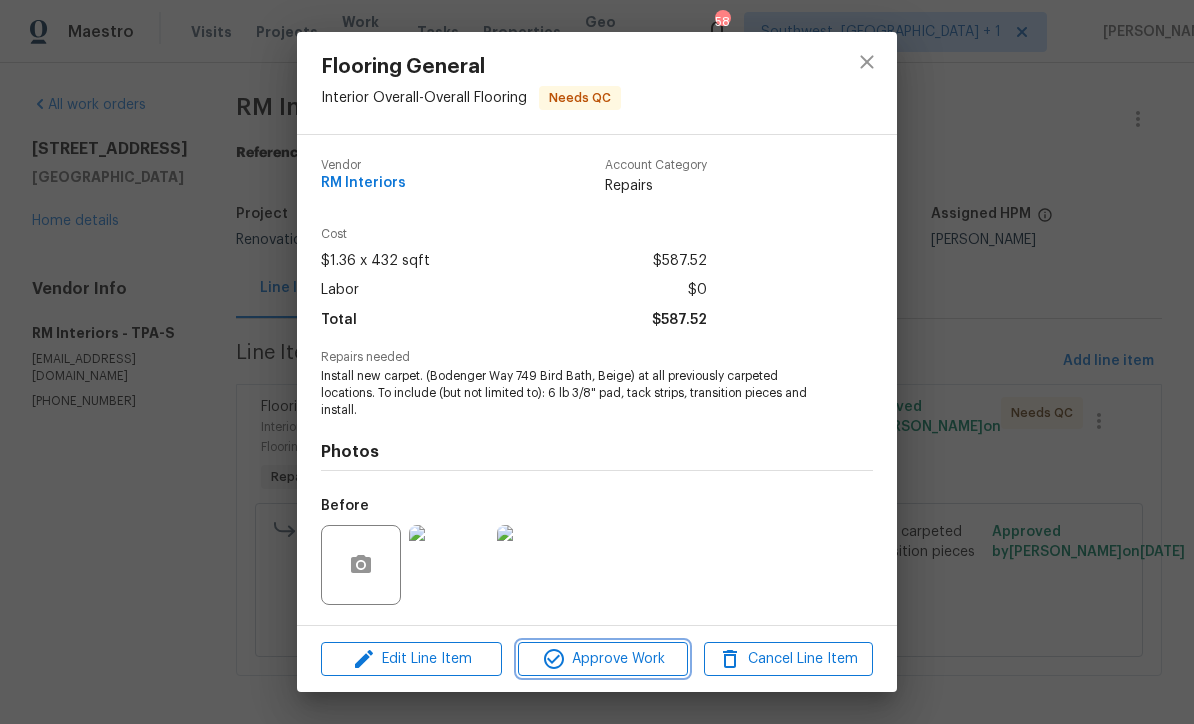 click on "Approve Work" at bounding box center [602, 659] 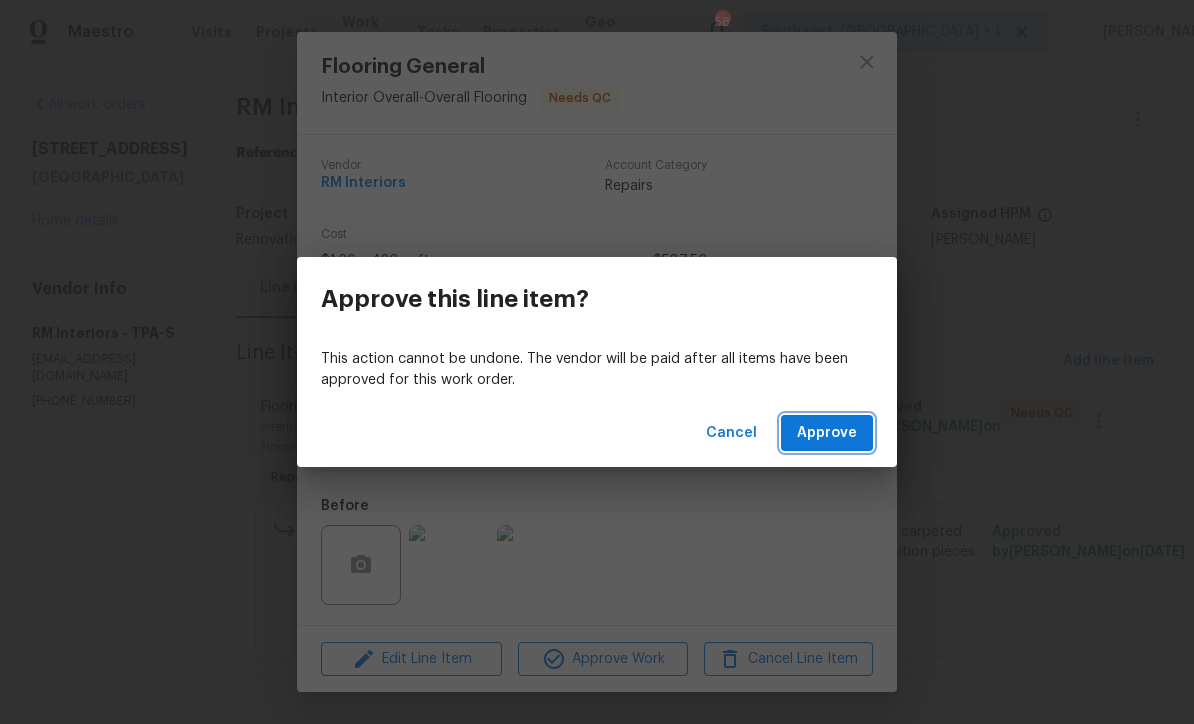 click on "Approve" at bounding box center [827, 433] 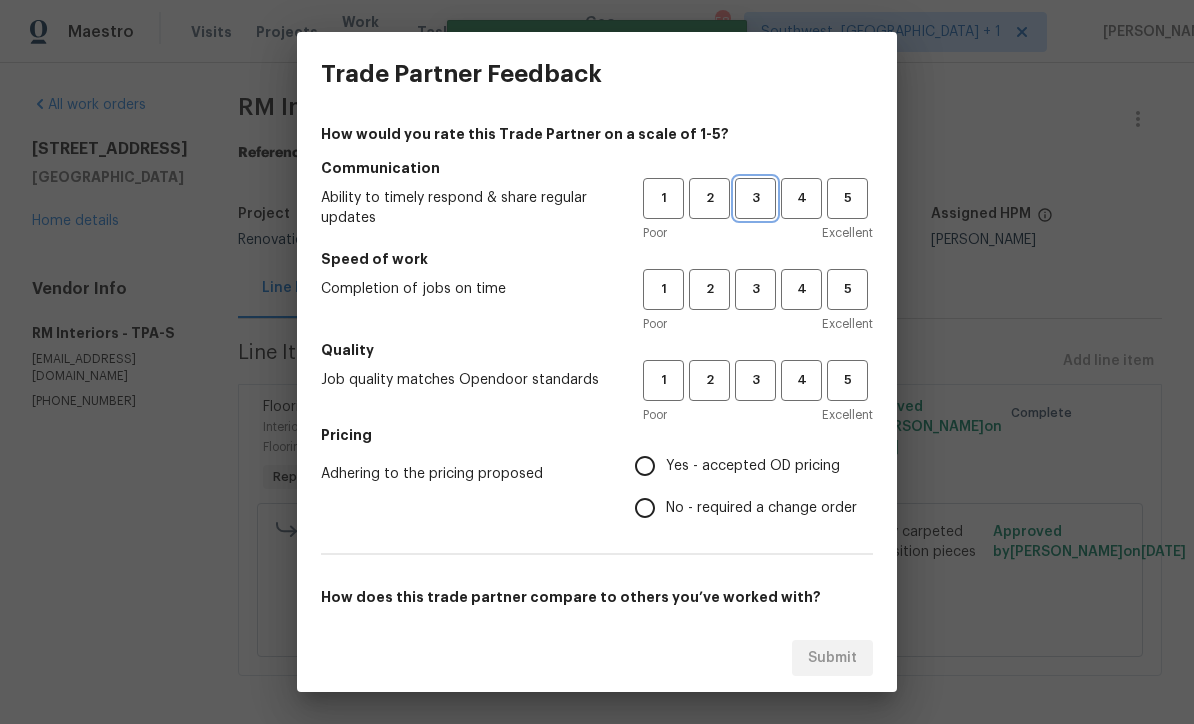 click on "3" at bounding box center (755, 198) 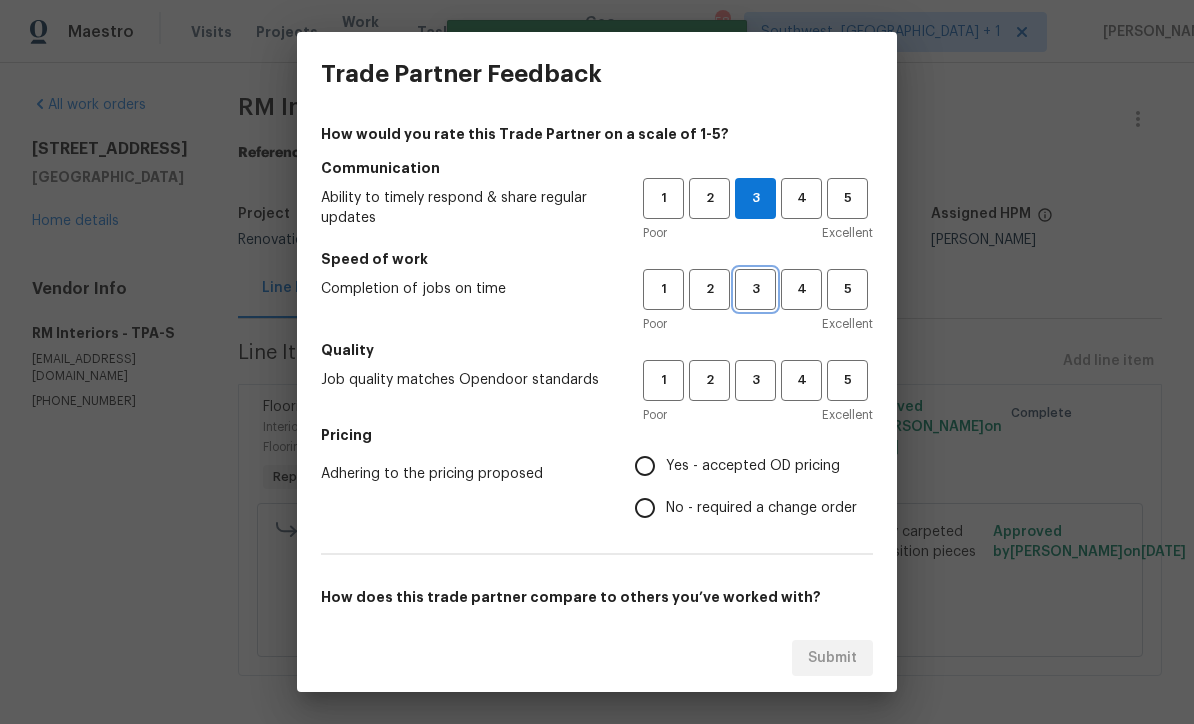 click on "3" at bounding box center [755, 289] 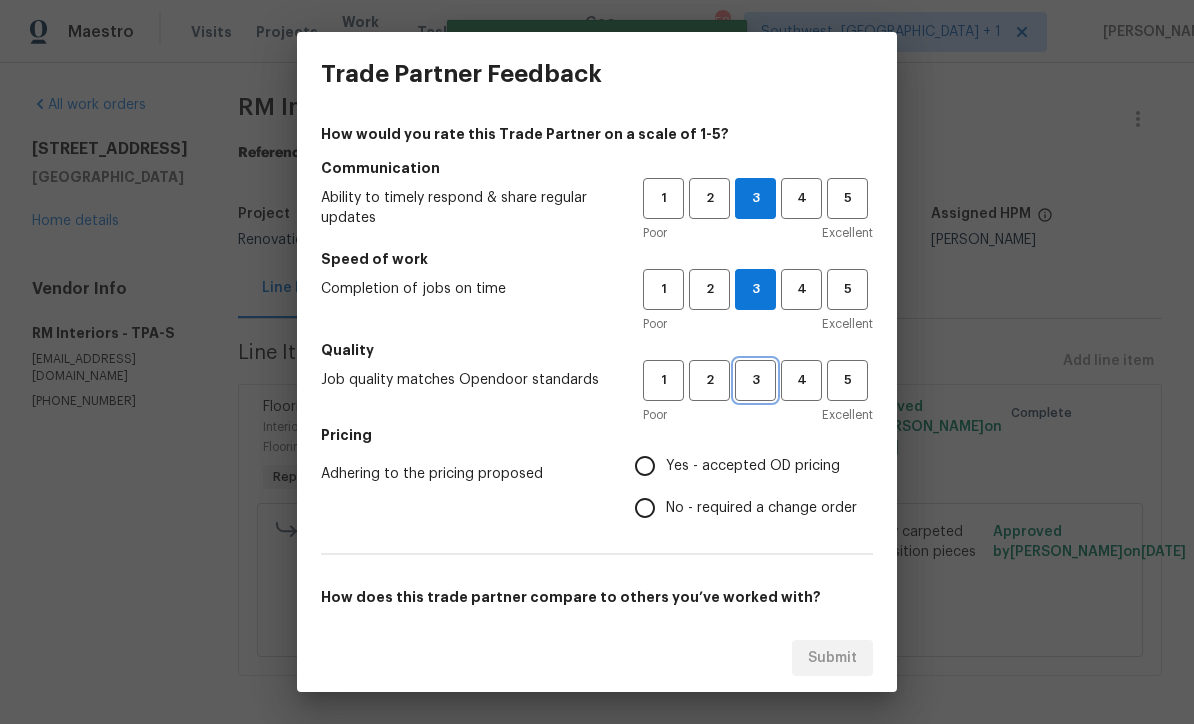click on "3" at bounding box center [755, 380] 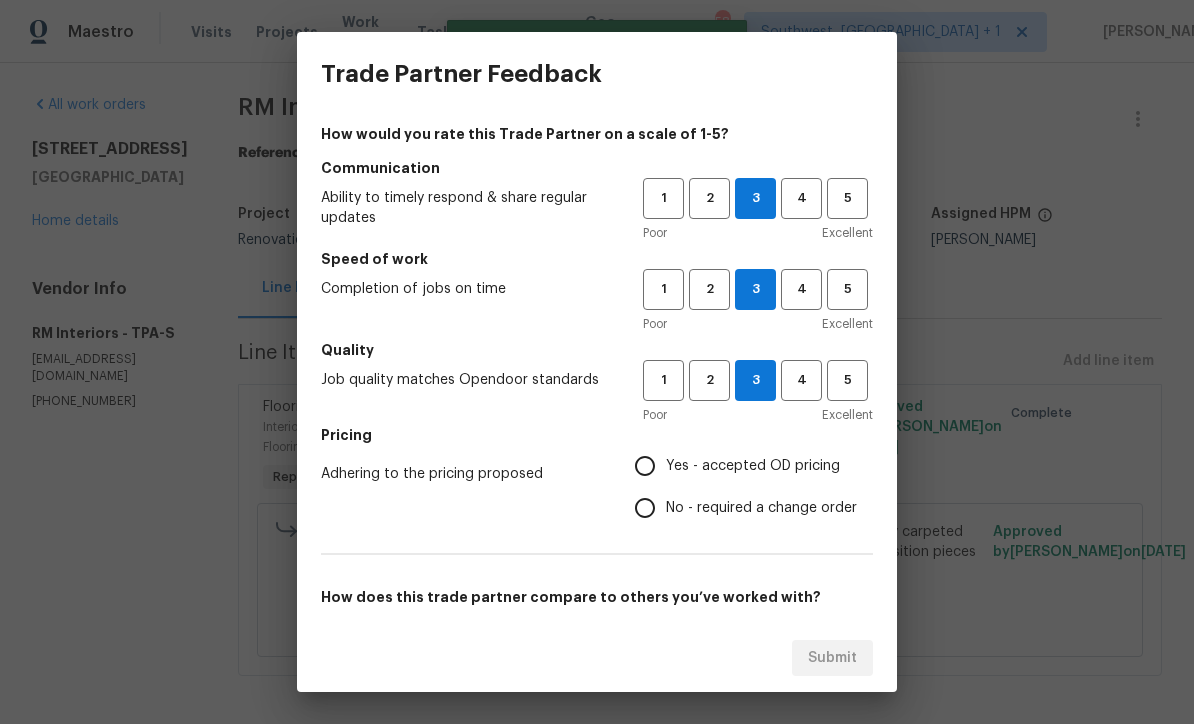 click on "No - required a change order" at bounding box center (645, 508) 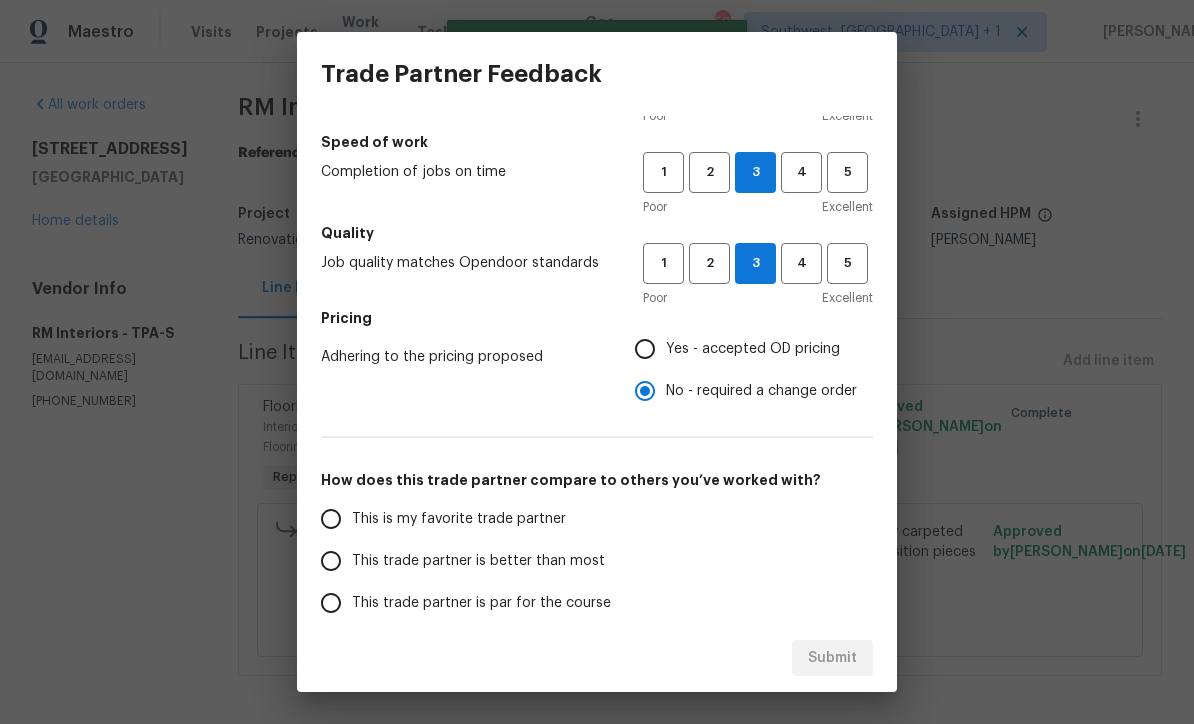 scroll, scrollTop: 118, scrollLeft: 0, axis: vertical 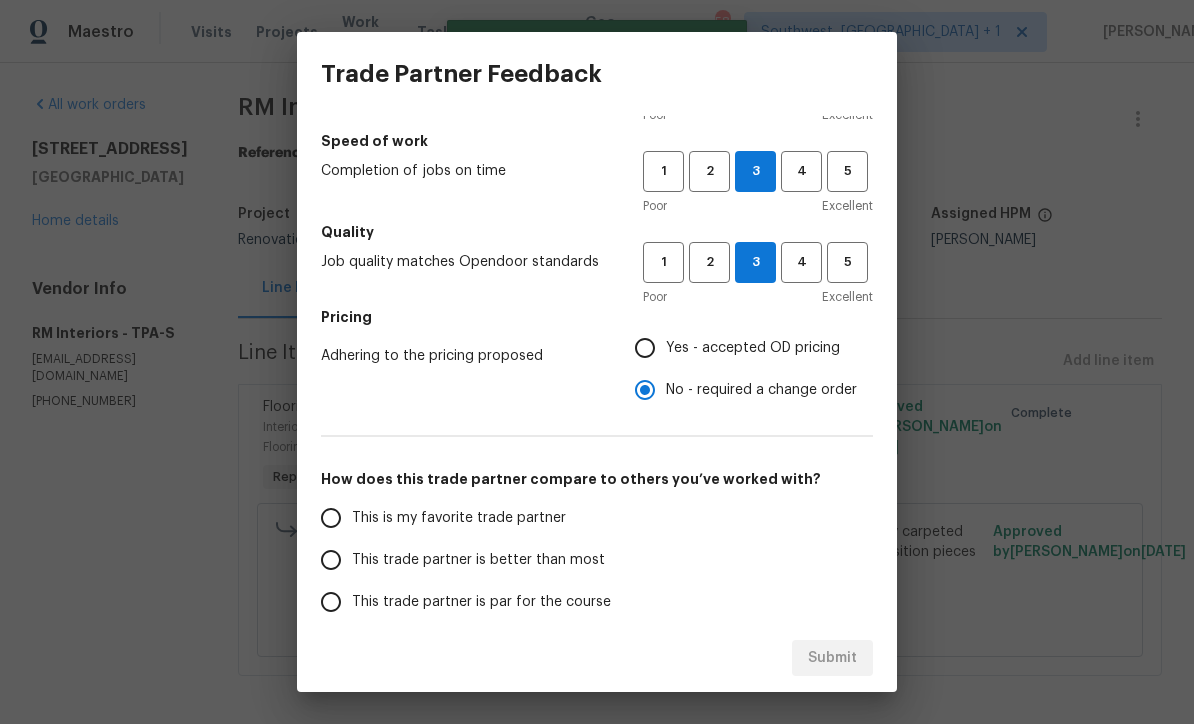 click on "Yes - accepted OD pricing" at bounding box center (645, 348) 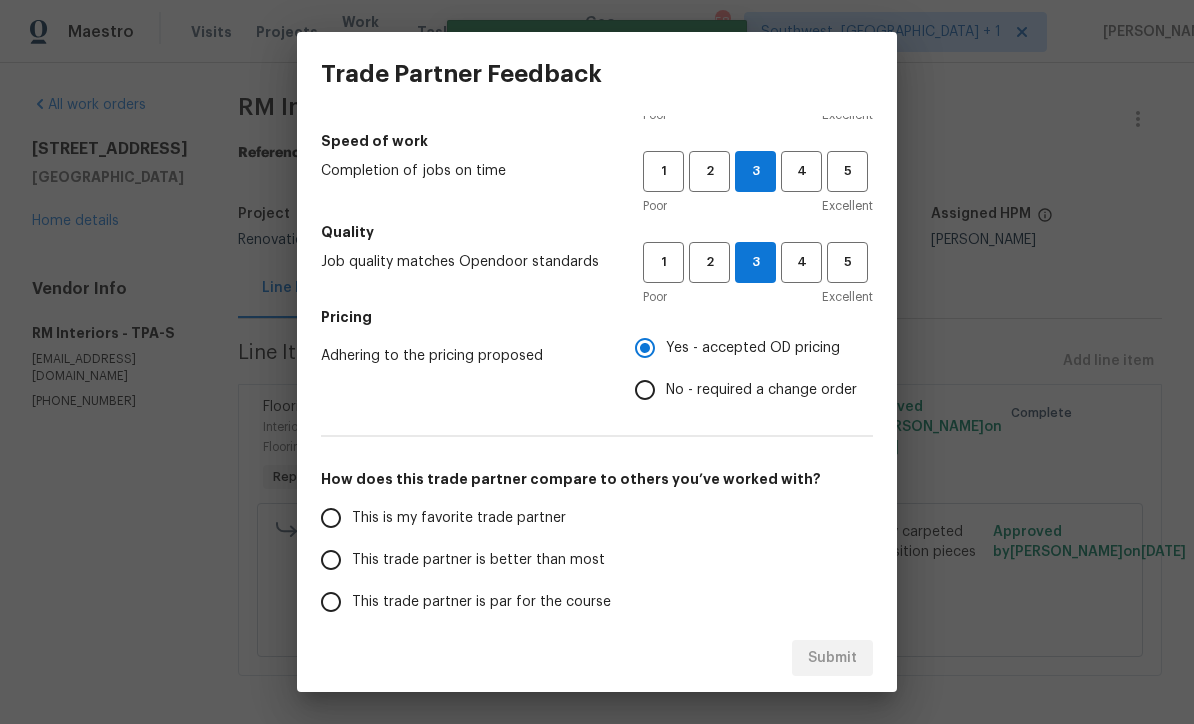 click on "This trade partner is par for the course" at bounding box center (331, 602) 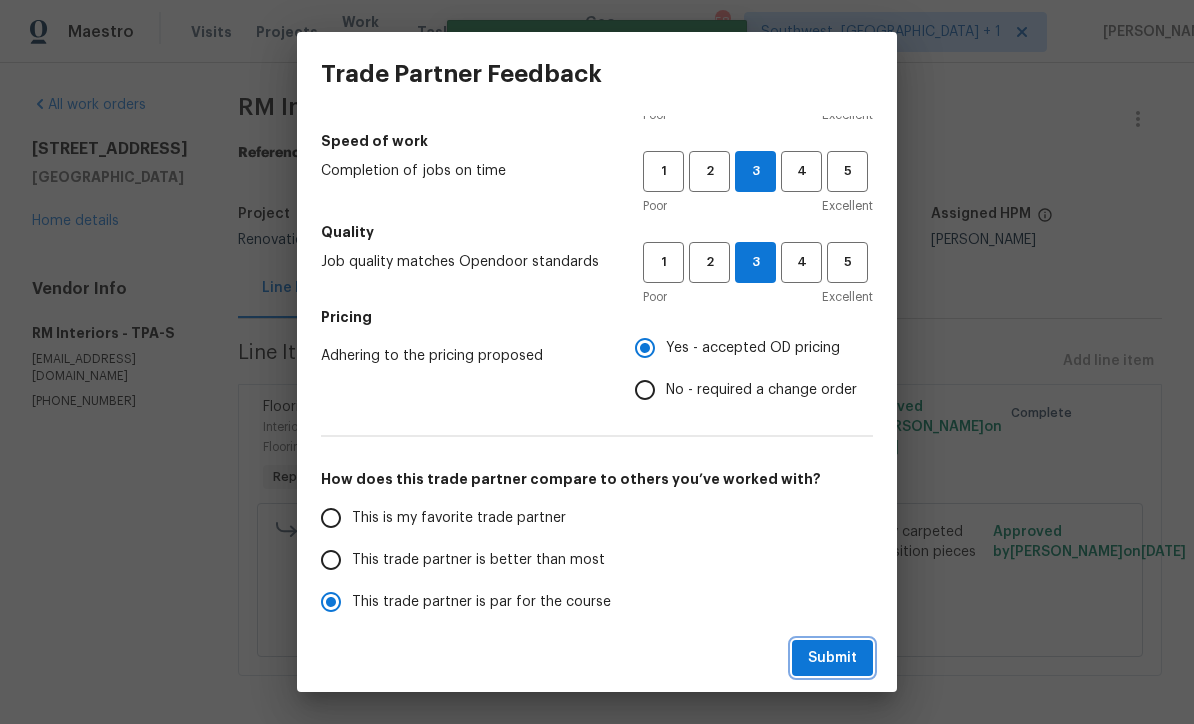 click on "Submit" at bounding box center (832, 658) 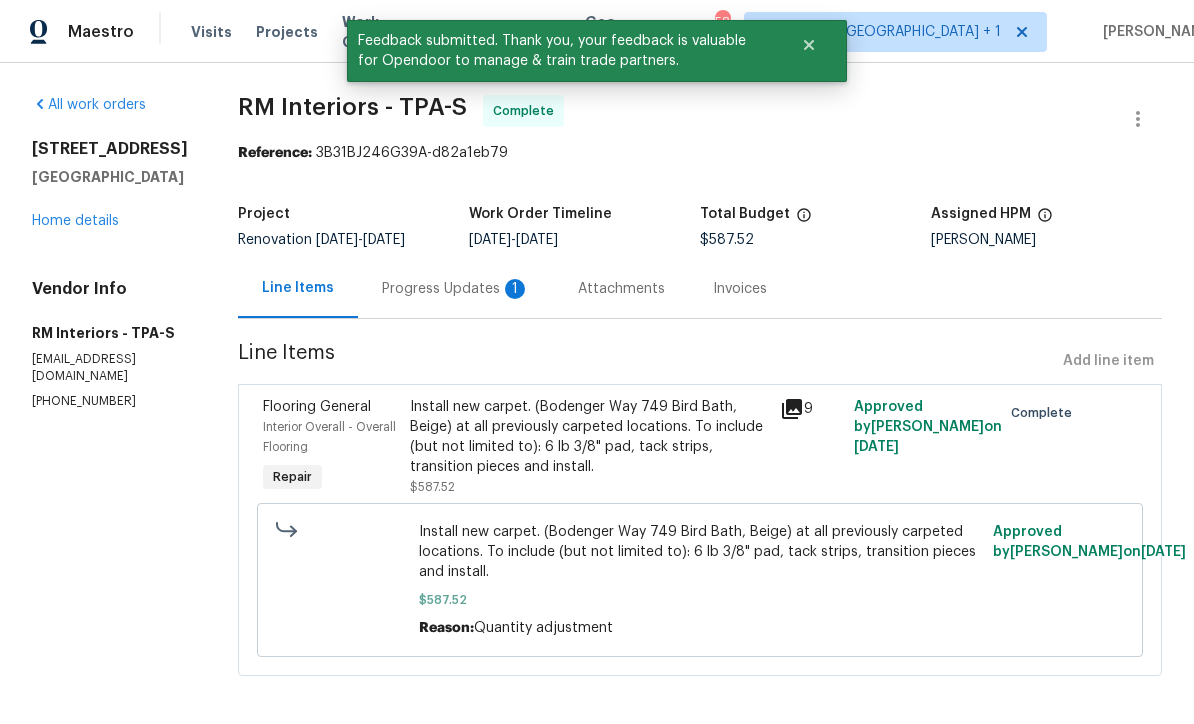 click on "Progress Updates 1" at bounding box center [456, 289] 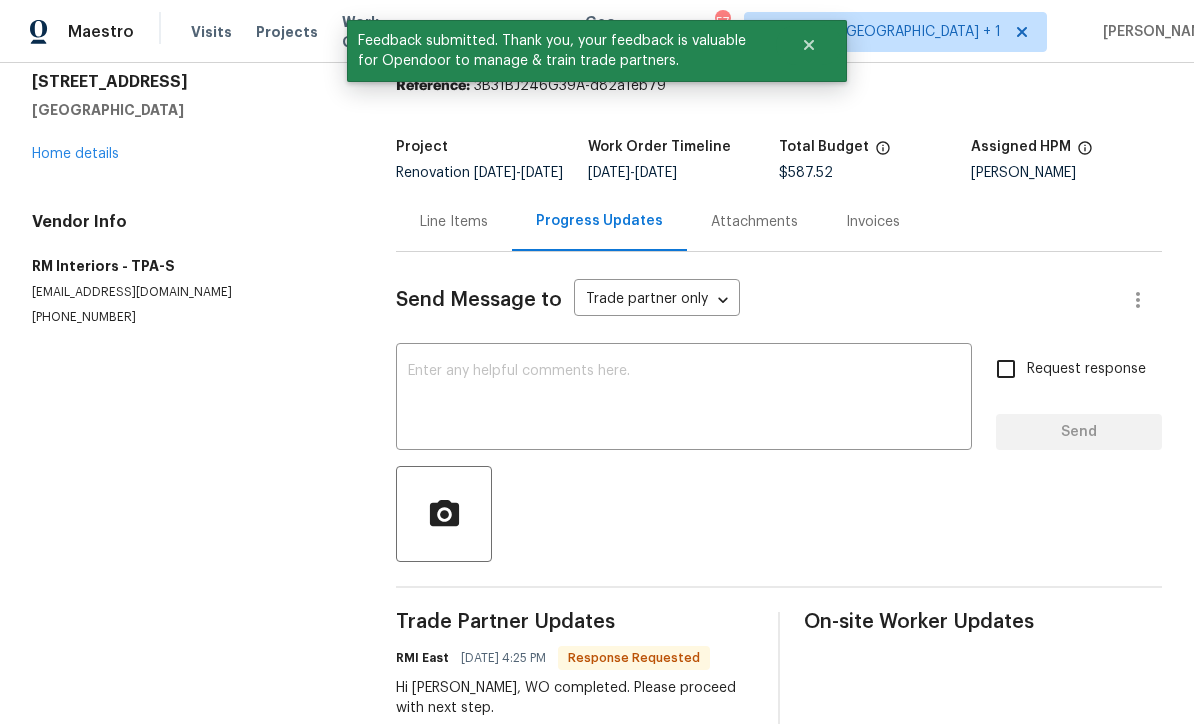 scroll, scrollTop: 66, scrollLeft: 0, axis: vertical 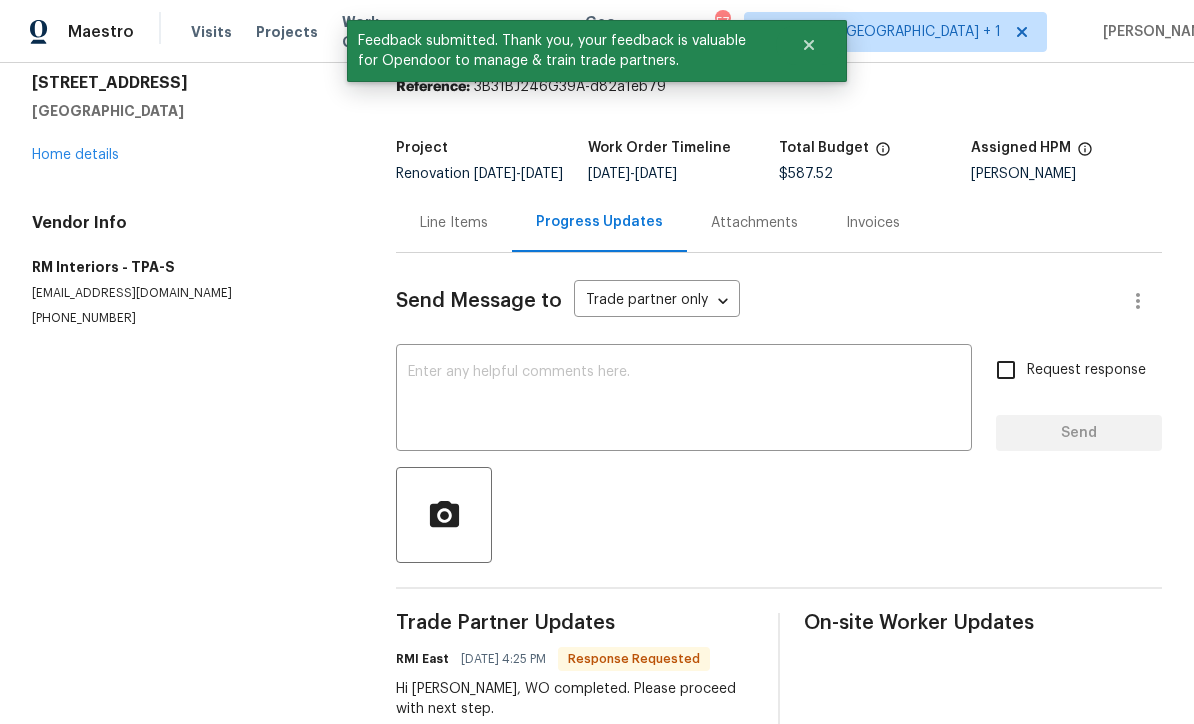 click on "Line Items" at bounding box center (454, 223) 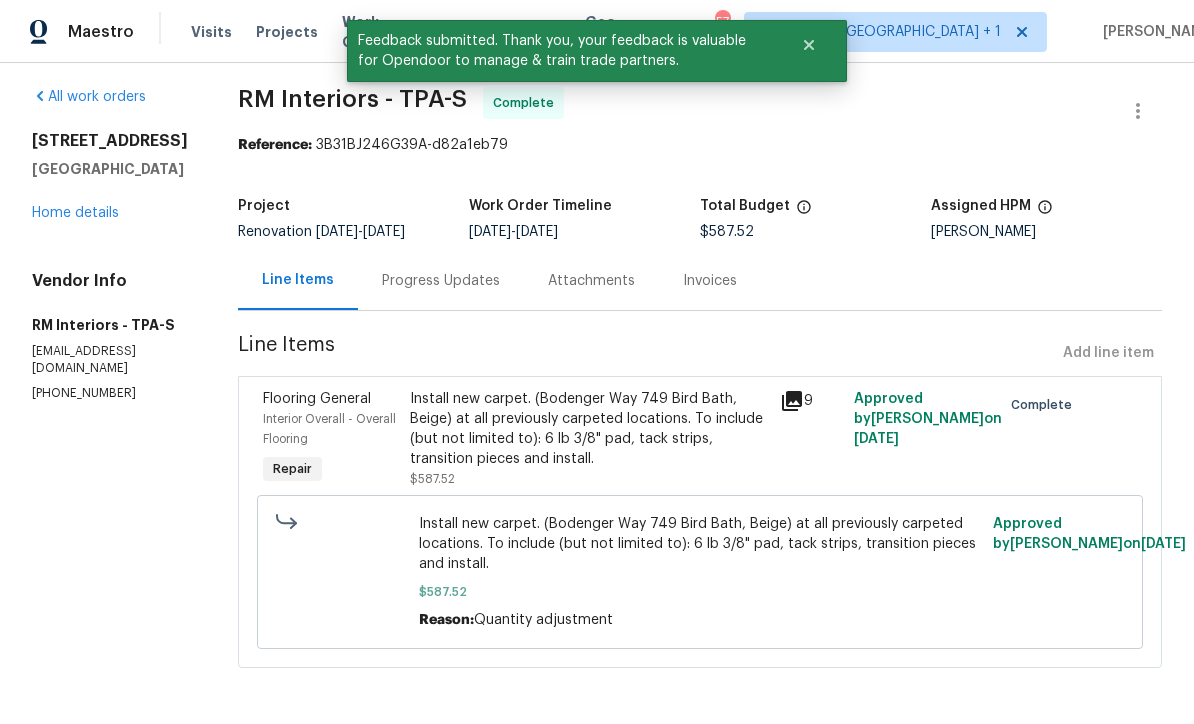 scroll, scrollTop: 0, scrollLeft: 0, axis: both 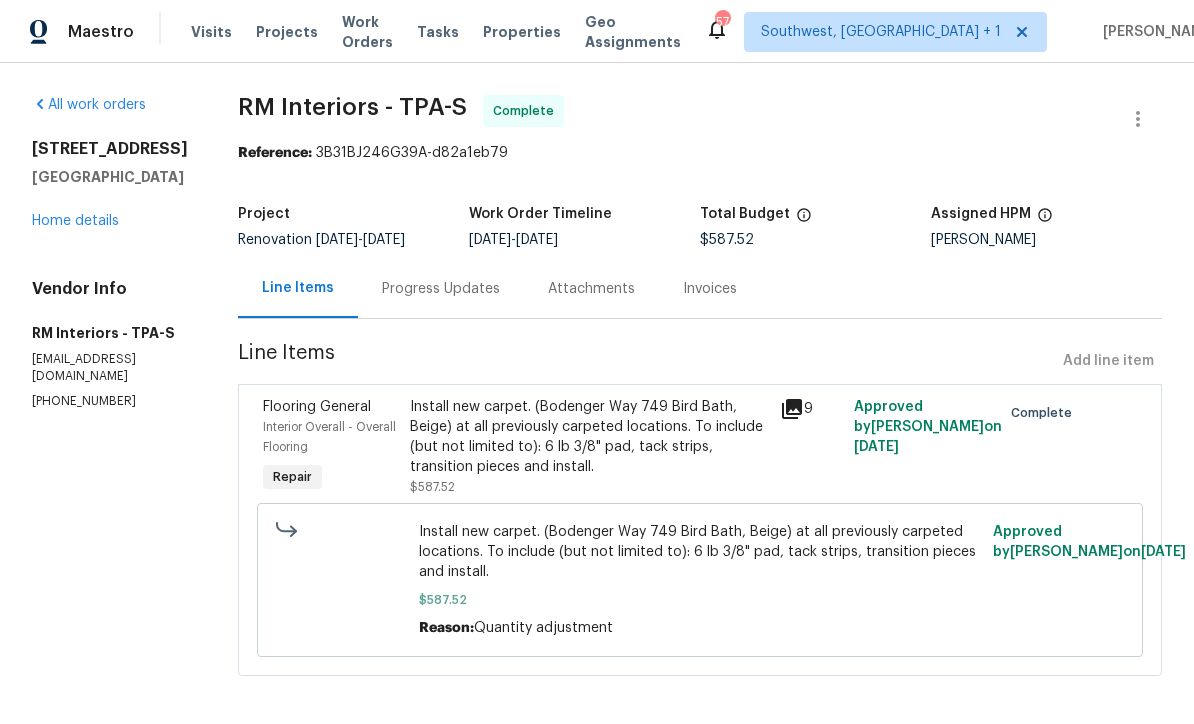 click on "Home details" at bounding box center (75, 221) 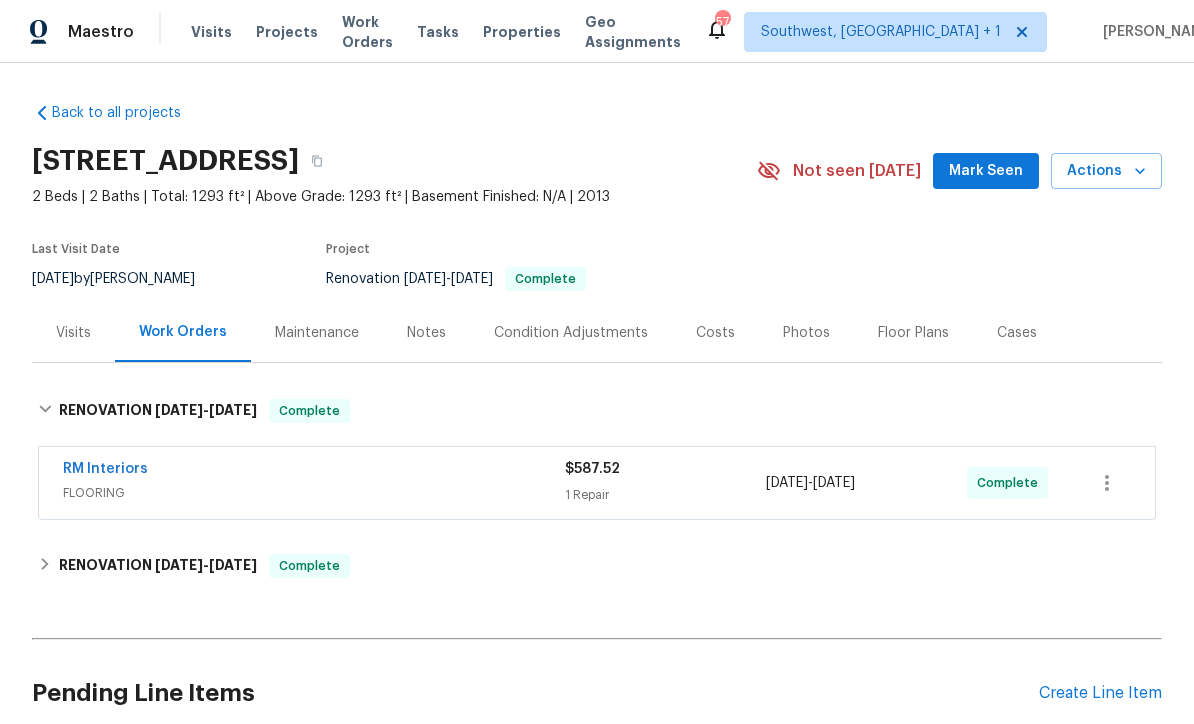 click on "Work Orders" at bounding box center [367, 32] 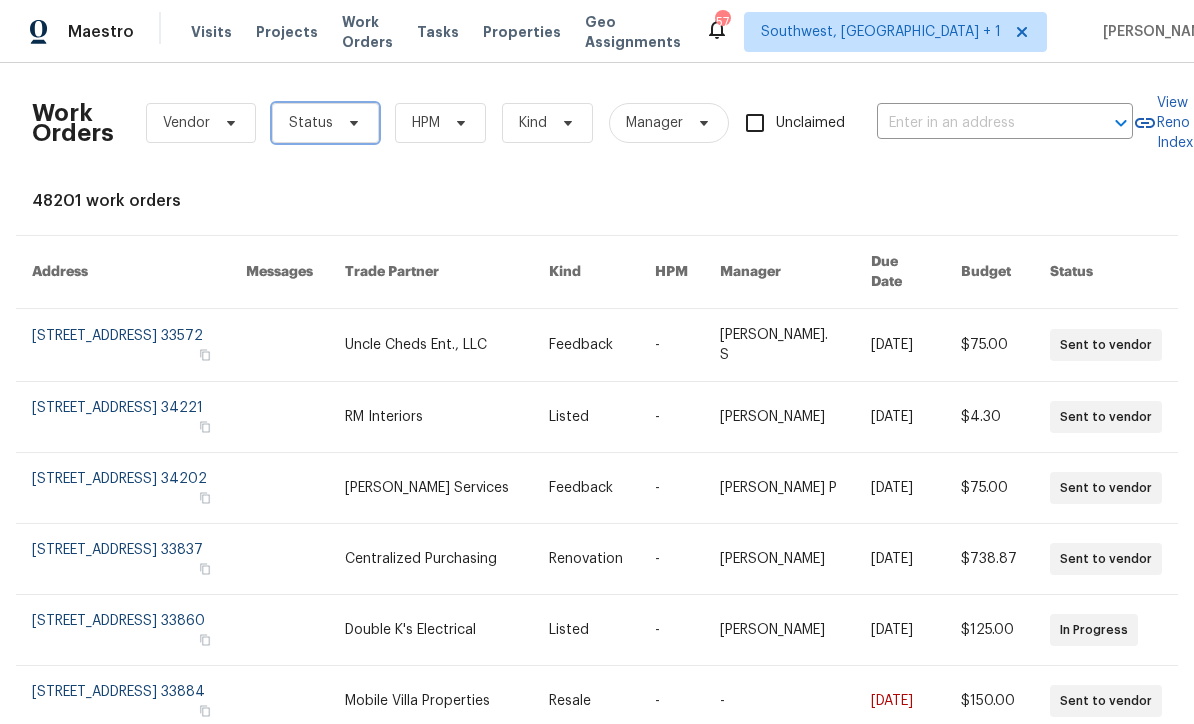 click on "Status" at bounding box center [325, 123] 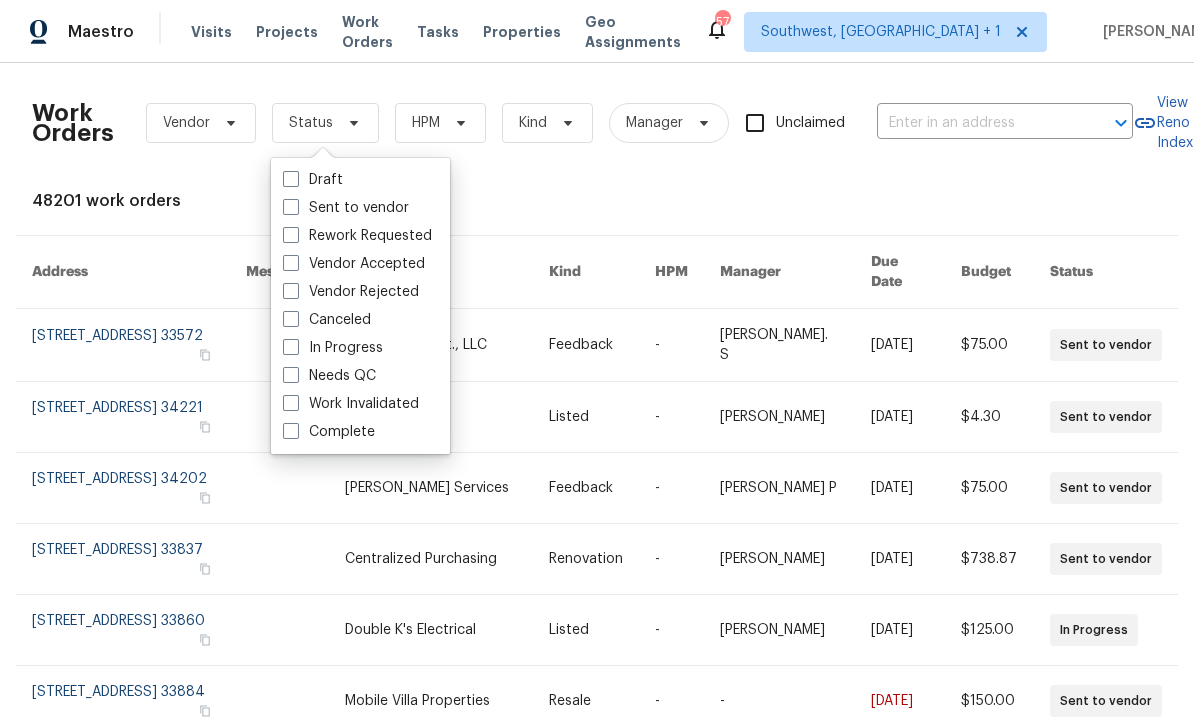 click at bounding box center [291, 375] 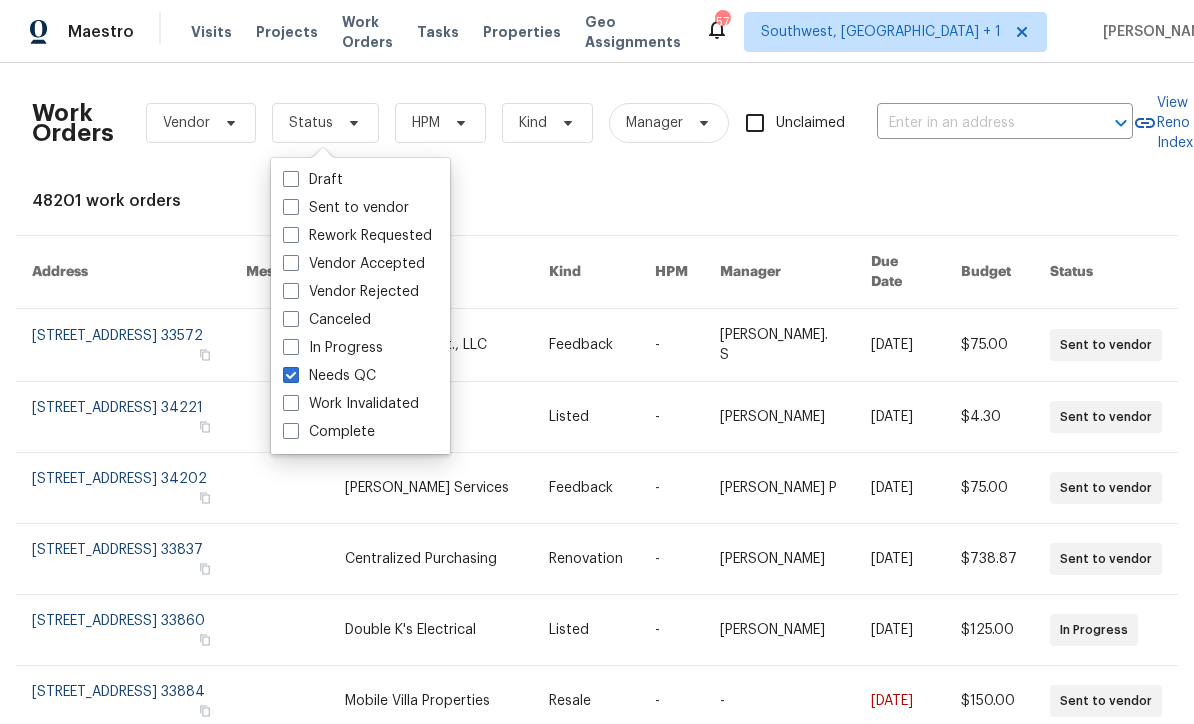 checkbox on "true" 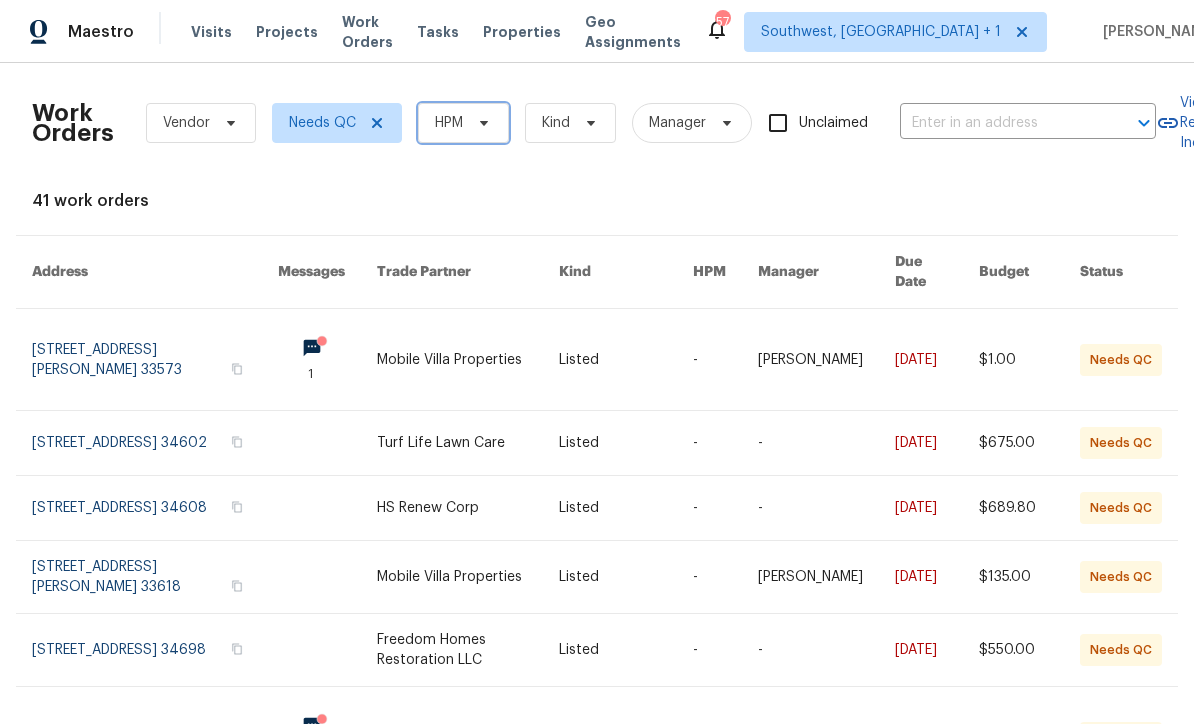 click 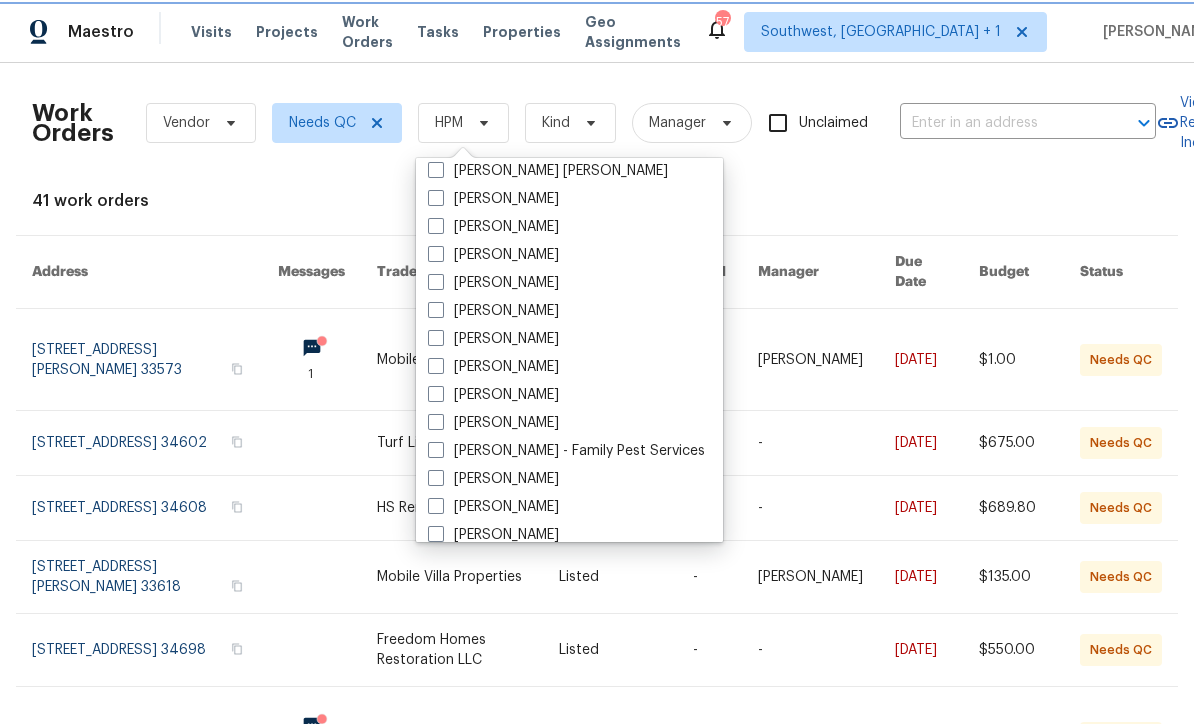 scroll, scrollTop: 203, scrollLeft: 0, axis: vertical 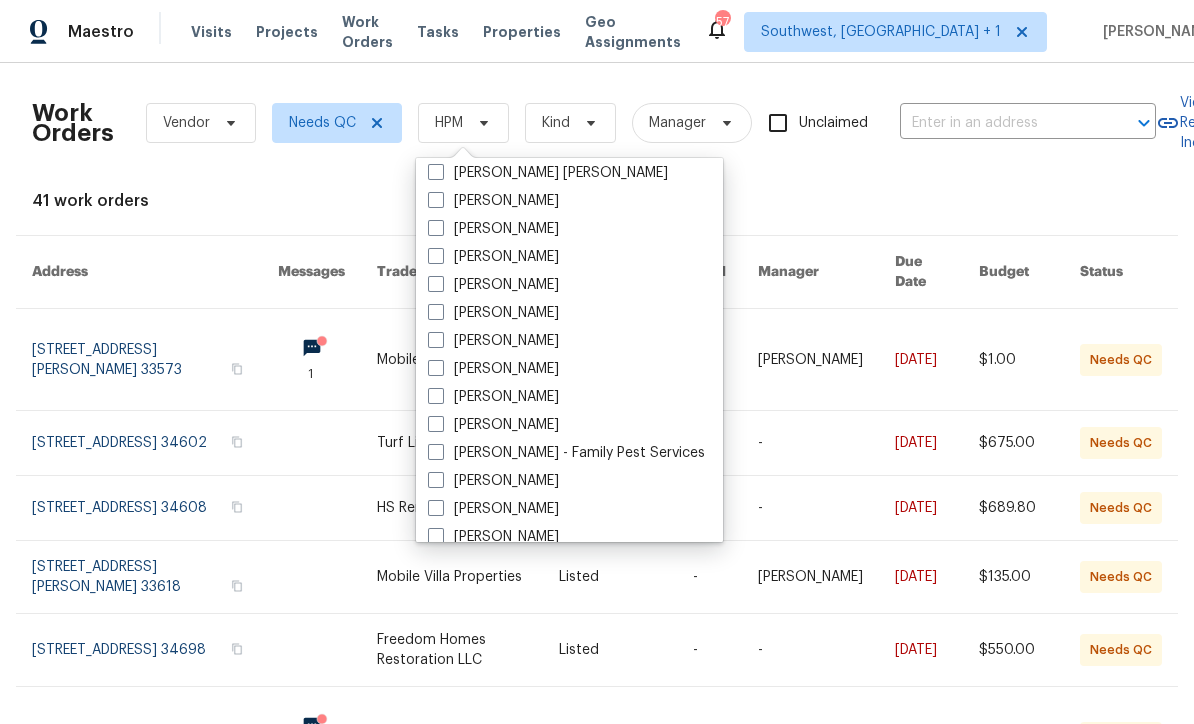 click on "[PERSON_NAME]" at bounding box center (493, 369) 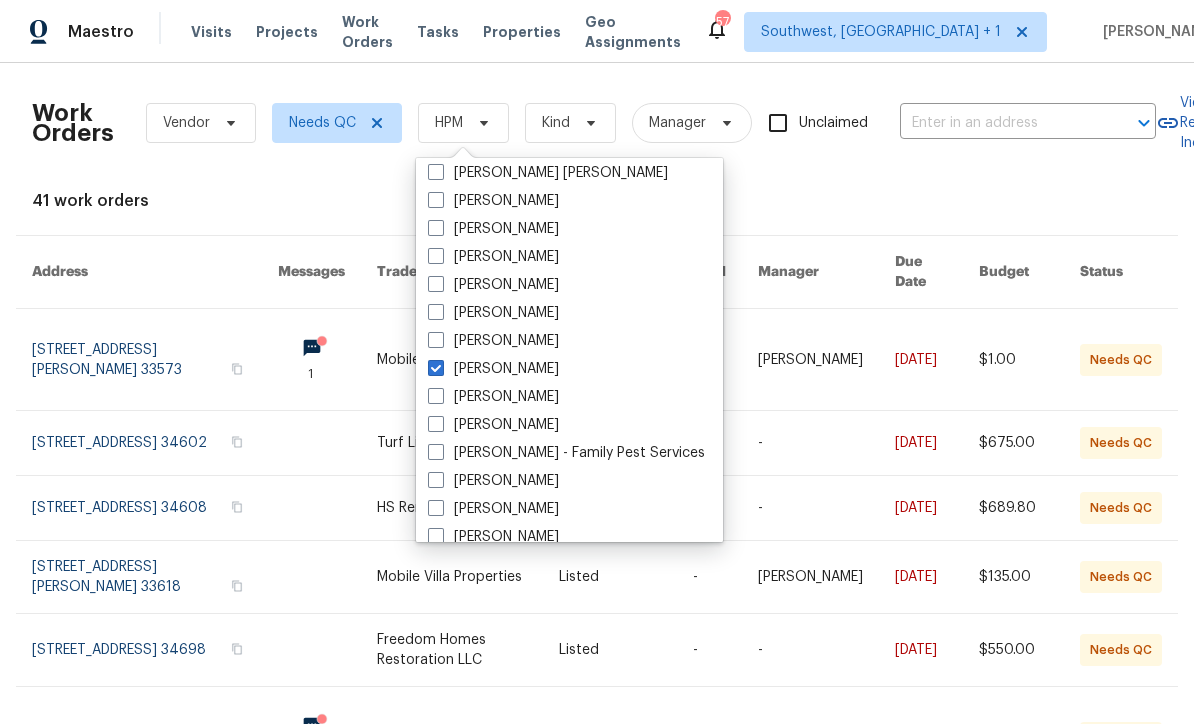 checkbox on "true" 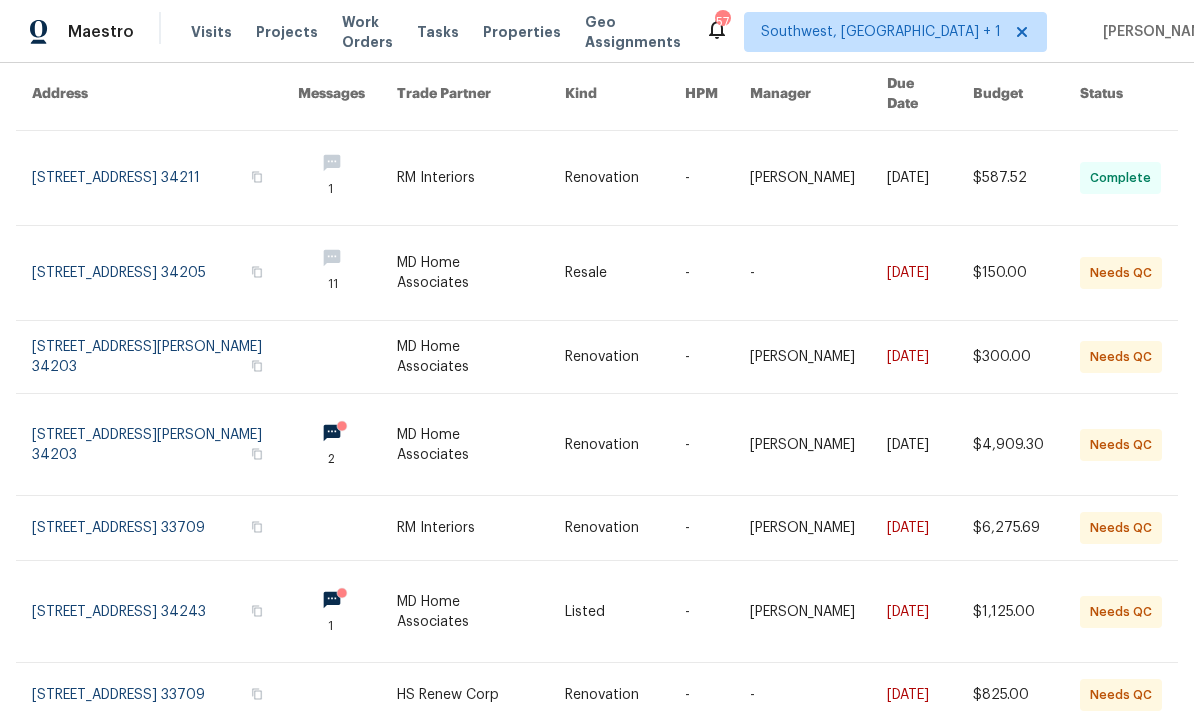 scroll, scrollTop: 179, scrollLeft: 0, axis: vertical 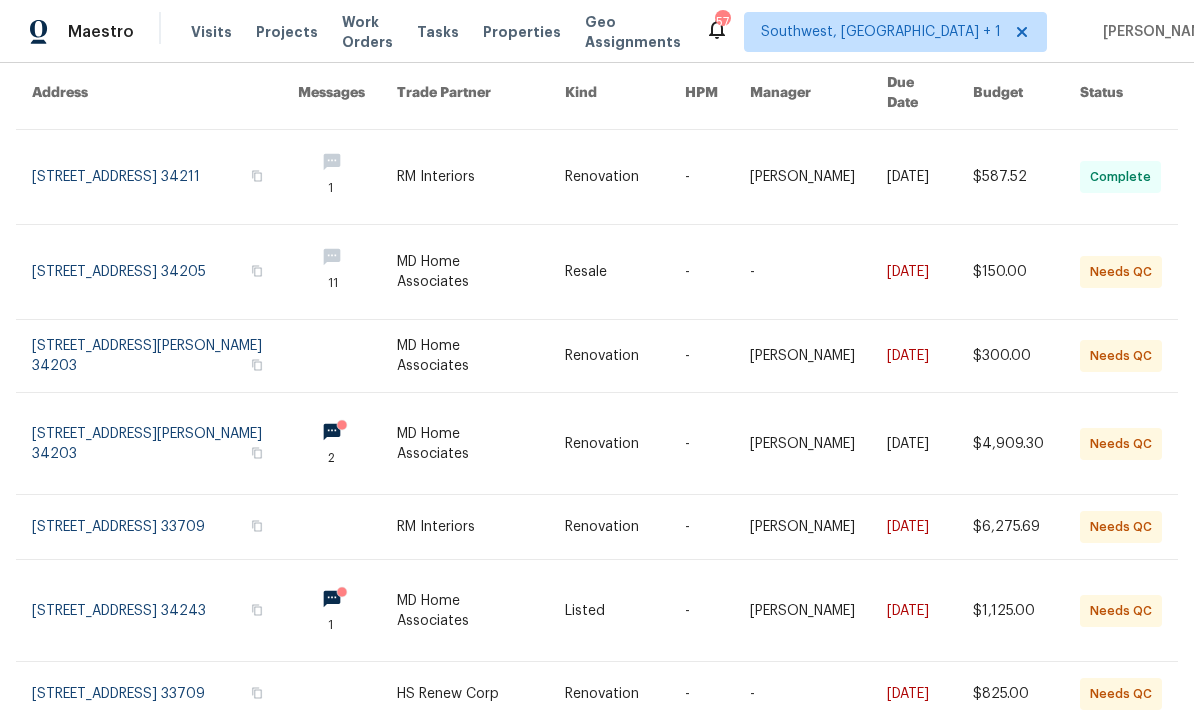 click at bounding box center (481, 356) 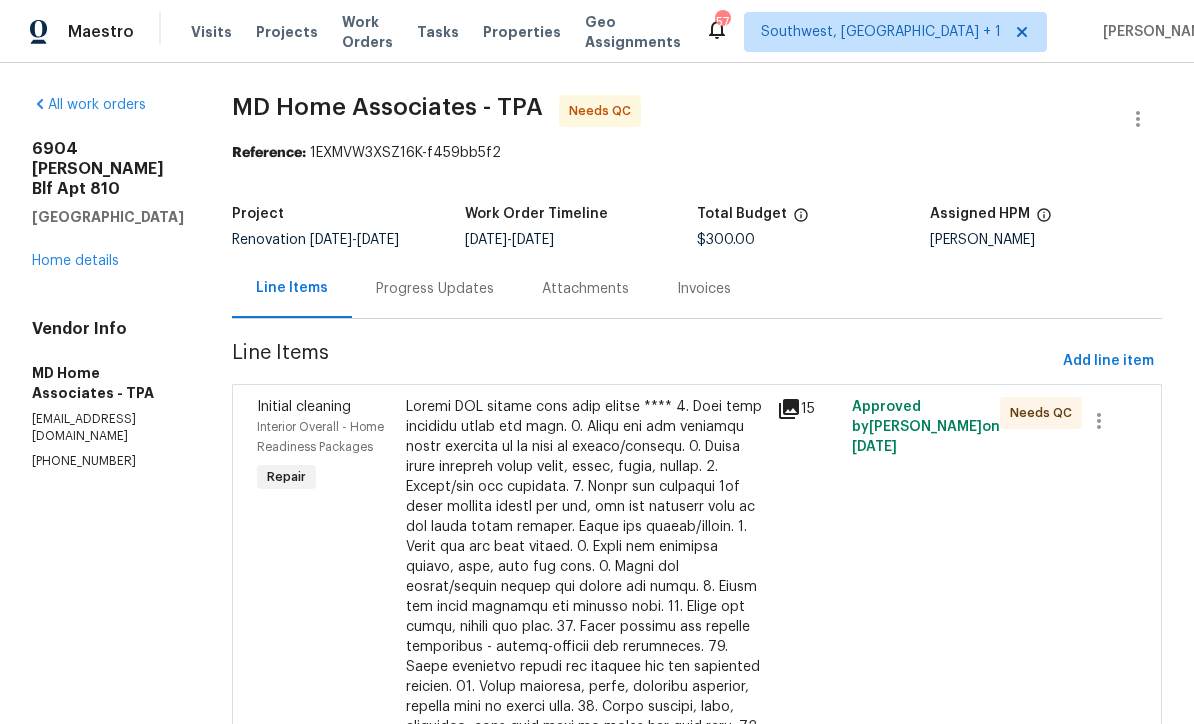 click at bounding box center [586, 667] 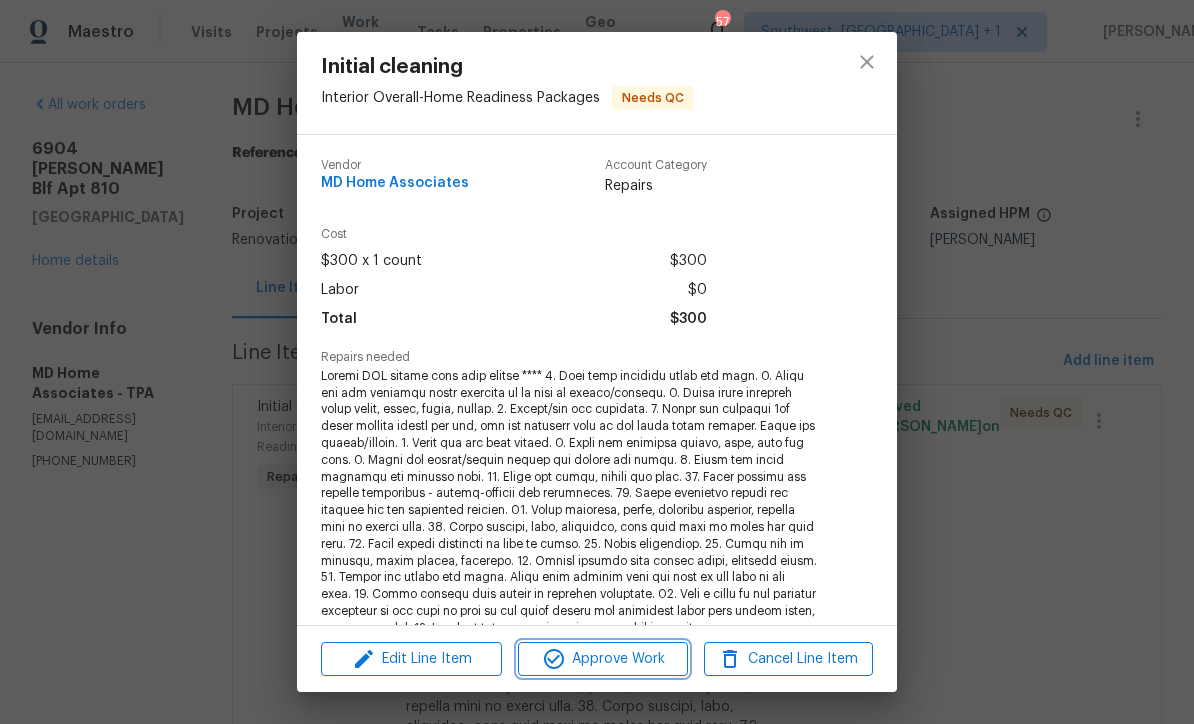 click on "Approve Work" at bounding box center (602, 659) 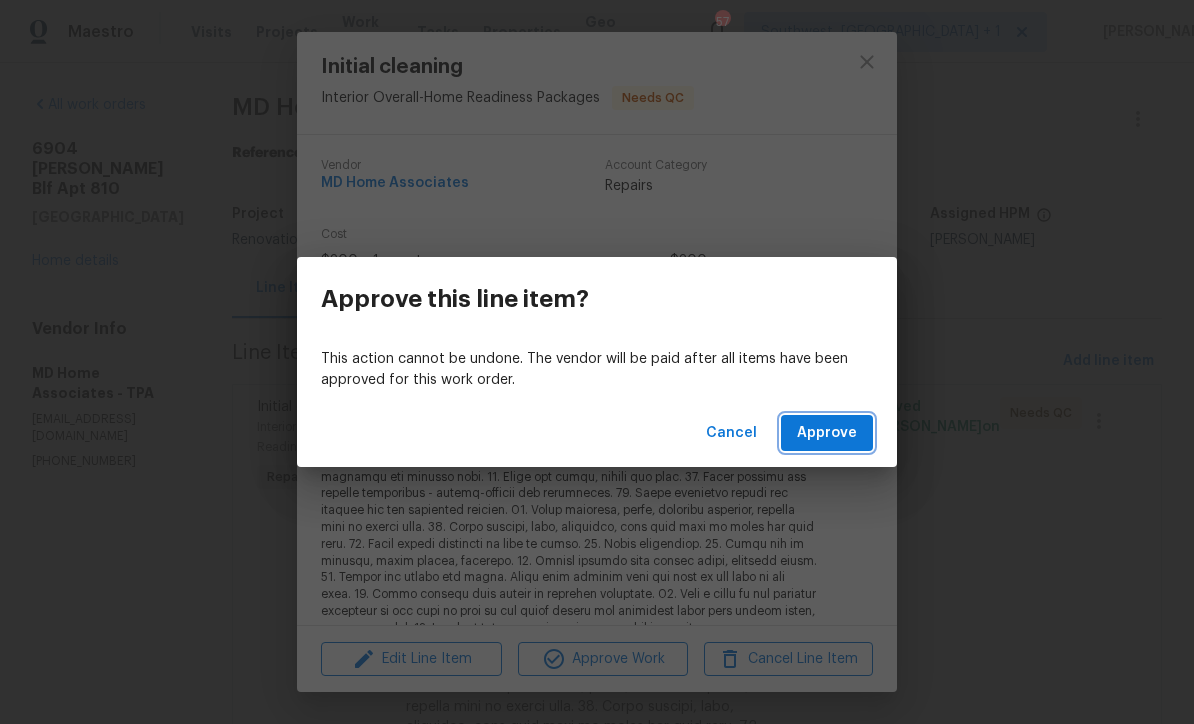 click on "Approve" at bounding box center (827, 433) 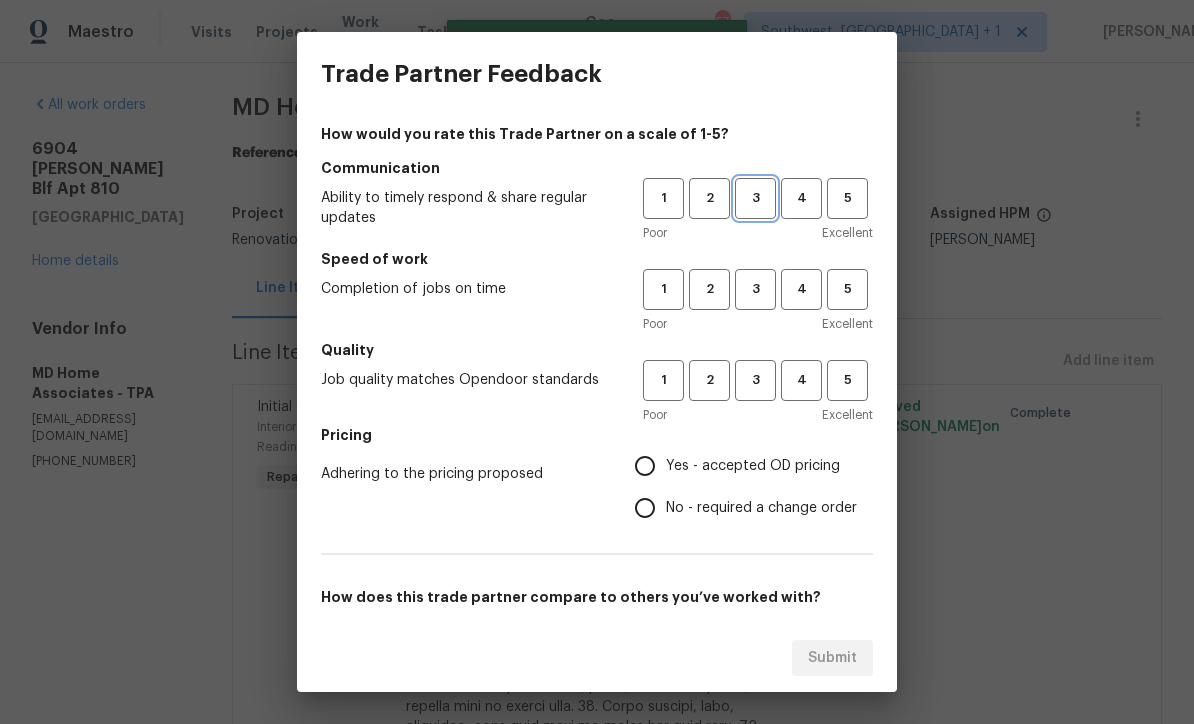 click on "3" at bounding box center [755, 198] 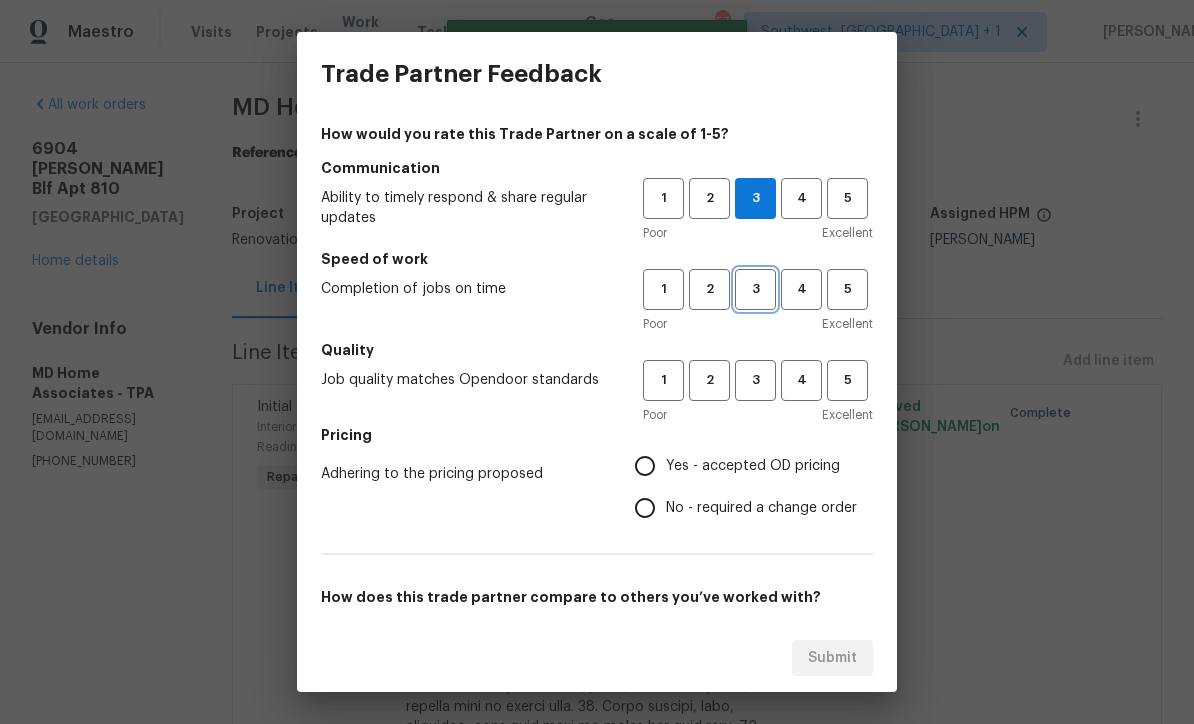 click on "3" at bounding box center [755, 289] 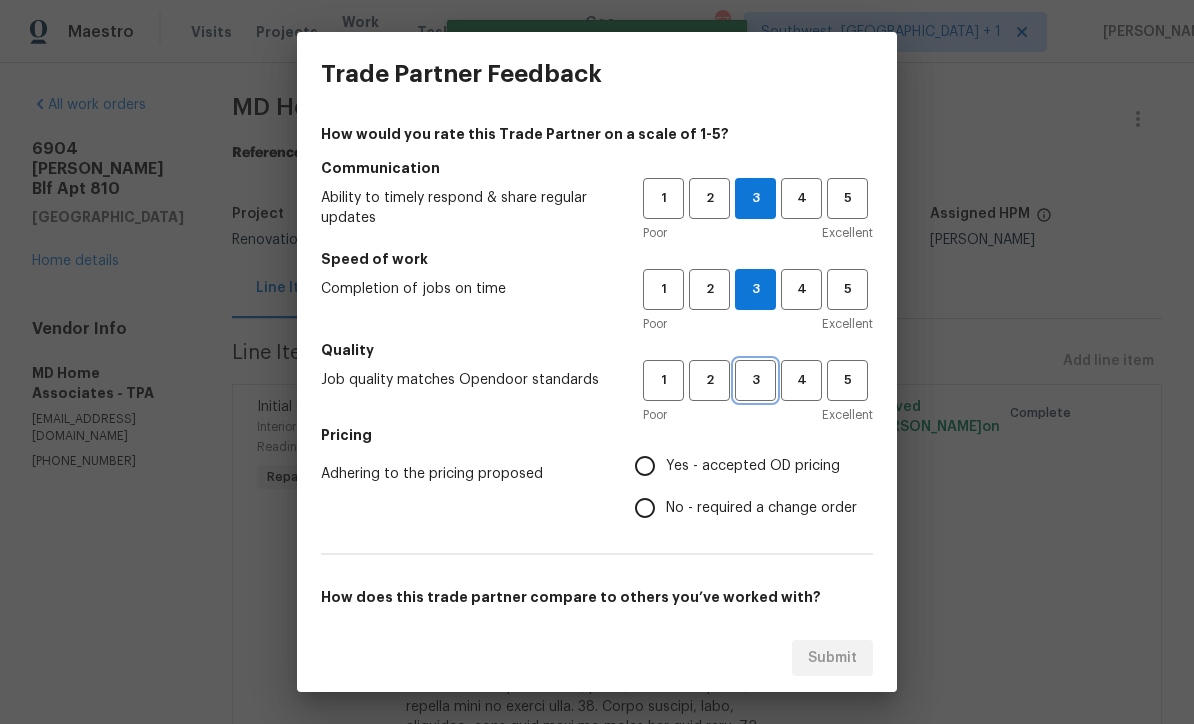 click on "3" at bounding box center (755, 380) 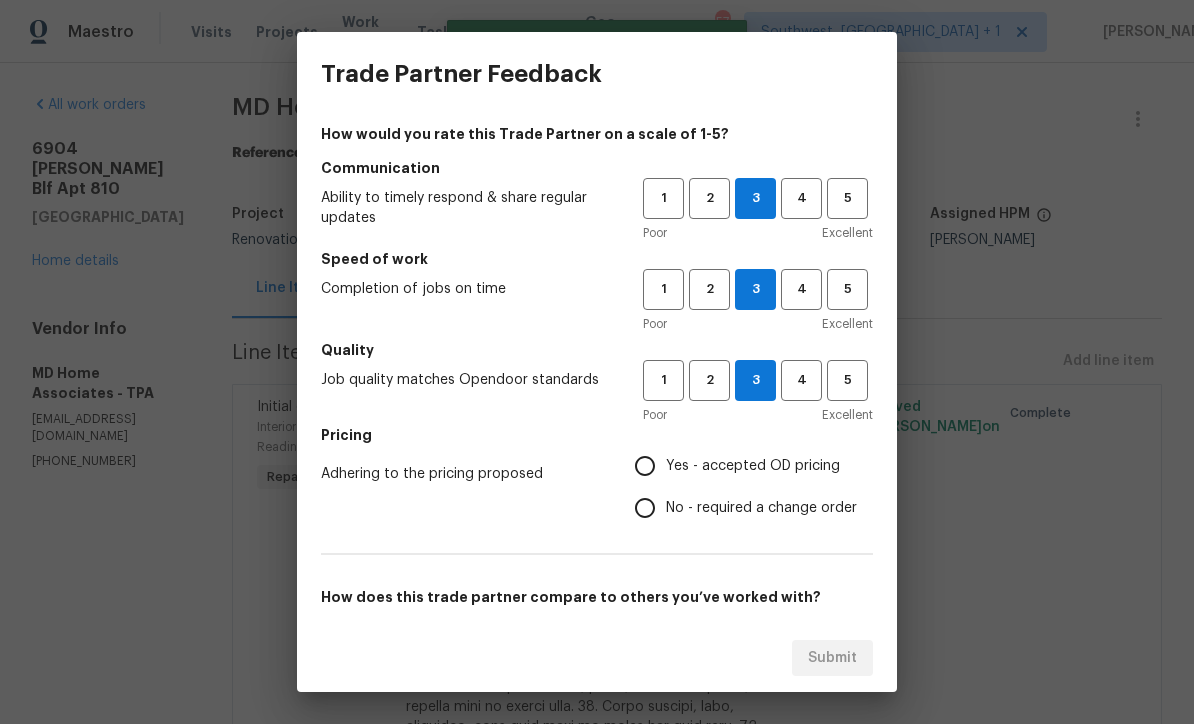 click on "Yes - accepted OD pricing" at bounding box center [645, 466] 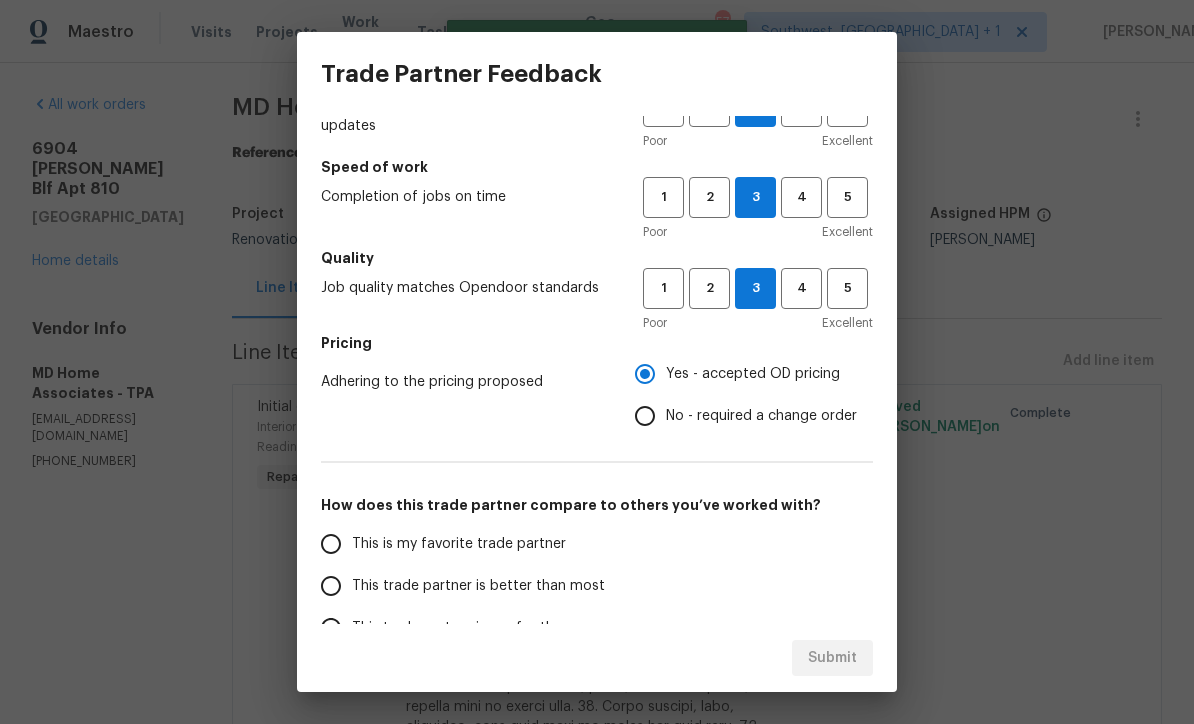 scroll, scrollTop: 139, scrollLeft: 0, axis: vertical 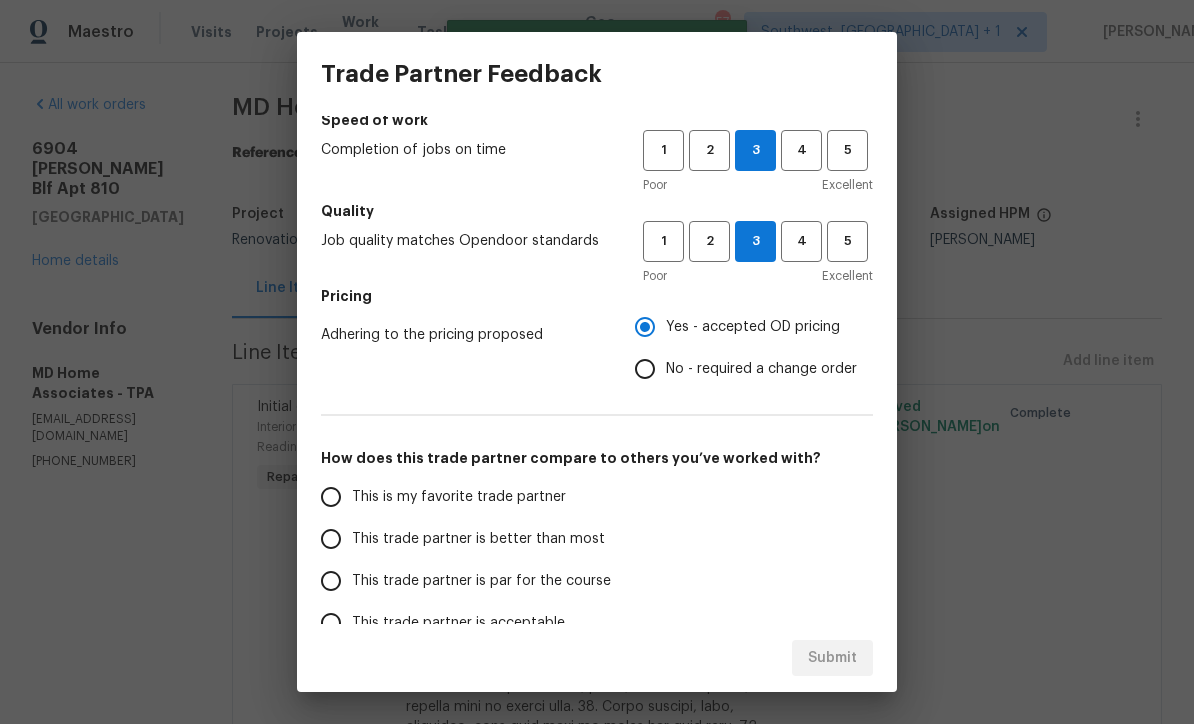 click on "This trade partner is par for the course" at bounding box center (331, 581) 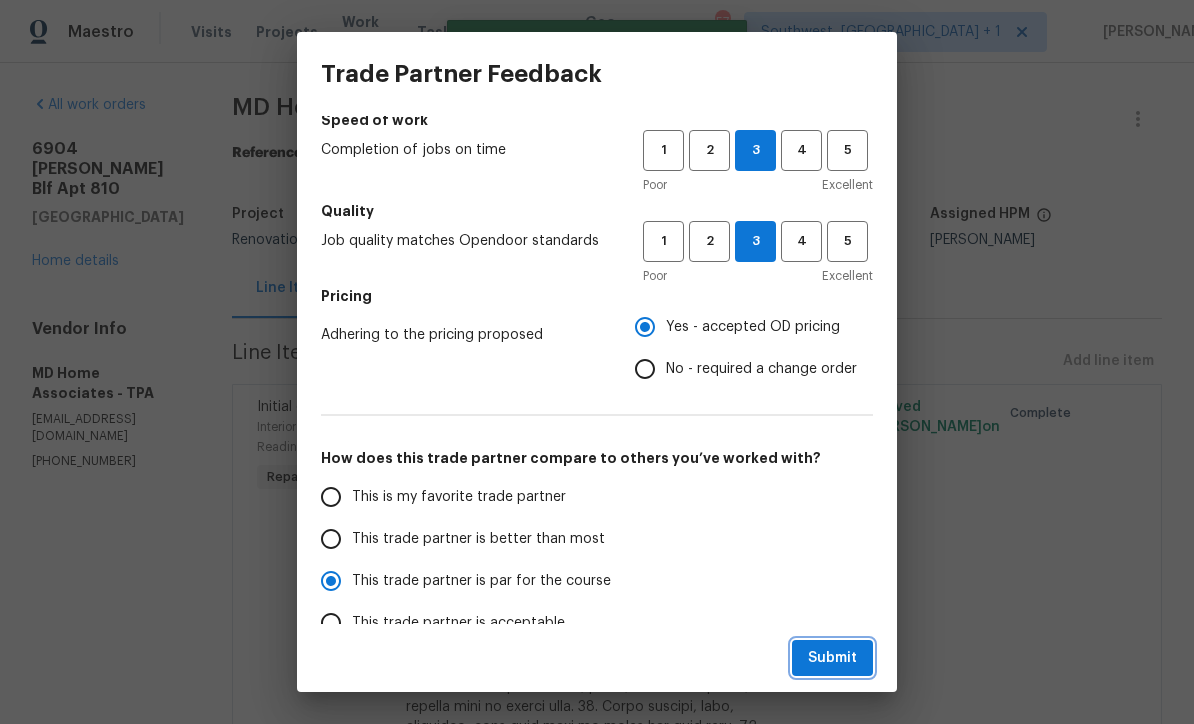 click on "Submit" at bounding box center [832, 658] 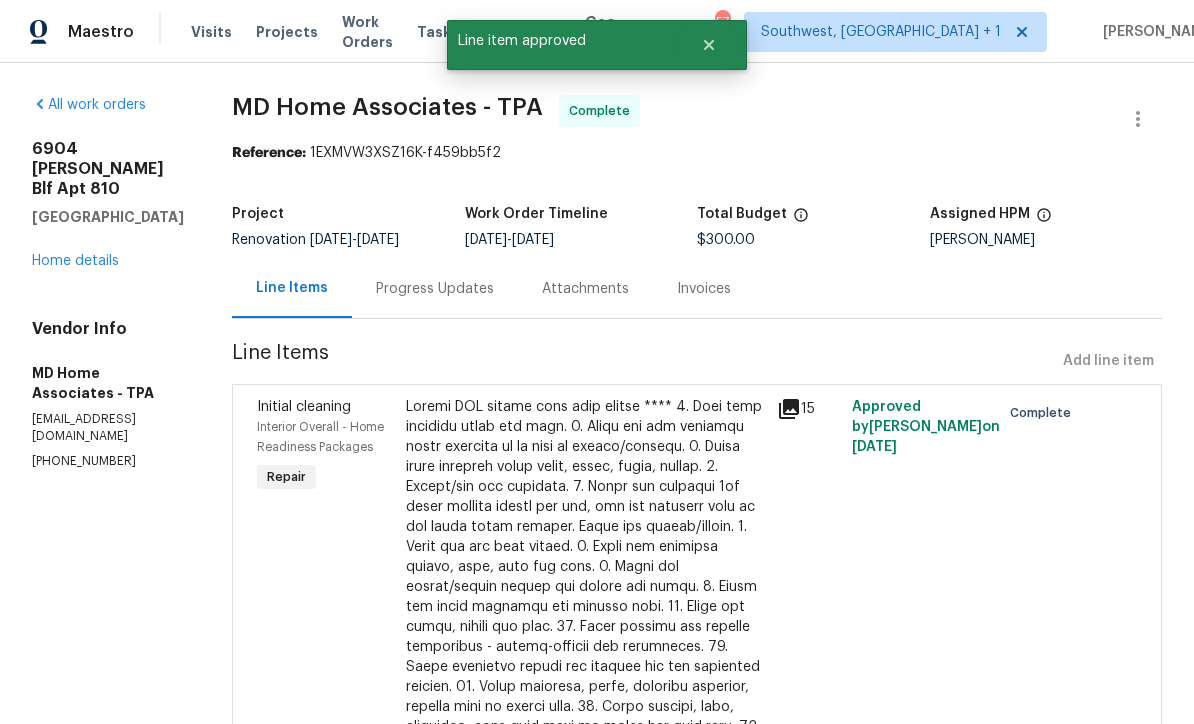 radio on "false" 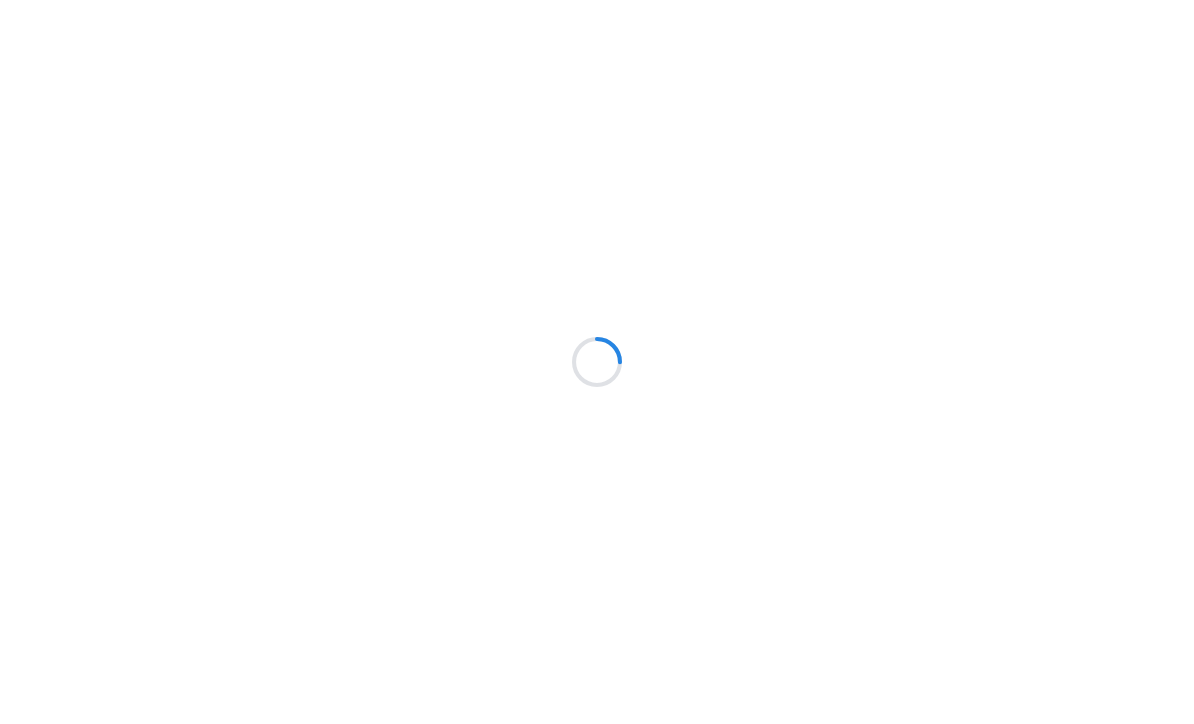 scroll, scrollTop: 0, scrollLeft: 0, axis: both 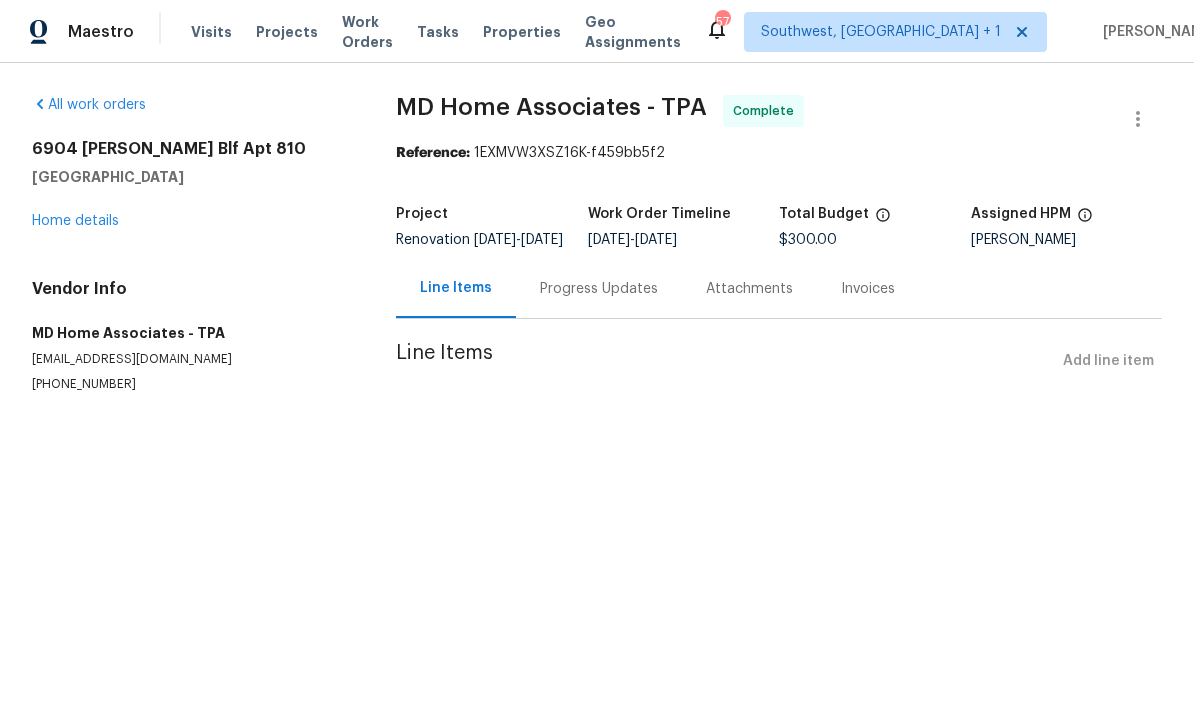 click on "Work Orders" at bounding box center (367, 32) 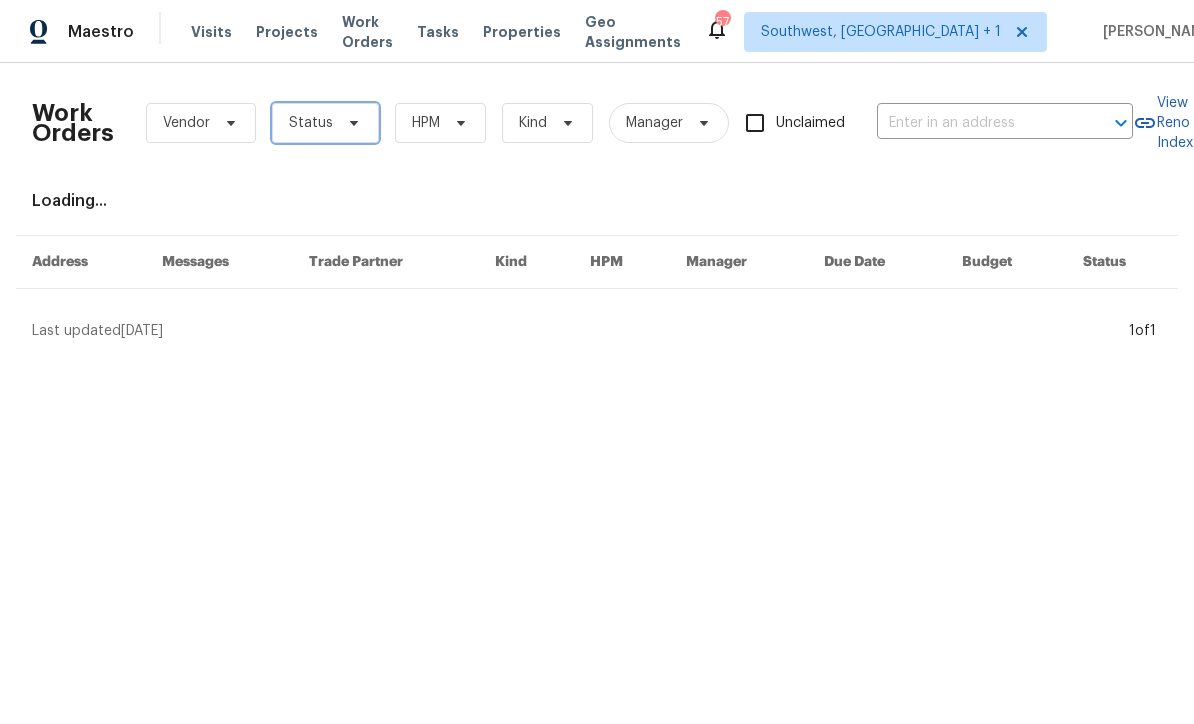 click on "Status" at bounding box center (325, 123) 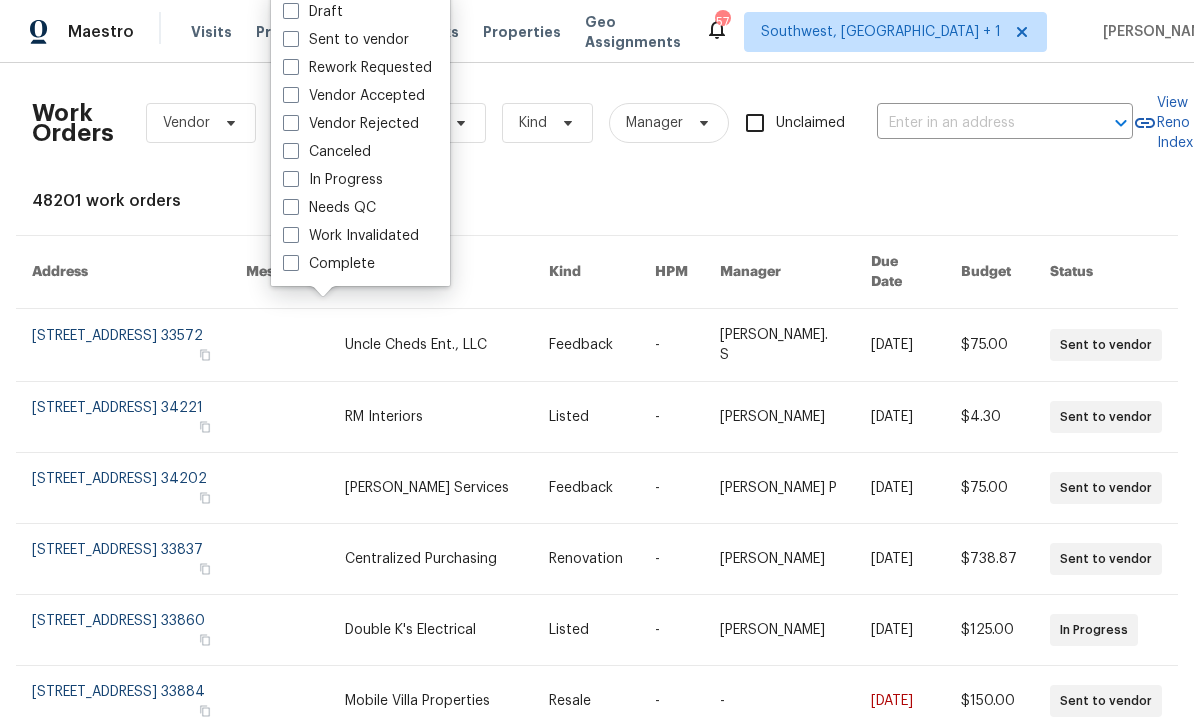 click on "Needs QC" at bounding box center [329, 208] 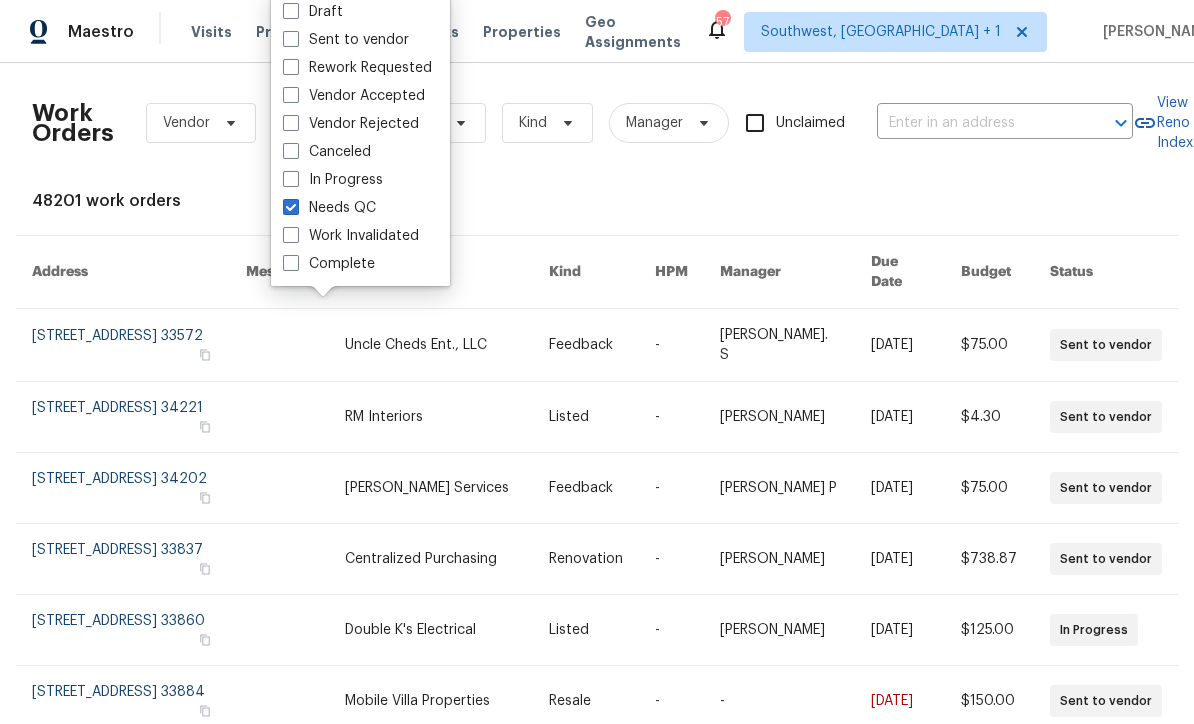 checkbox on "true" 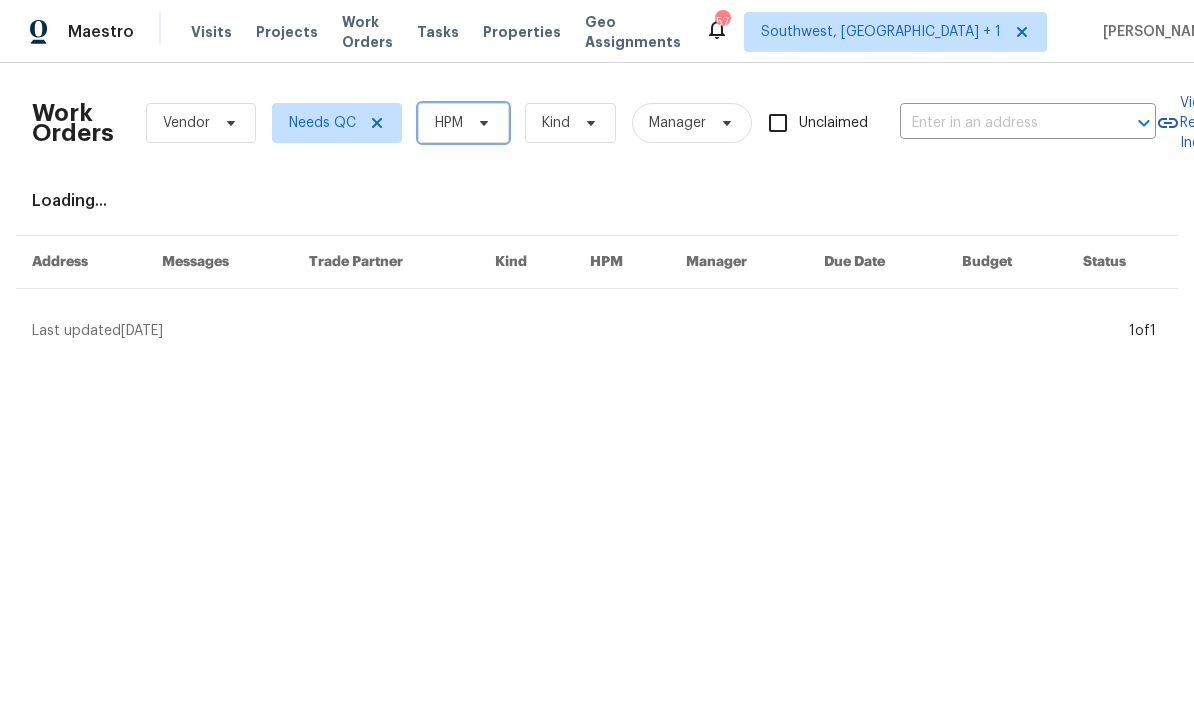 click on "HPM" at bounding box center [449, 123] 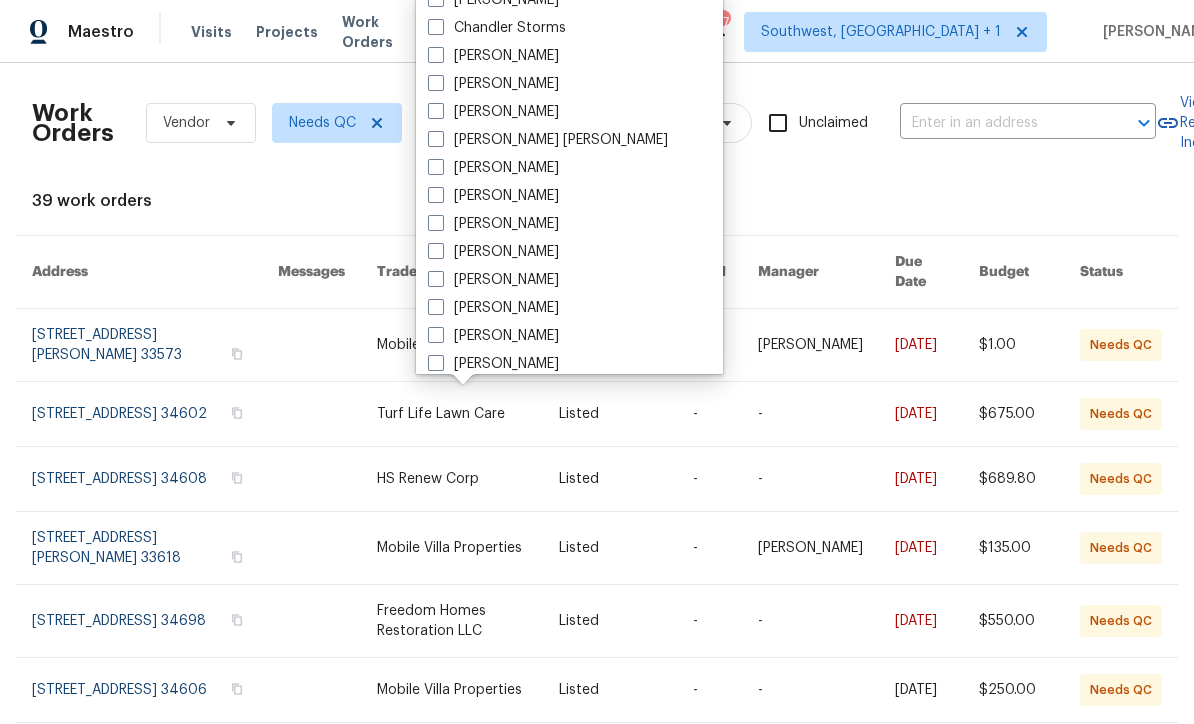 scroll, scrollTop: 163, scrollLeft: 0, axis: vertical 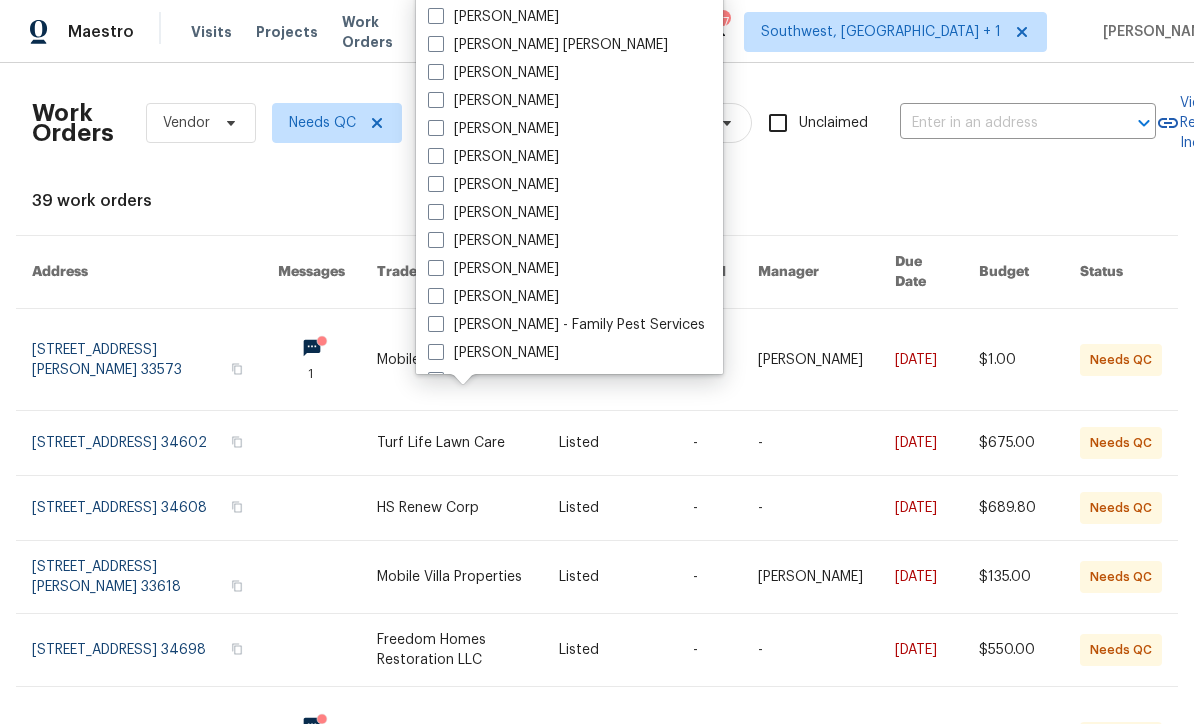 click at bounding box center (436, 240) 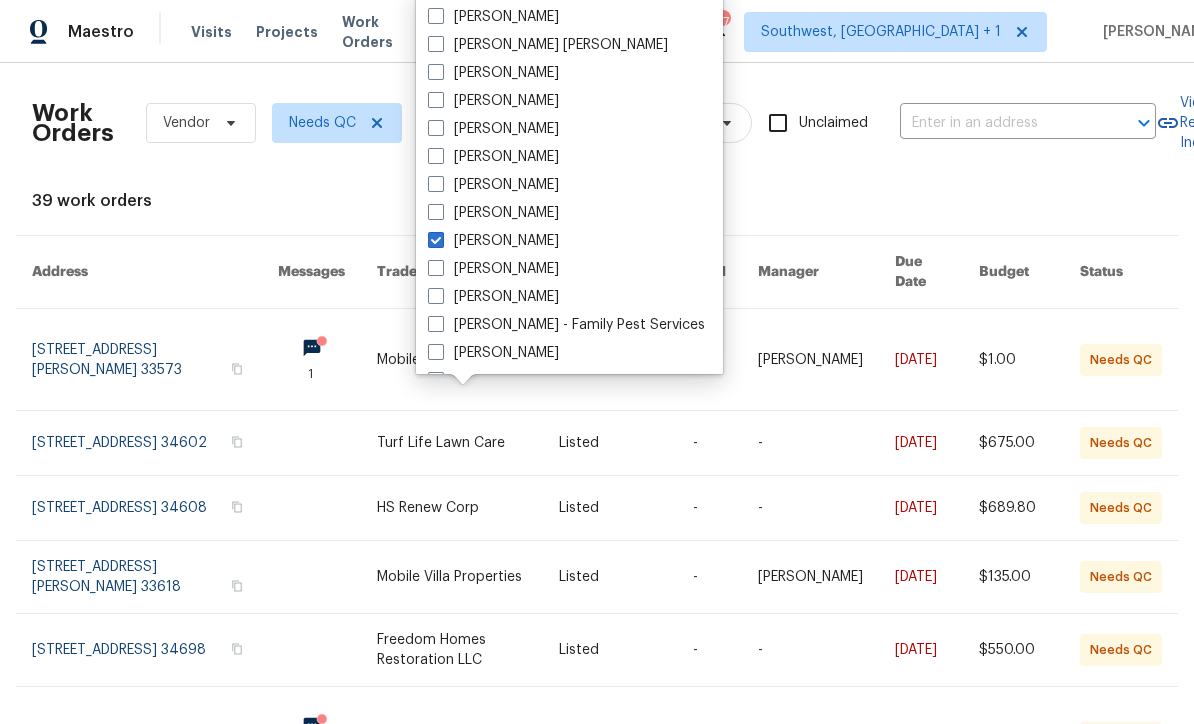 checkbox on "true" 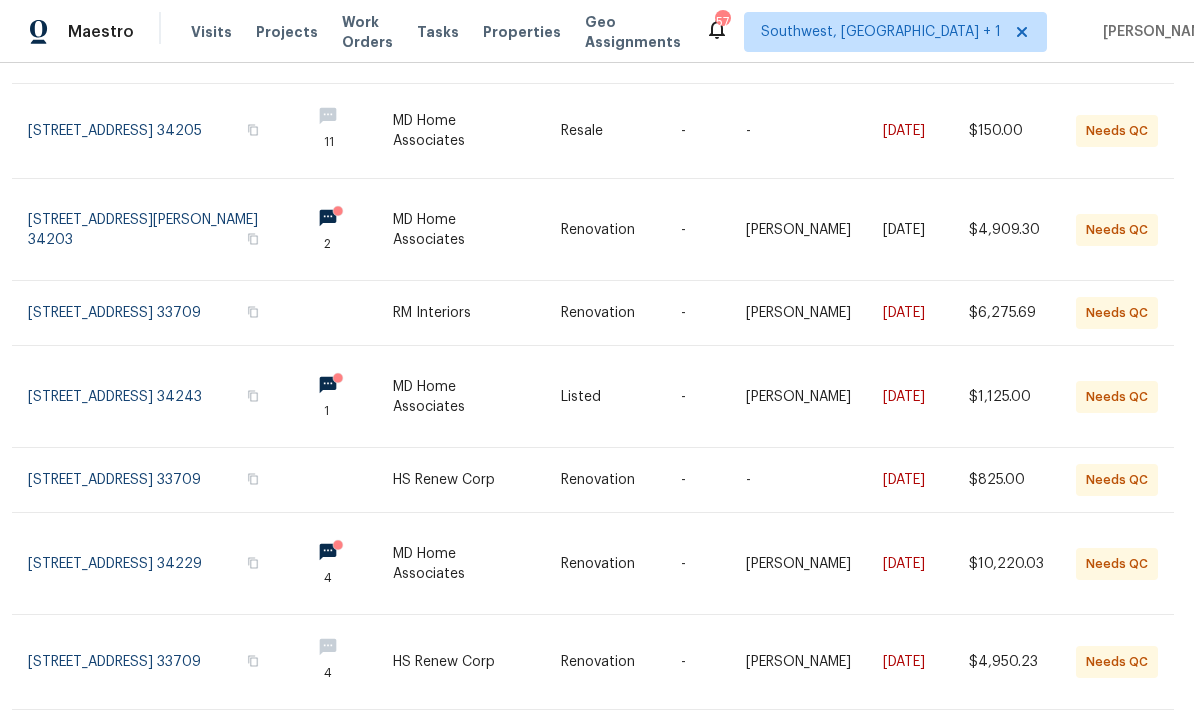 scroll, scrollTop: 224, scrollLeft: 5, axis: both 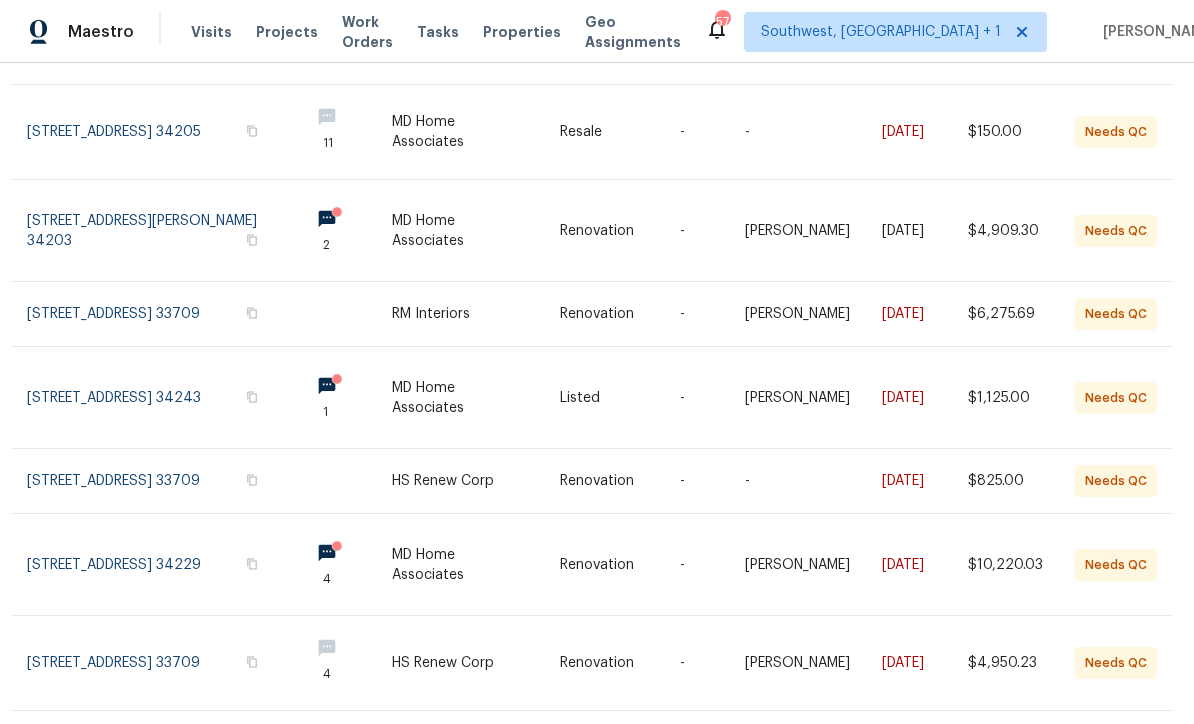 click at bounding box center [476, 314] 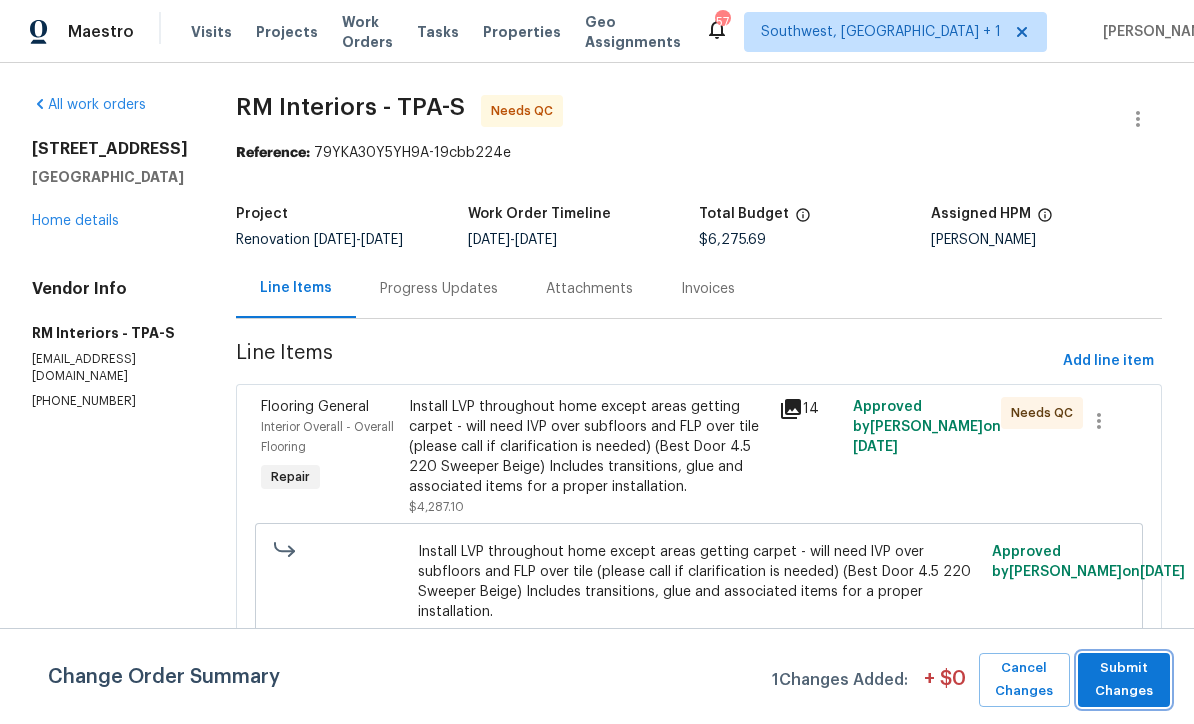 click on "Submit Changes" at bounding box center (1124, 680) 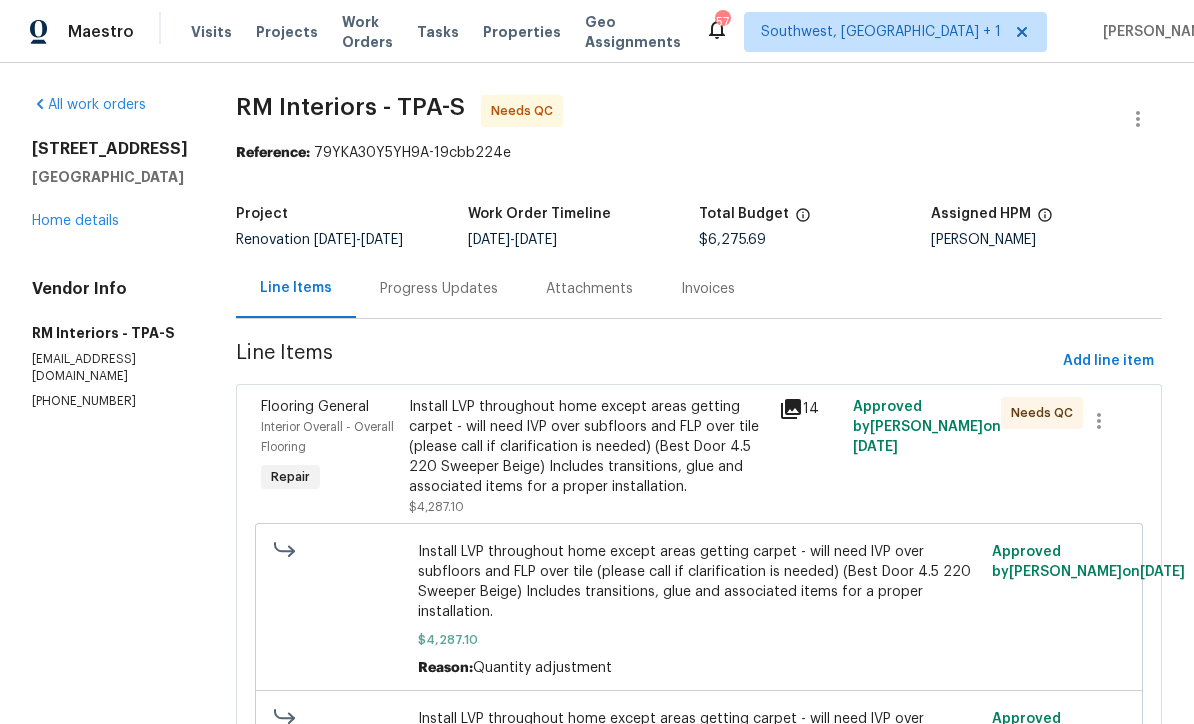 click on "Progress Updates" at bounding box center [439, 288] 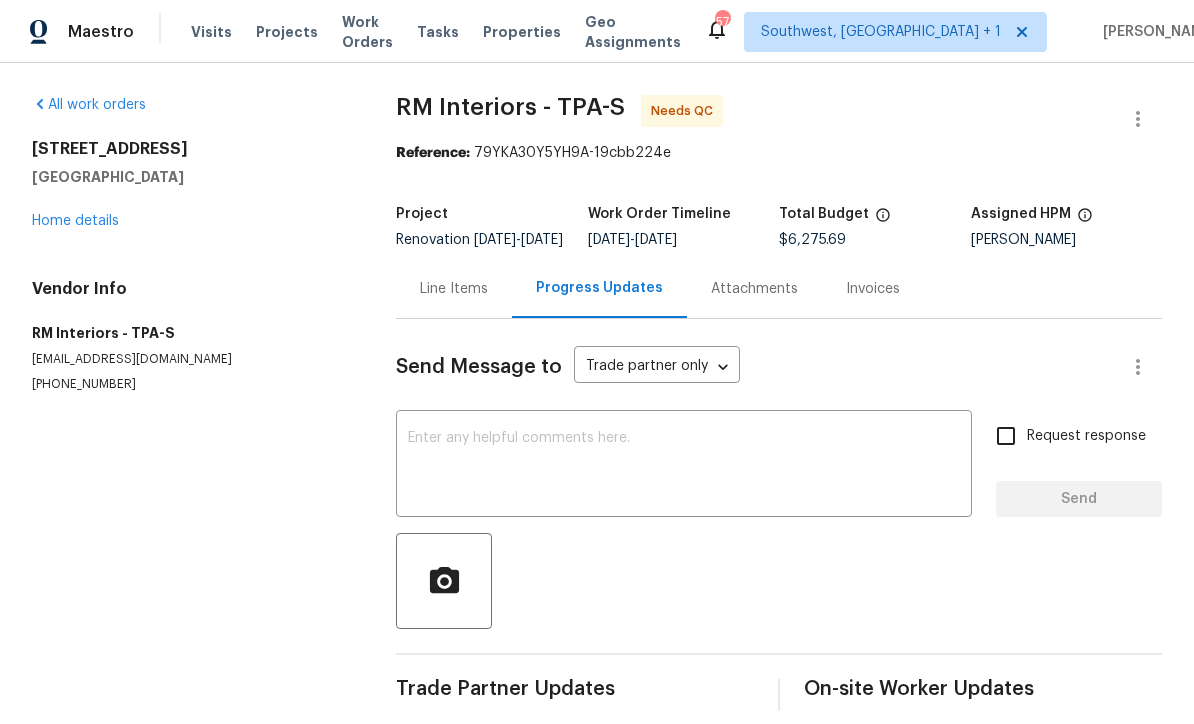 scroll, scrollTop: 34, scrollLeft: 0, axis: vertical 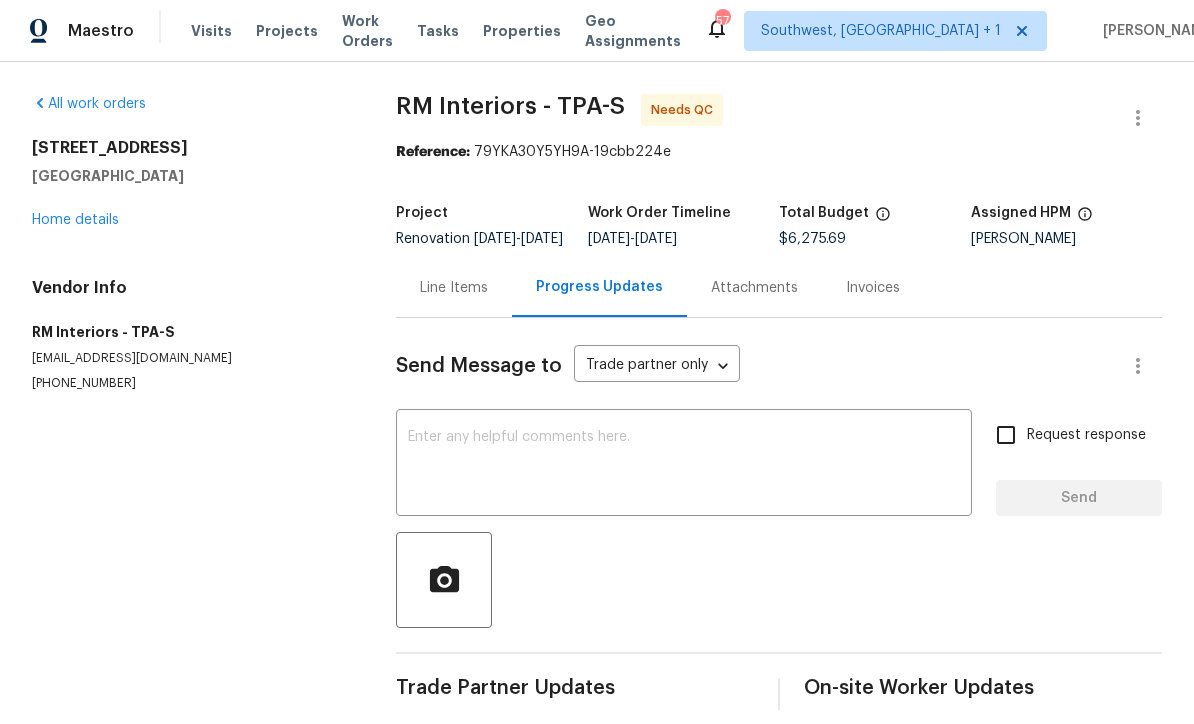 click on "Line Items" at bounding box center [454, 288] 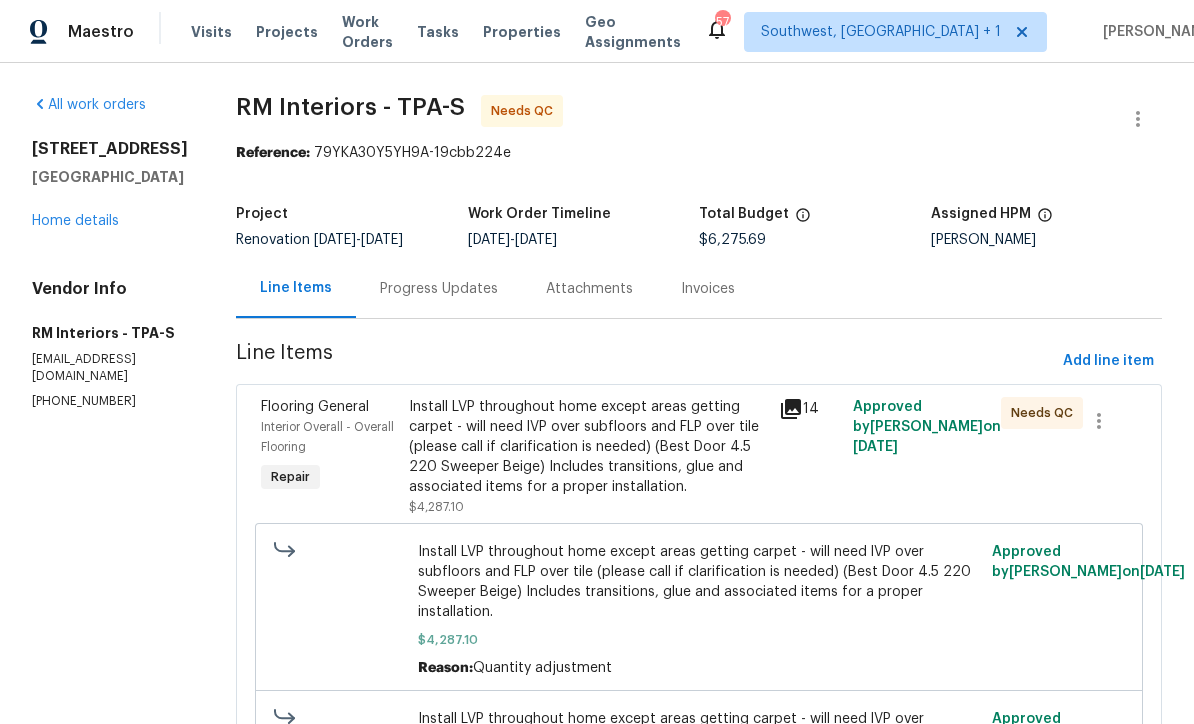 click on "Progress Updates" at bounding box center [439, 288] 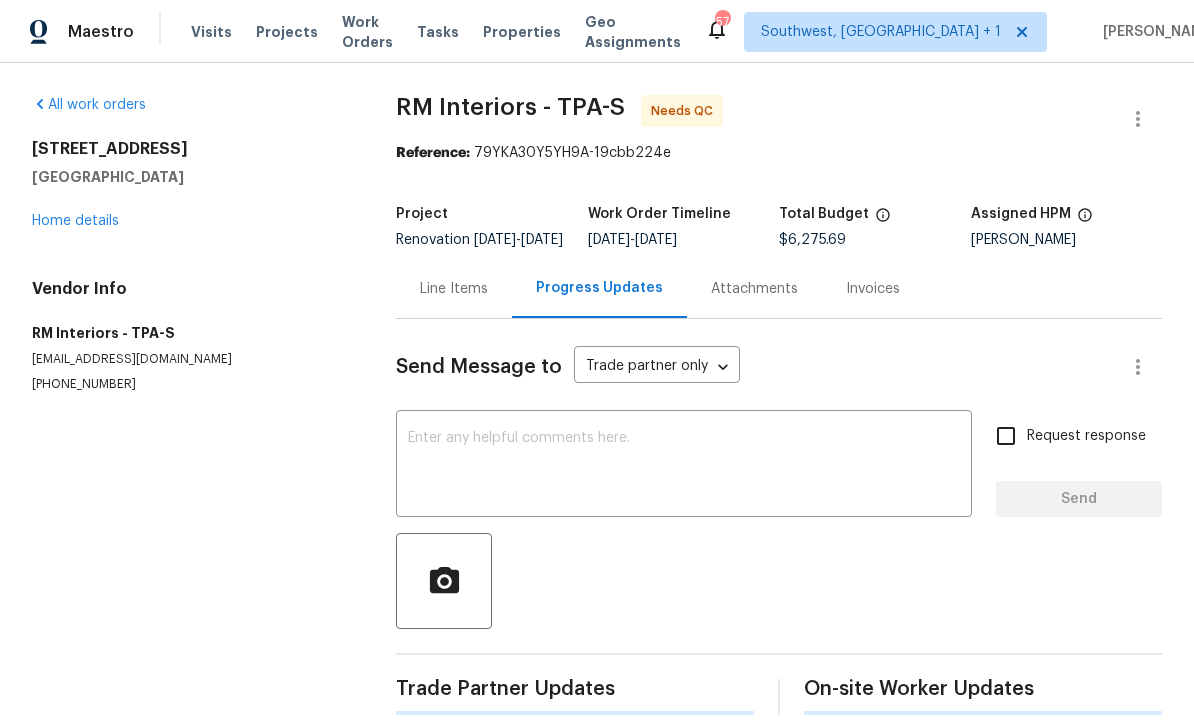 scroll, scrollTop: 34, scrollLeft: 0, axis: vertical 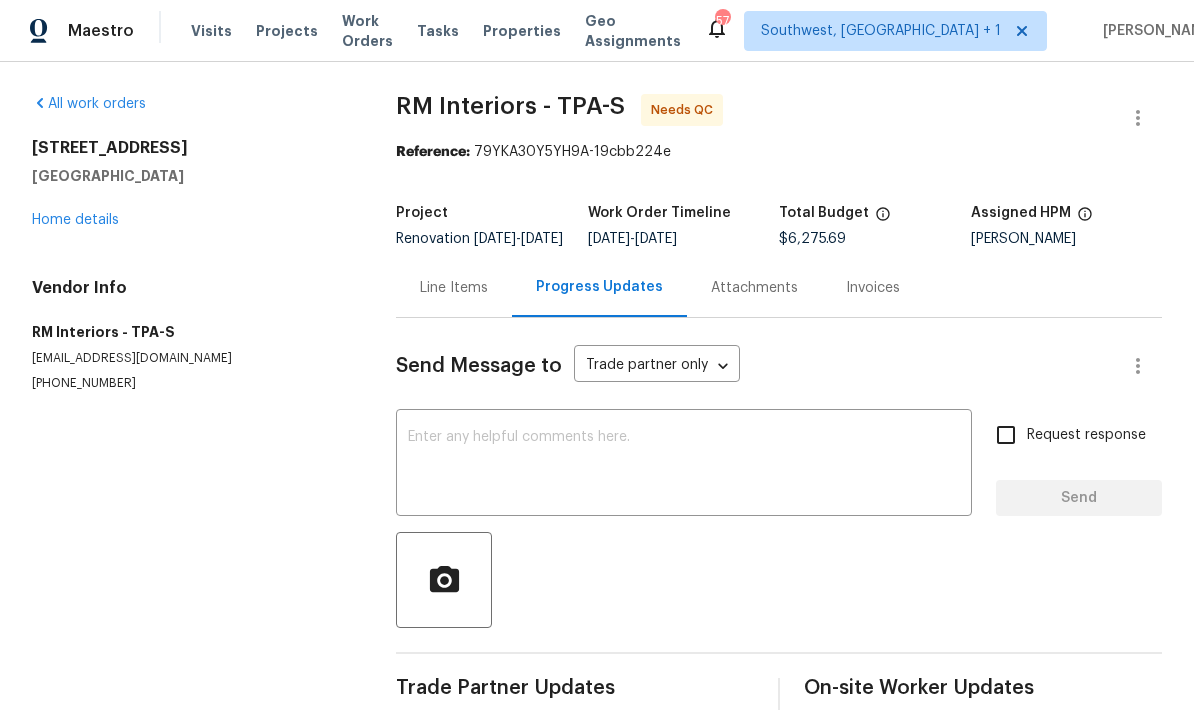 click on "Line Items" at bounding box center (454, 288) 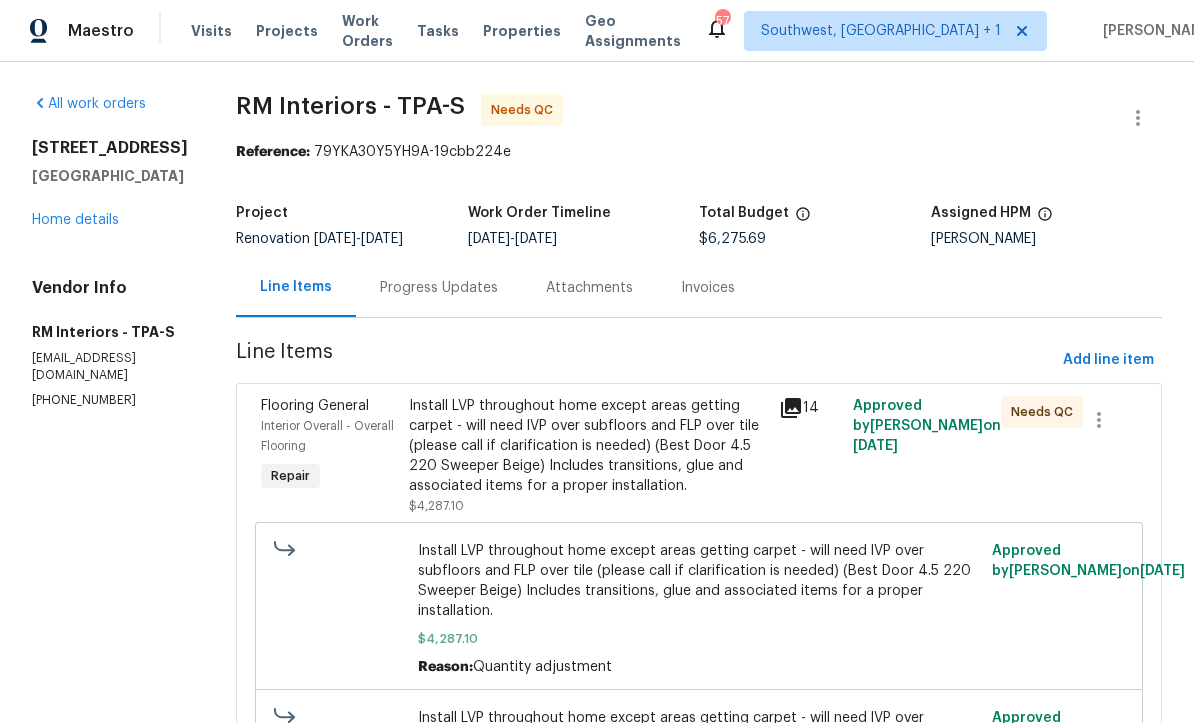 scroll, scrollTop: 35, scrollLeft: 0, axis: vertical 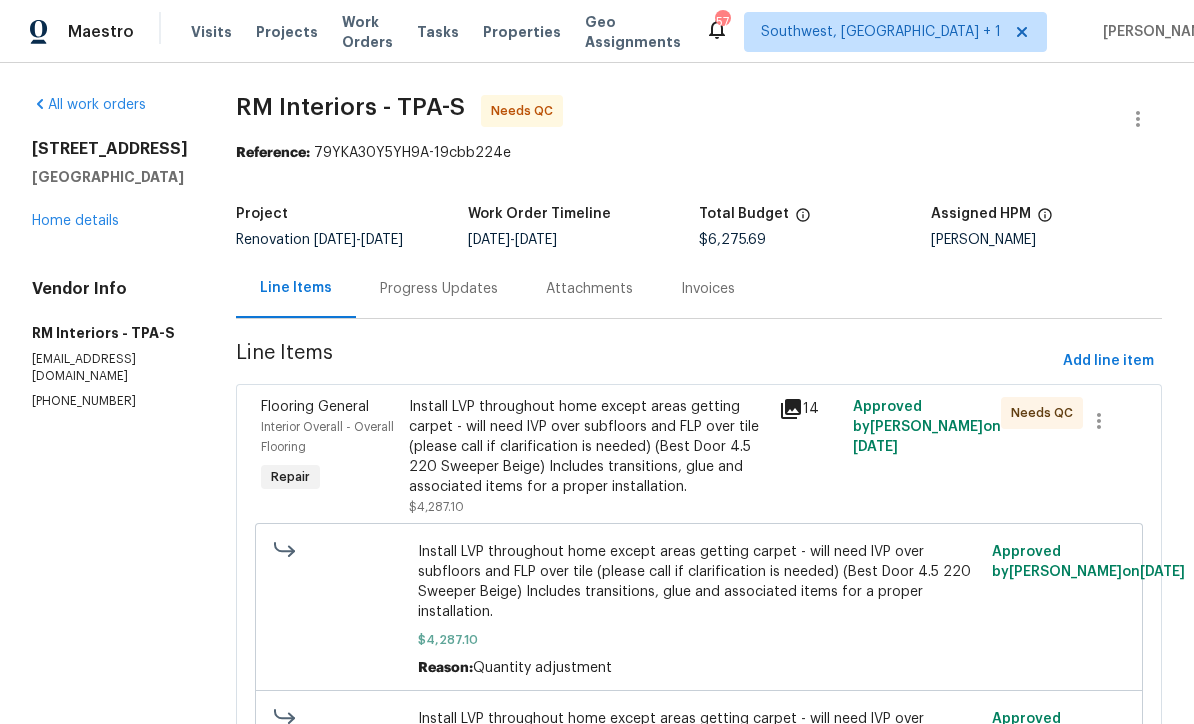 click on "Install LVP throughout home except areas getting carpet - will need lVP over subfloors and FLP over tile (please call if clarification is needed) (Best Door 4.5 220 Sweeper Beige) Includes transitions, glue and associated items for a proper installation." at bounding box center (588, 447) 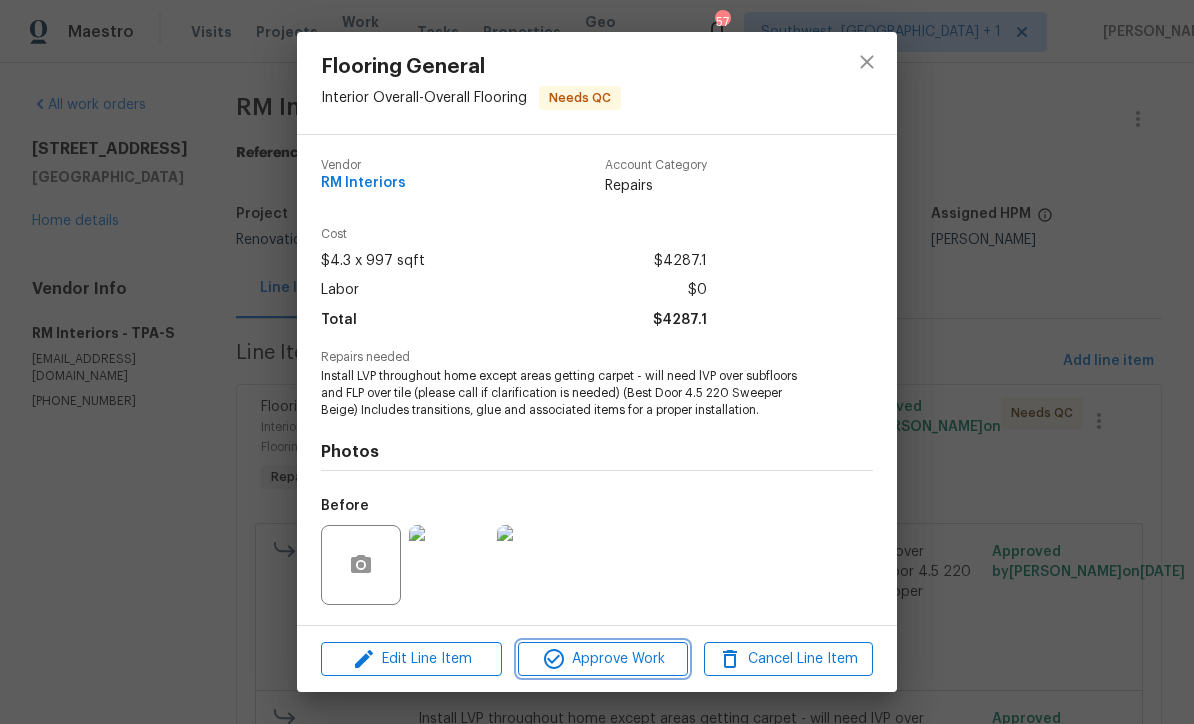 click on "Approve Work" at bounding box center (602, 659) 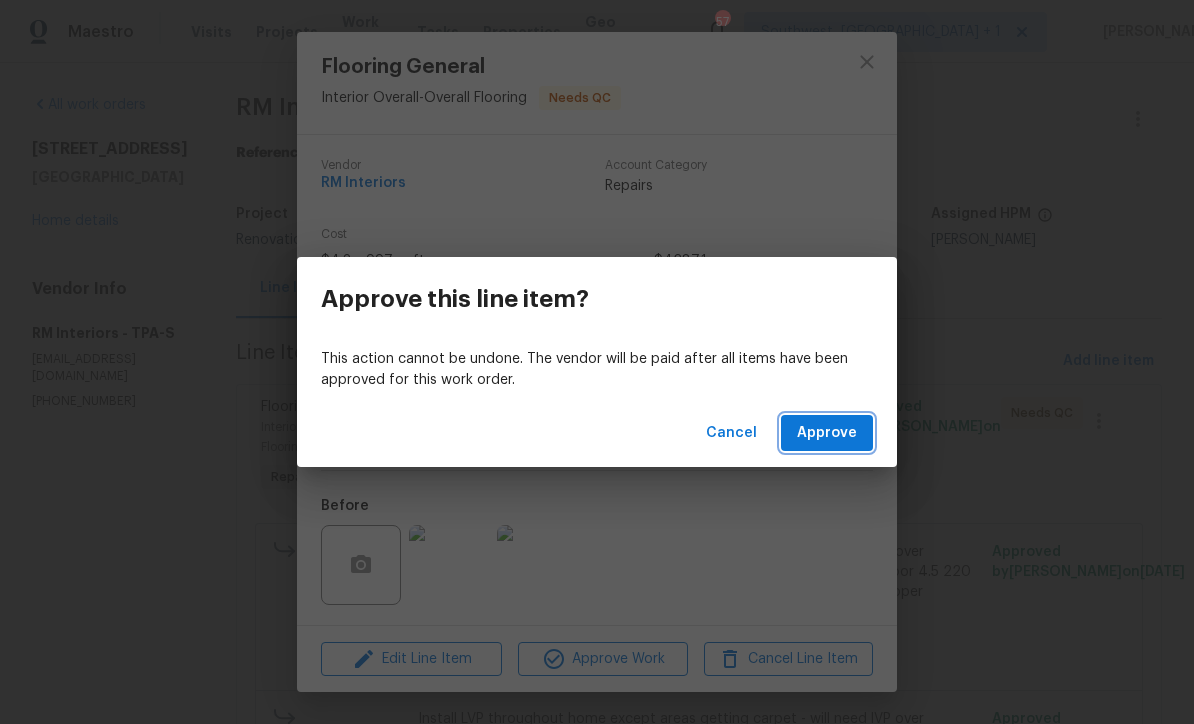 click on "Approve" at bounding box center [827, 433] 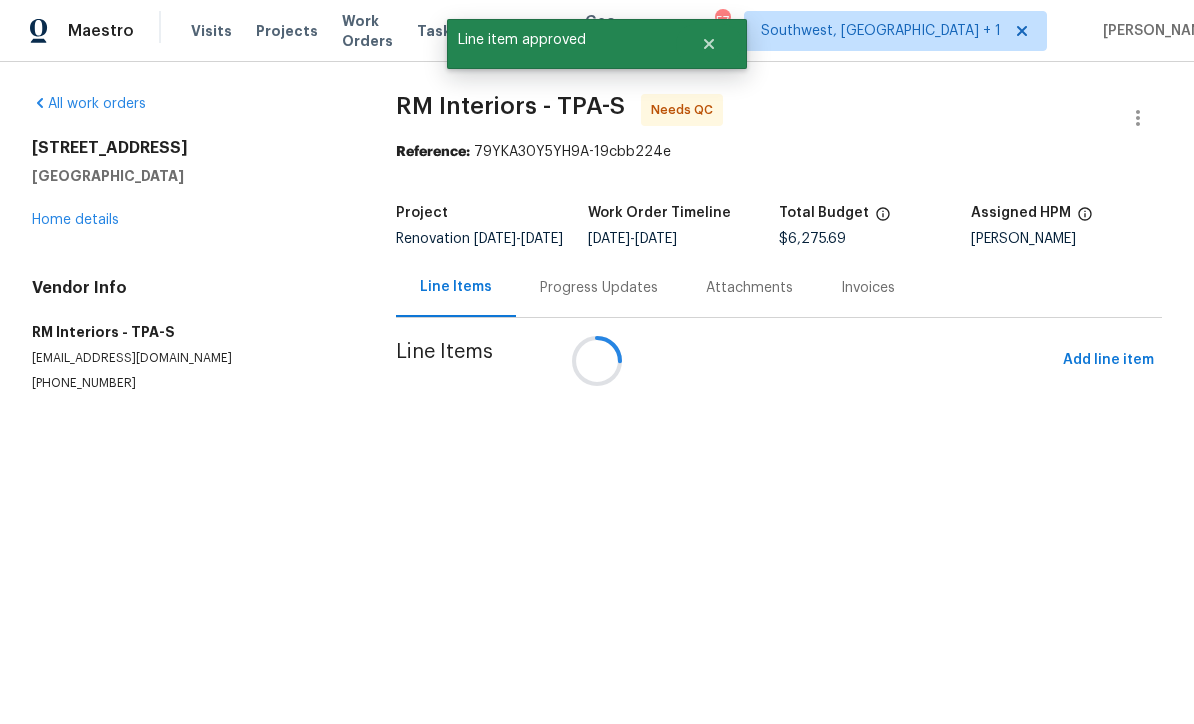 scroll, scrollTop: 1, scrollLeft: 0, axis: vertical 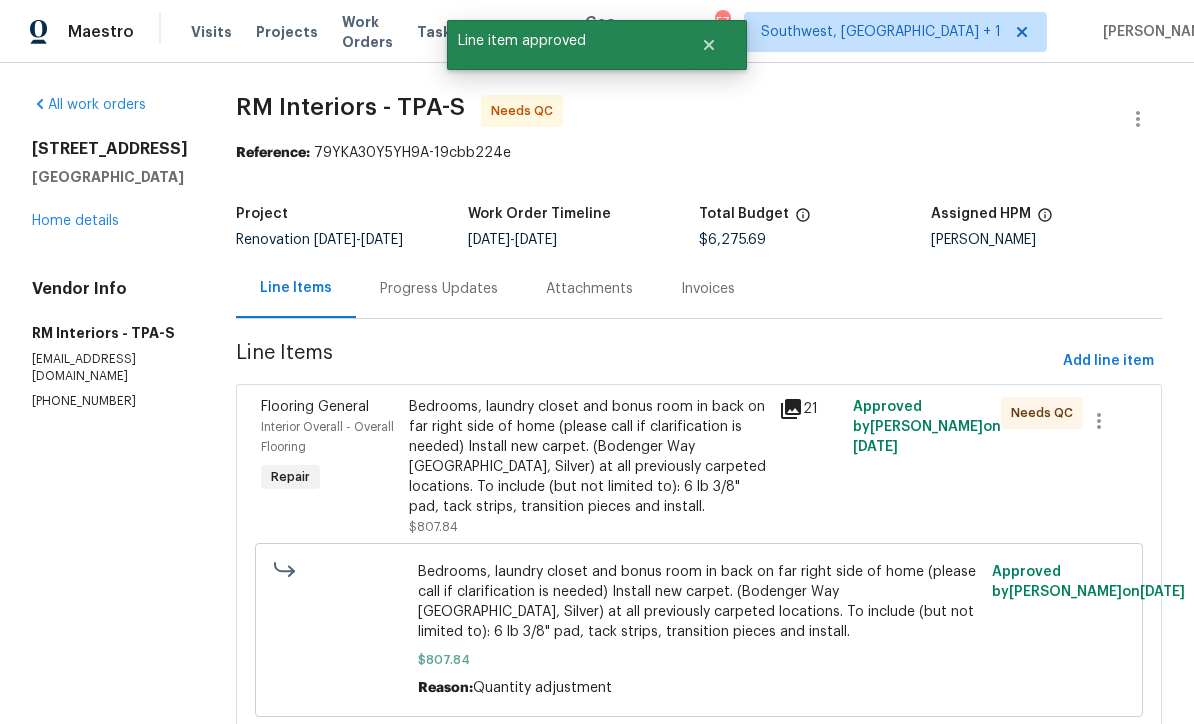 click on "Bedrooms, laundry closet and bonus room in back on far right side of home (please call if clarification is needed) Install new carpet. (Bodenger Way [GEOGRAPHIC_DATA], Silver) at all previously carpeted locations. To include (but not limited to): 6 lb 3/8" pad, tack strips, transition pieces and install." at bounding box center (588, 457) 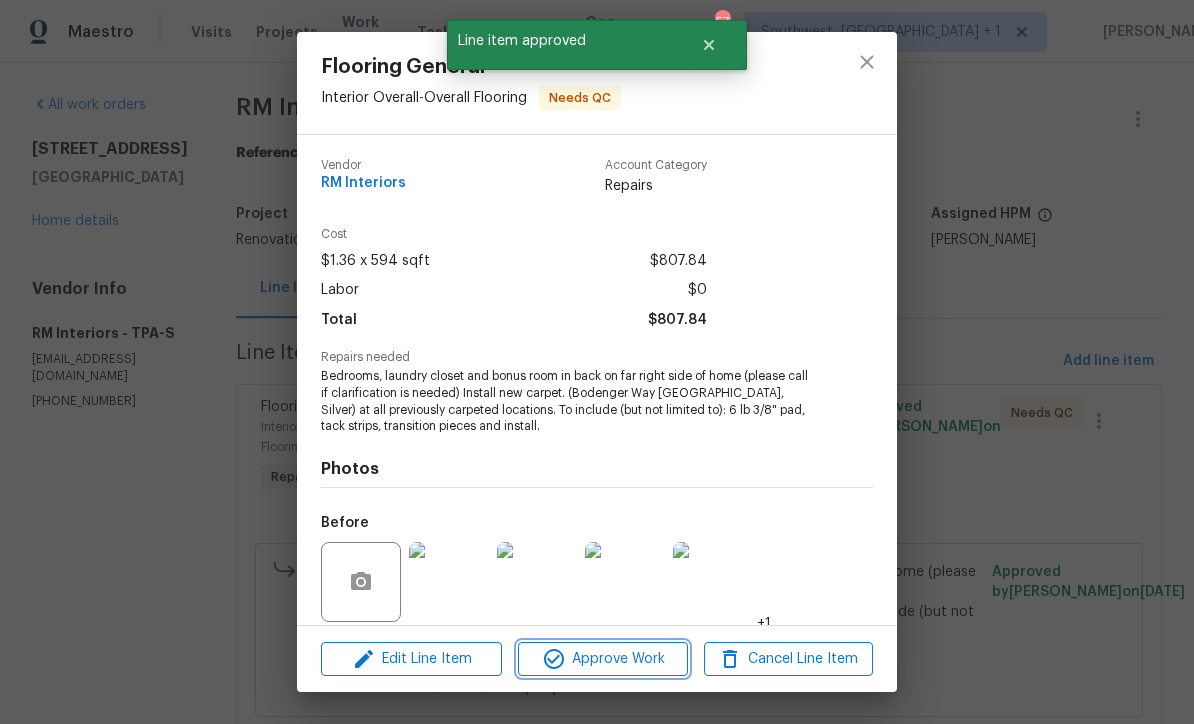 click on "Approve Work" at bounding box center [602, 659] 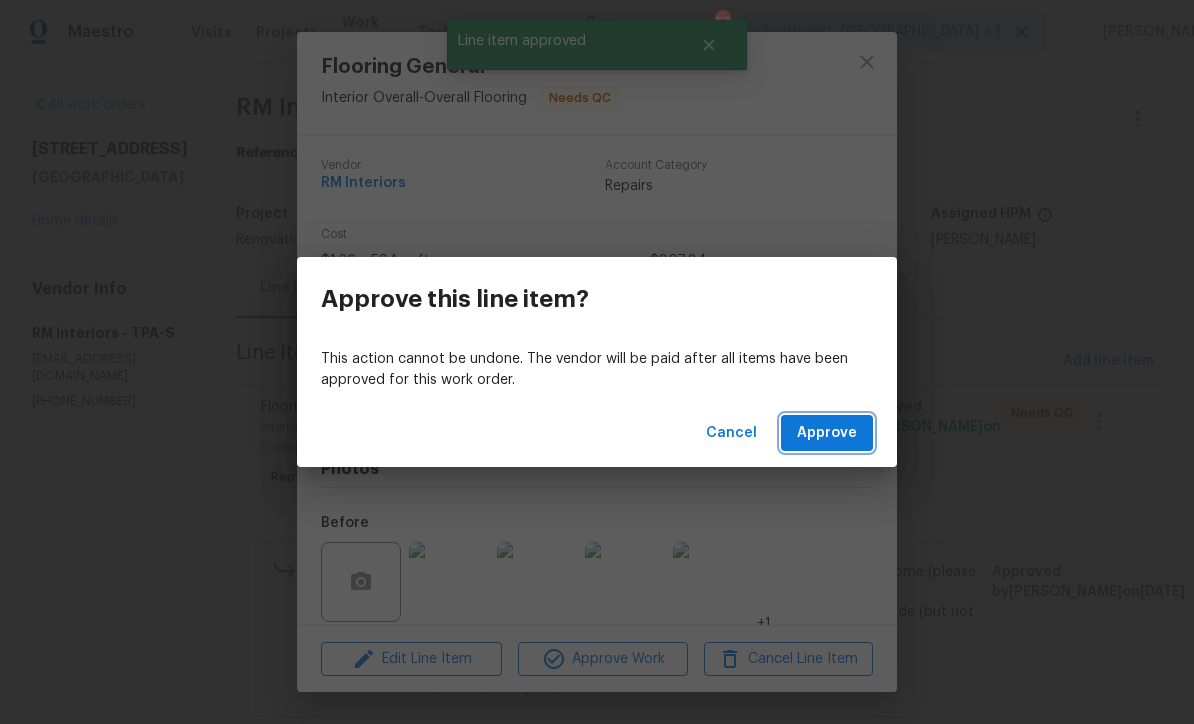 click on "Approve" at bounding box center (827, 433) 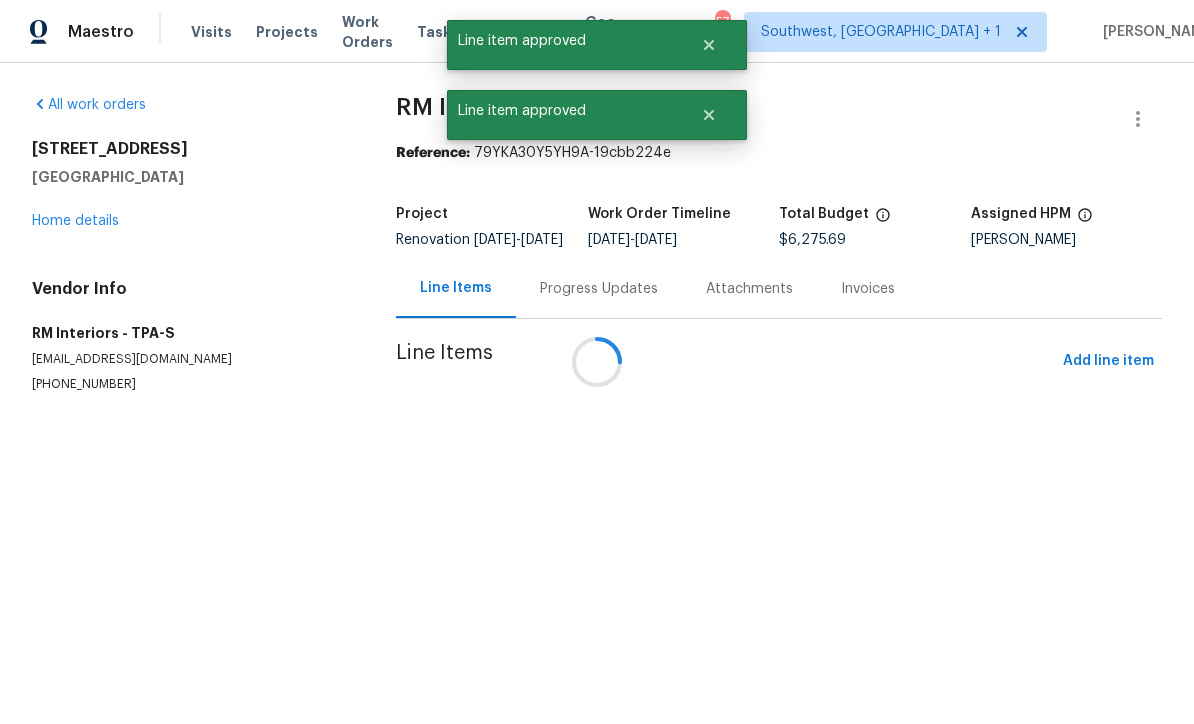 scroll, scrollTop: 0, scrollLeft: 0, axis: both 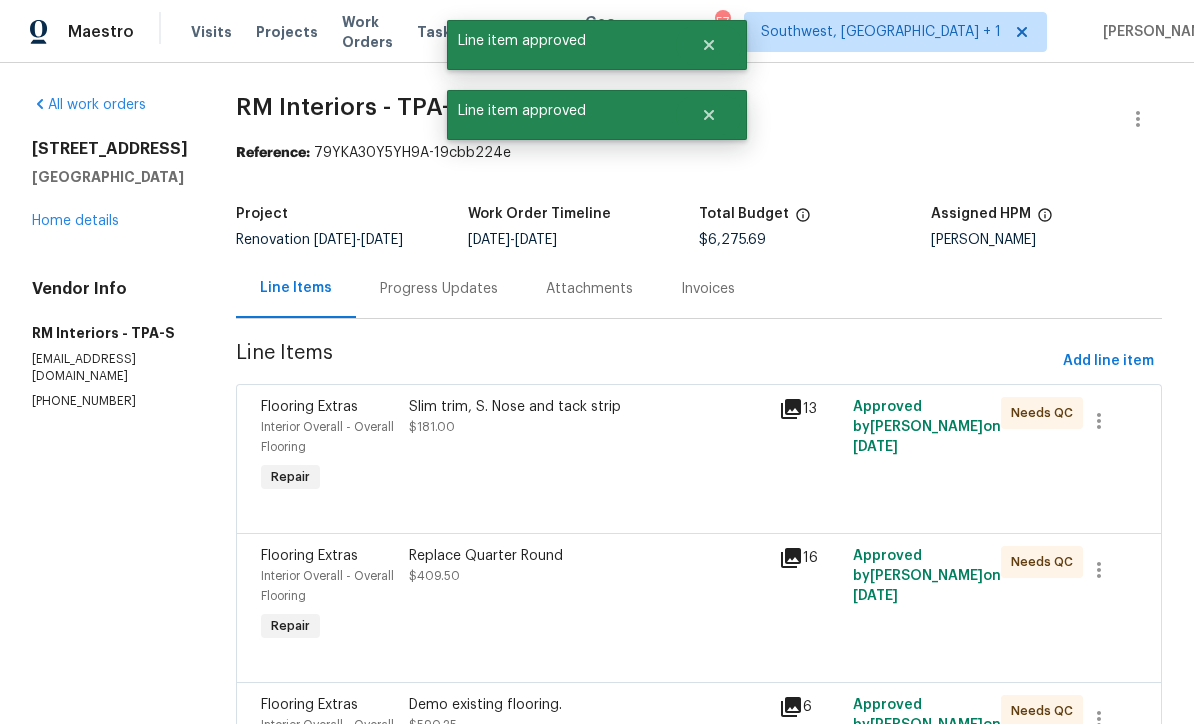 click on "Slim trim, S. Nose and tack strip $181.00" at bounding box center (588, 447) 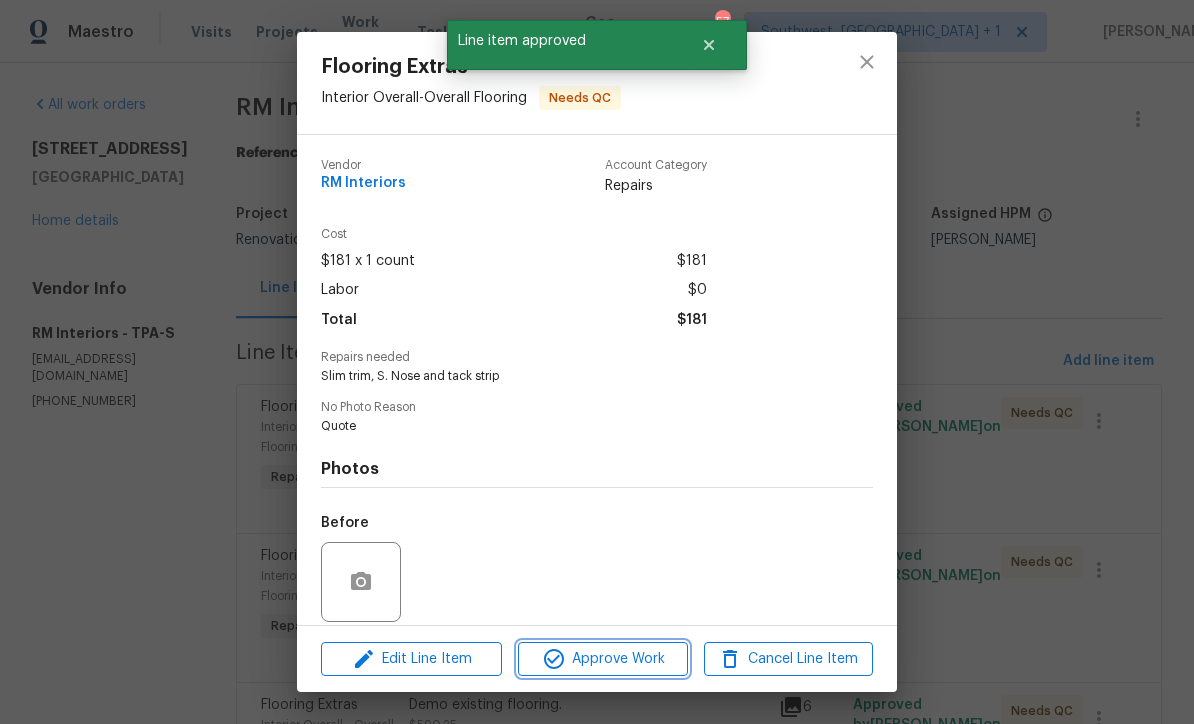 click on "Approve Work" at bounding box center [602, 659] 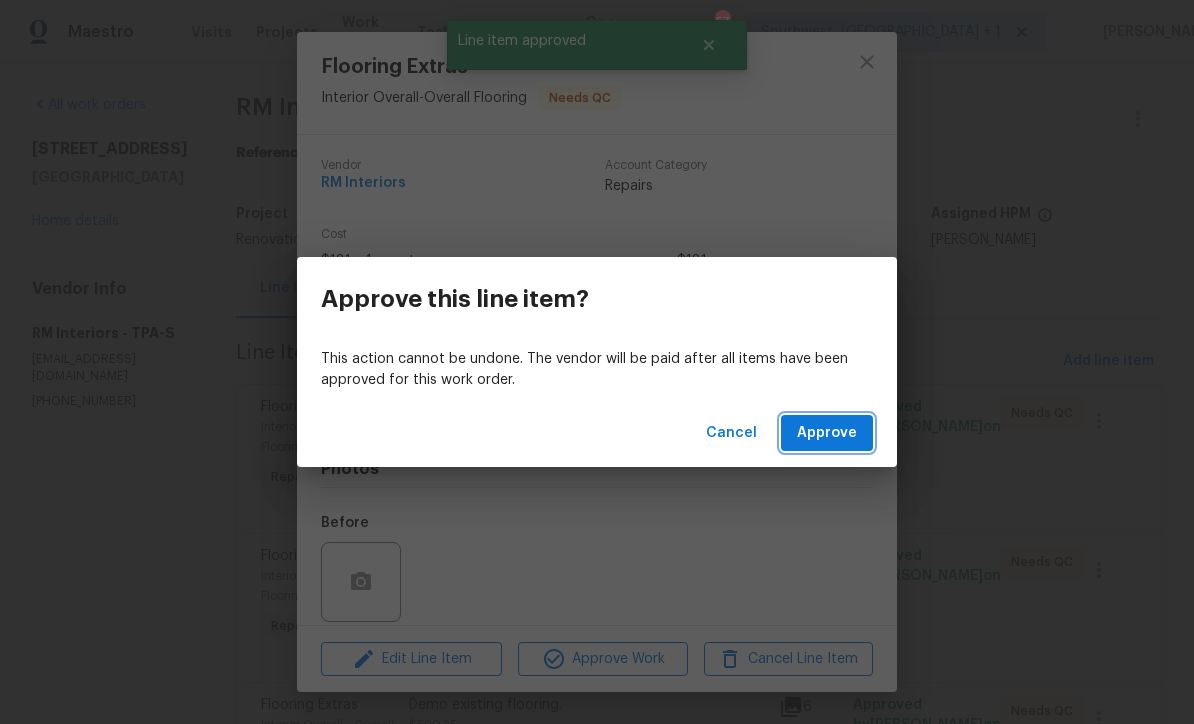 click on "Approve" at bounding box center [827, 433] 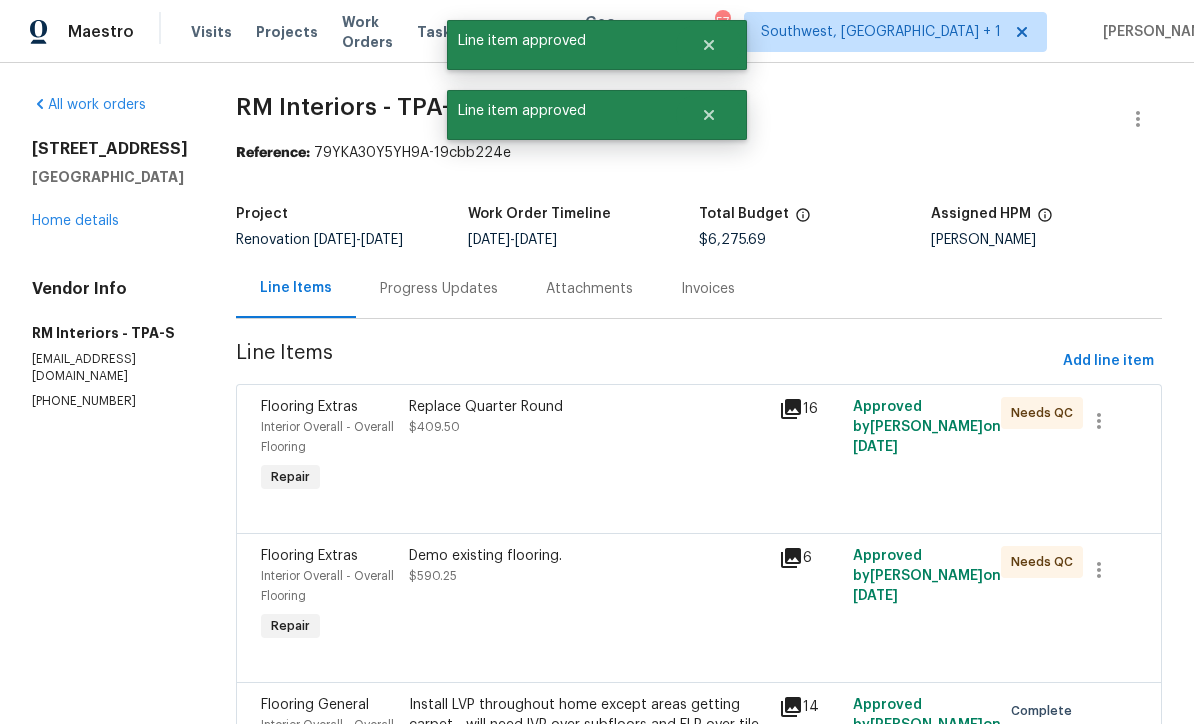 click on "Replace Quarter Round $409.50" at bounding box center [588, 447] 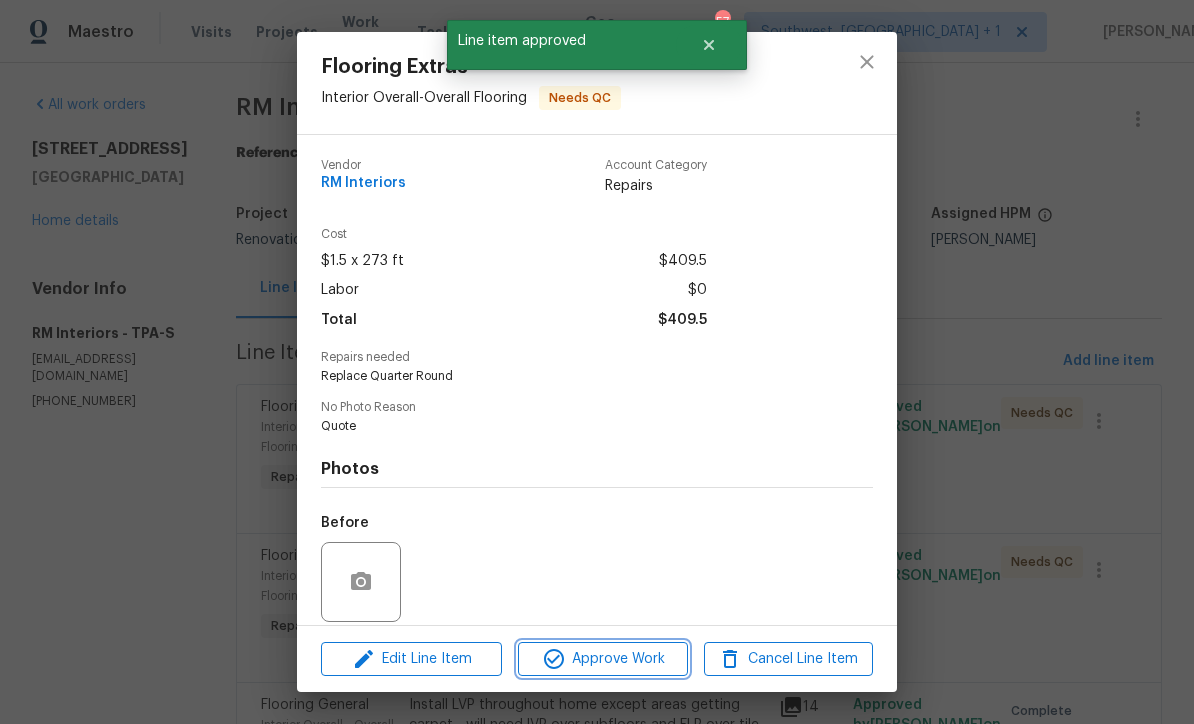 click on "Approve Work" at bounding box center (602, 659) 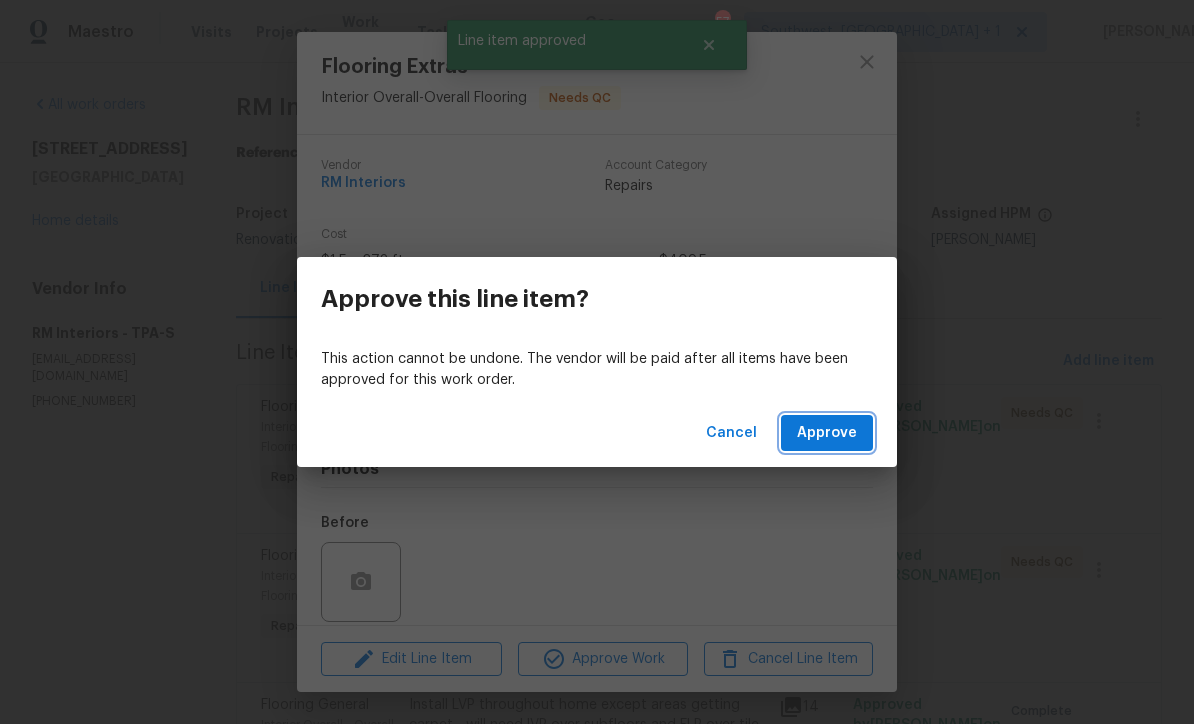 click on "Approve" at bounding box center (827, 433) 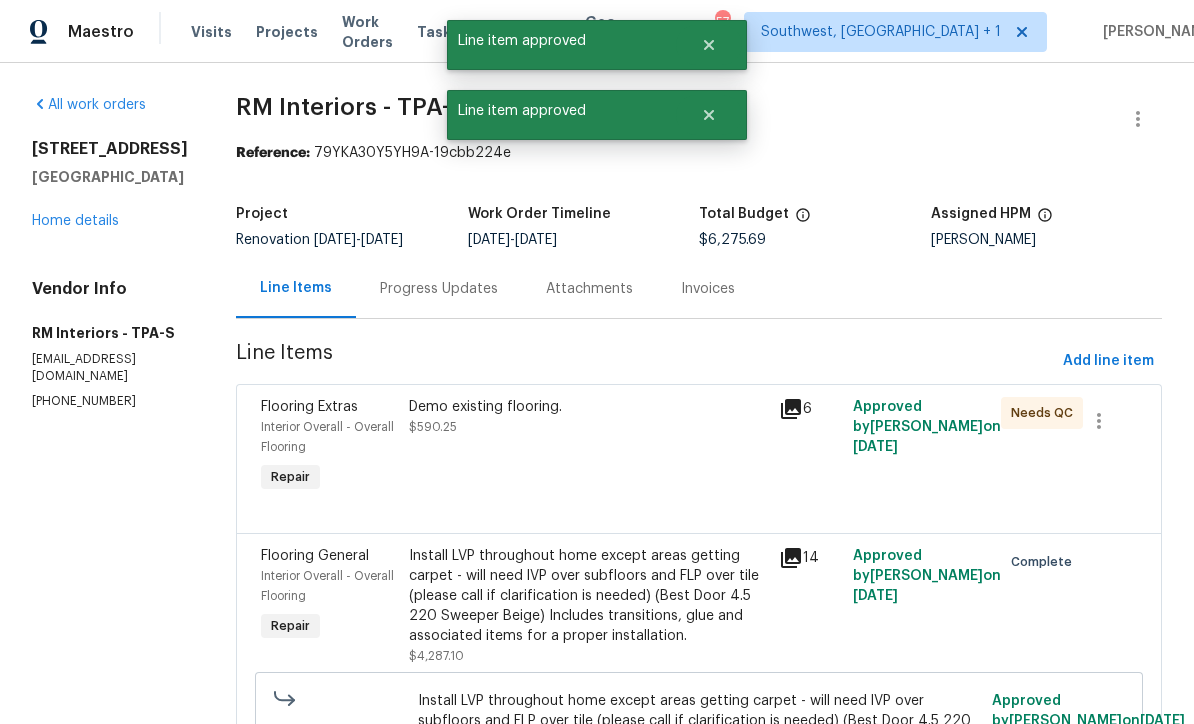 click on "Demo existing flooring. $590.25" at bounding box center [588, 447] 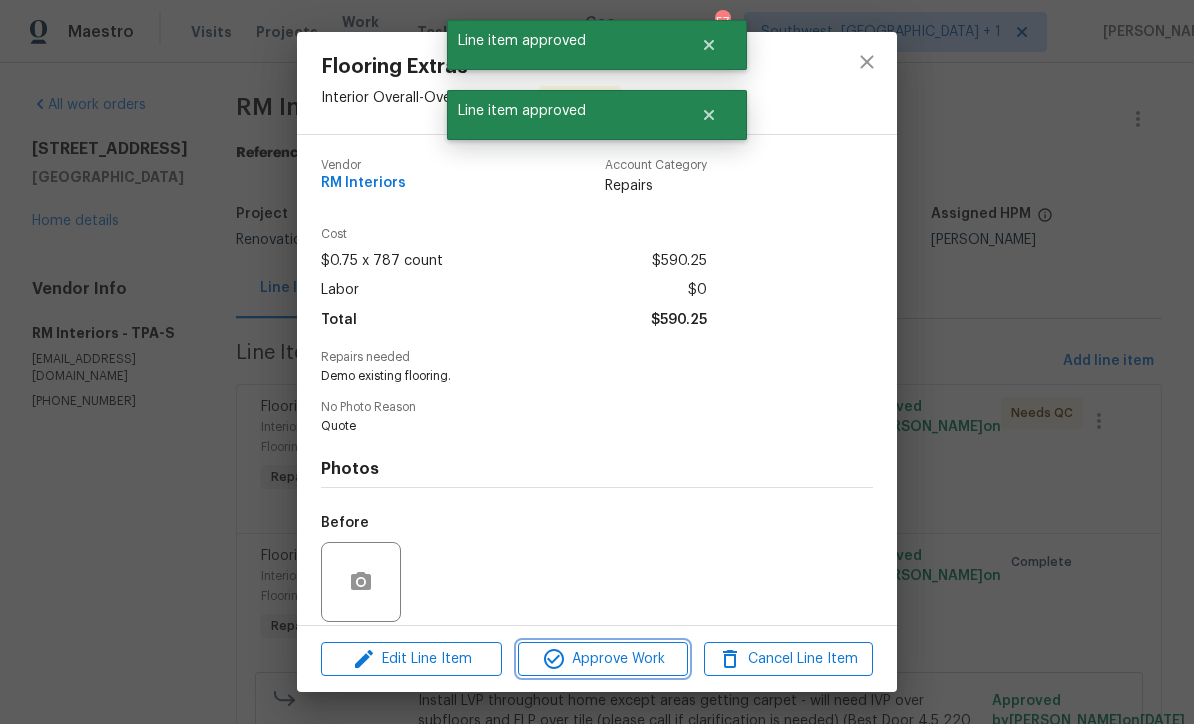 click on "Approve Work" at bounding box center [602, 659] 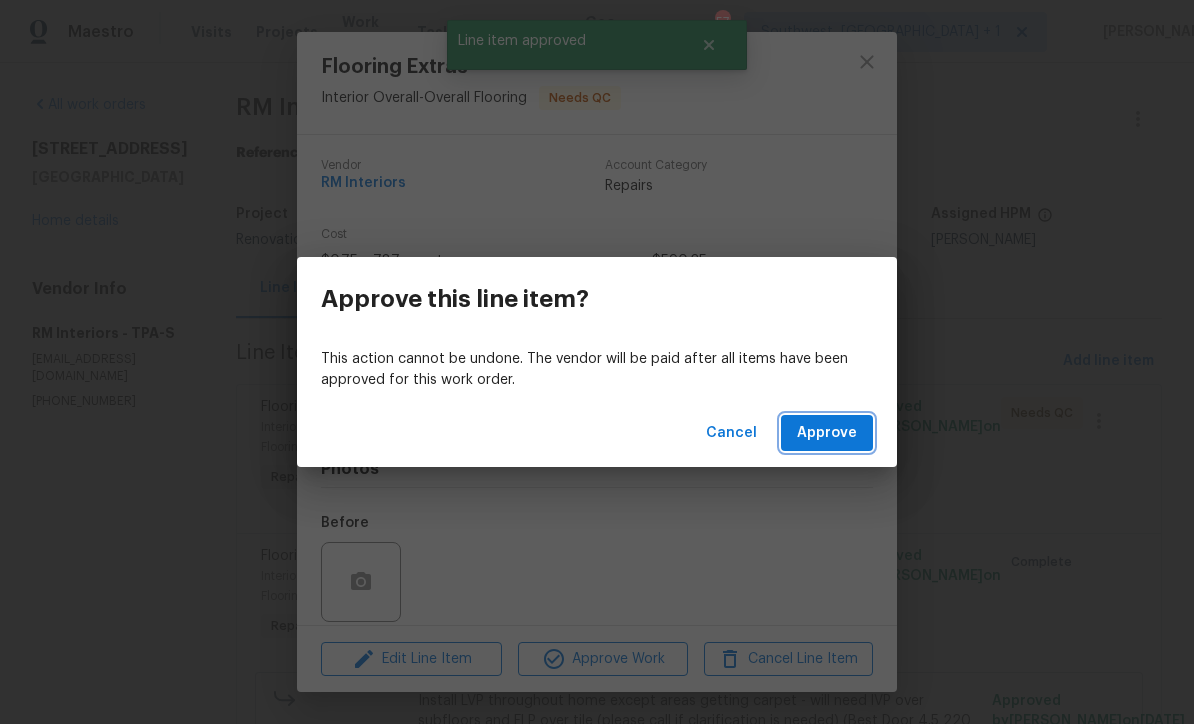 click on "Approve" at bounding box center [827, 433] 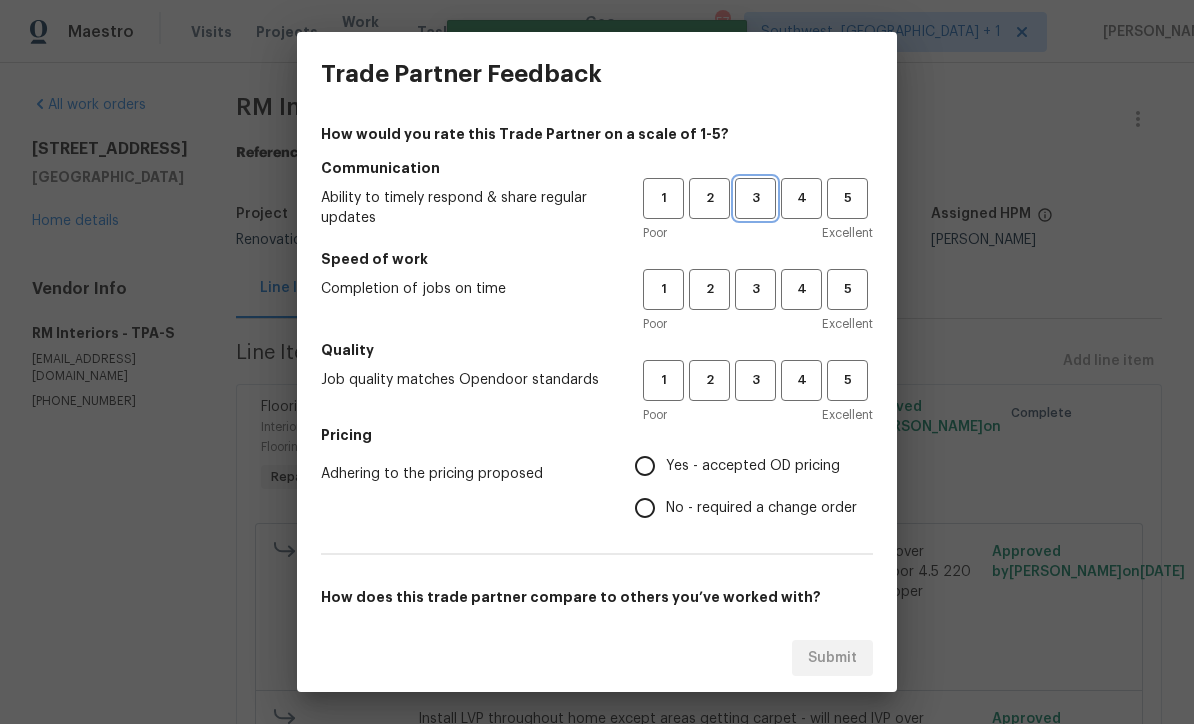 click on "3" at bounding box center (755, 198) 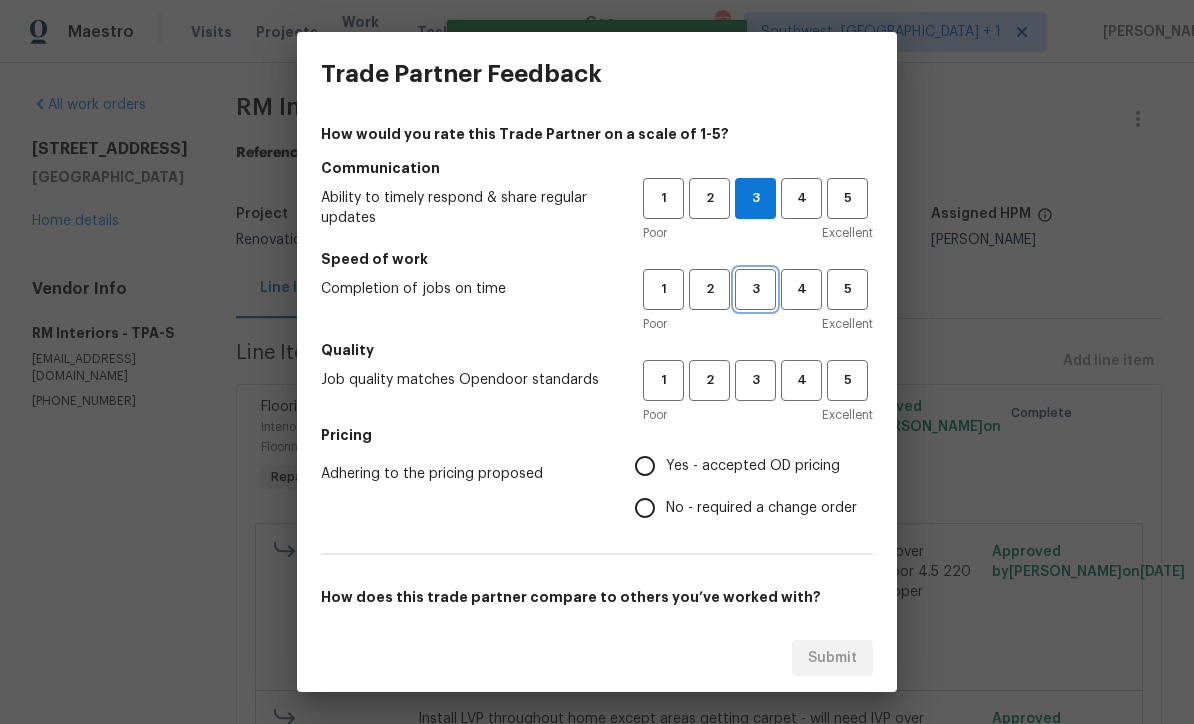 click on "3" at bounding box center [755, 289] 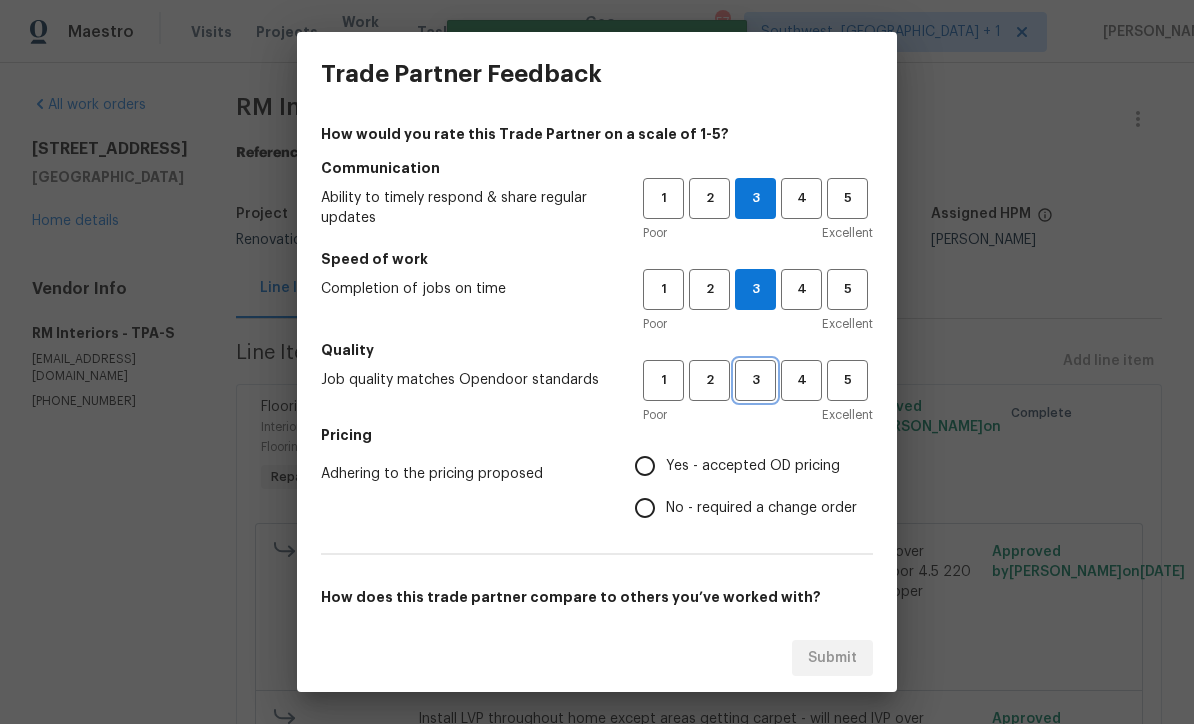 click on "3" at bounding box center (755, 380) 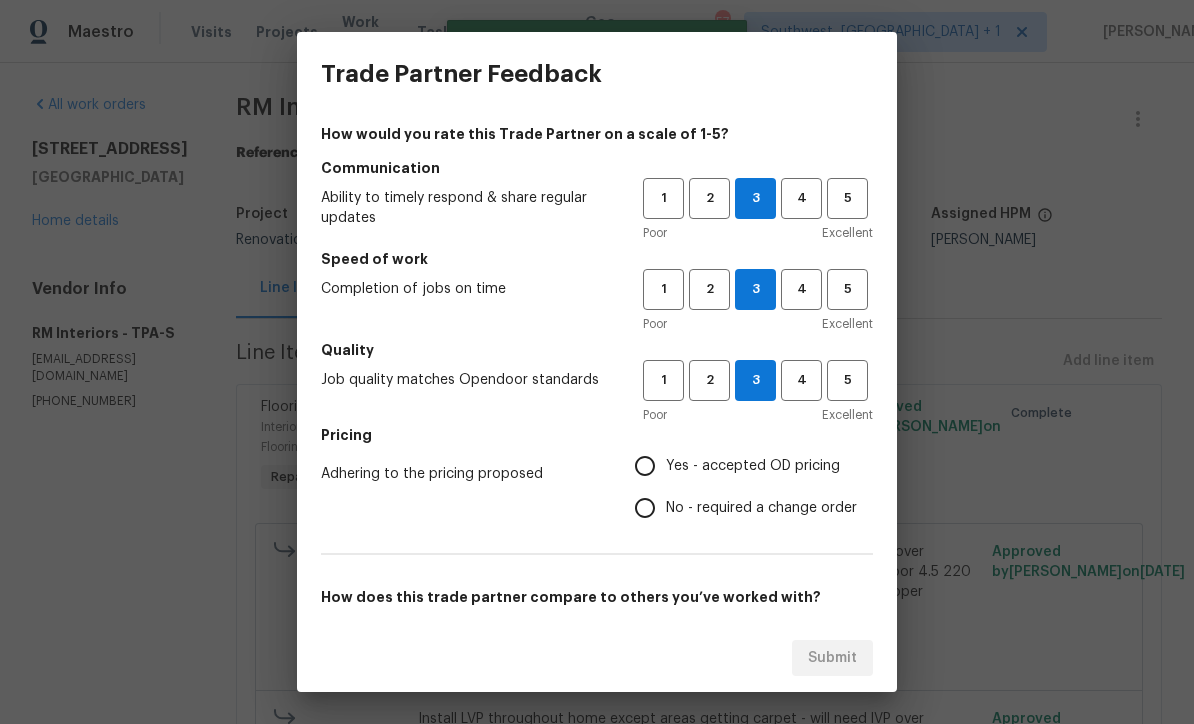 click on "Yes - accepted OD pricing" at bounding box center [645, 466] 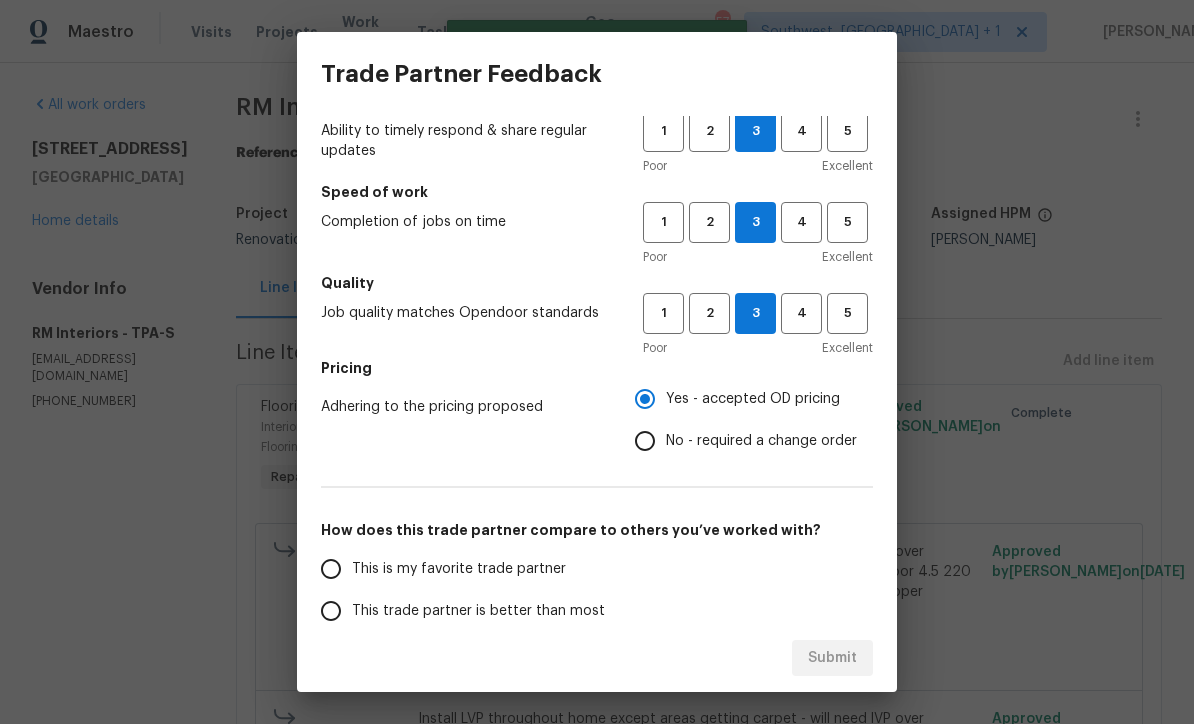 scroll, scrollTop: 140, scrollLeft: 0, axis: vertical 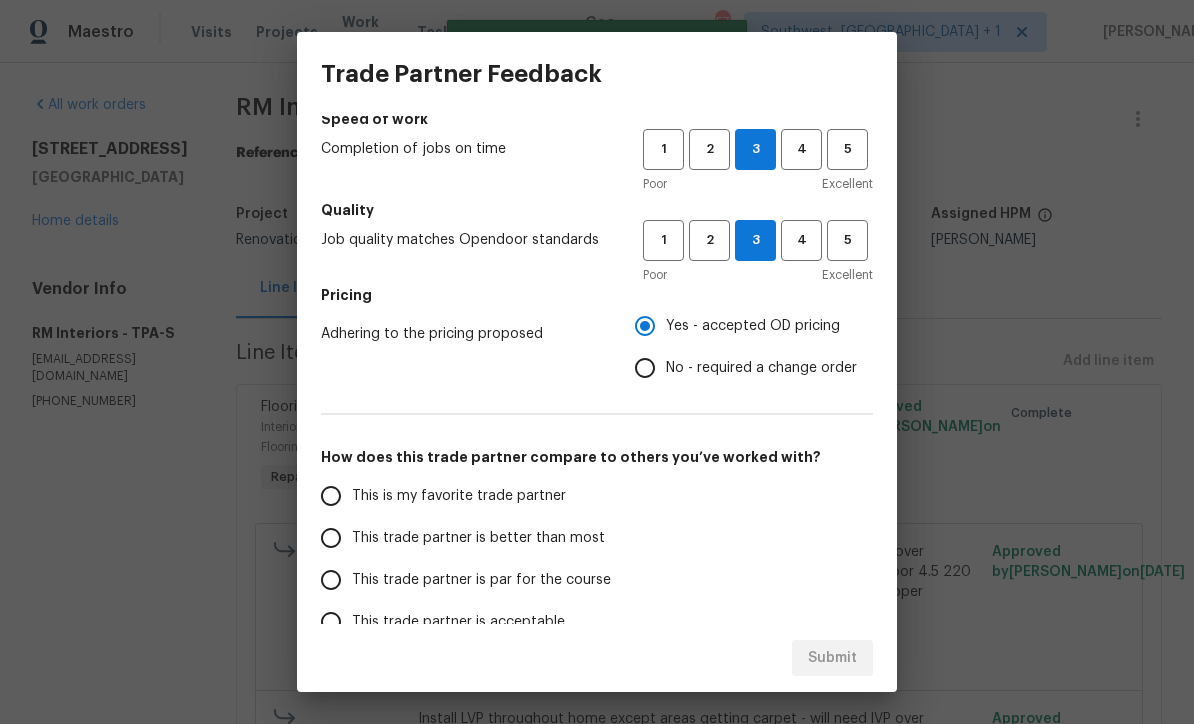 click on "This trade partner is par for the course" at bounding box center [331, 580] 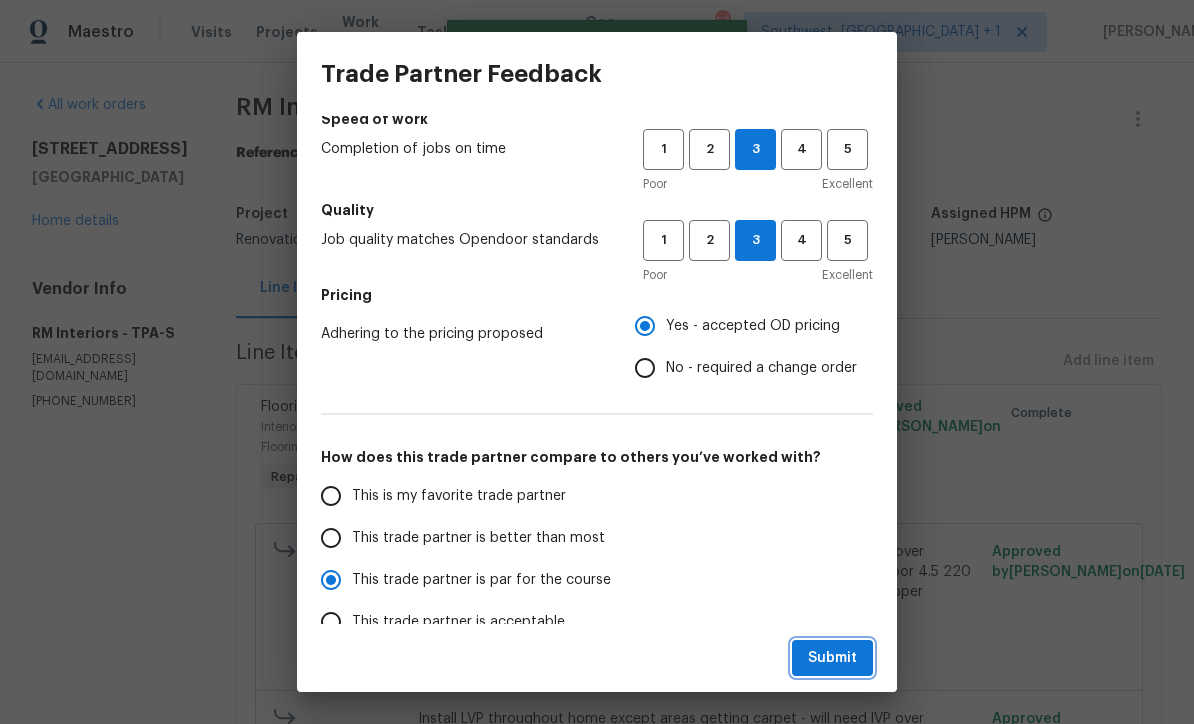 click on "Submit" at bounding box center [832, 658] 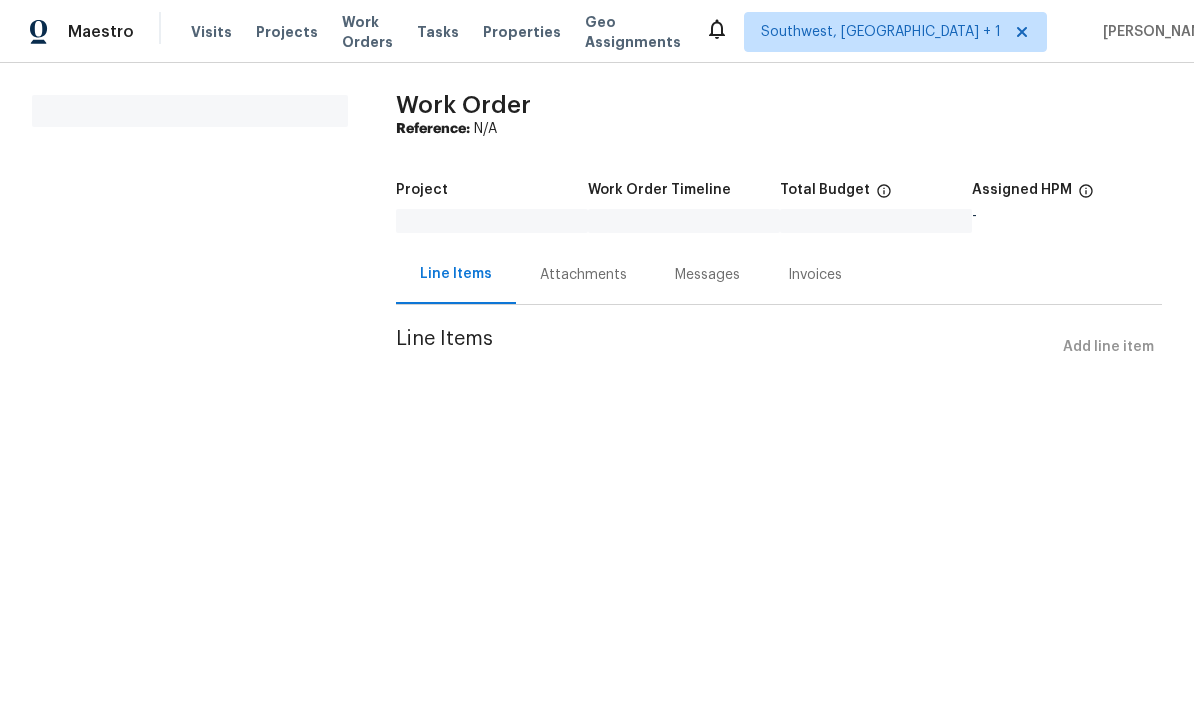 scroll, scrollTop: 0, scrollLeft: 0, axis: both 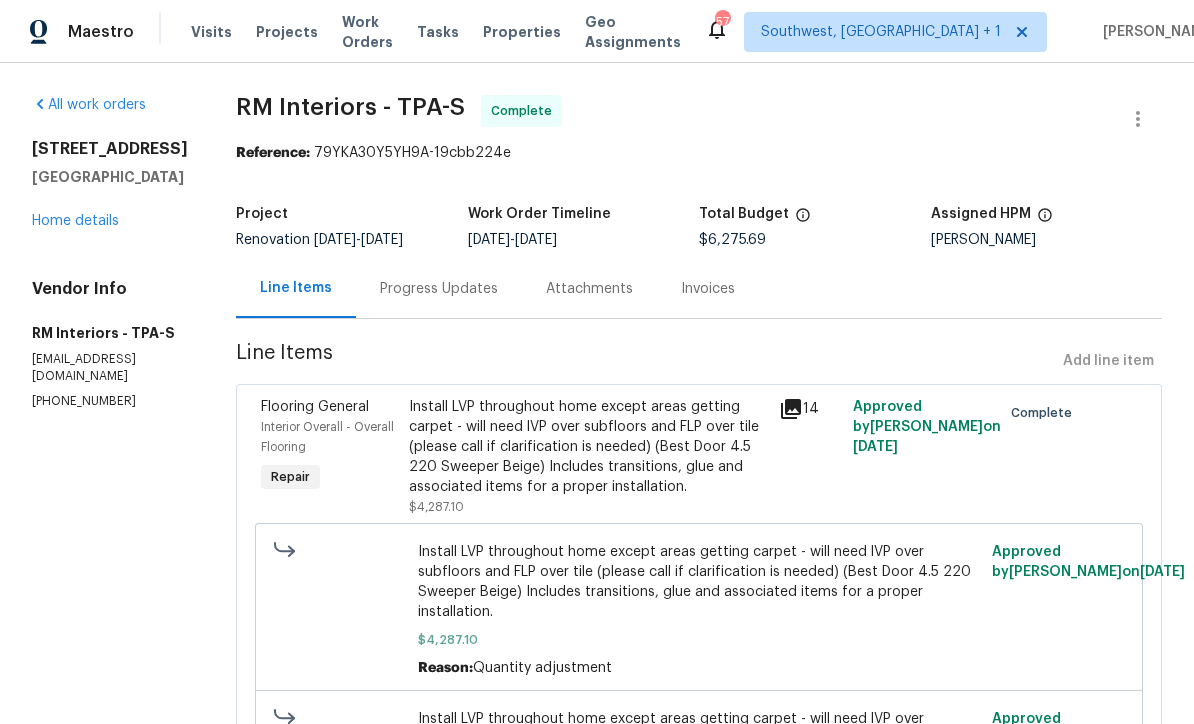 click on "Work Orders" at bounding box center (367, 32) 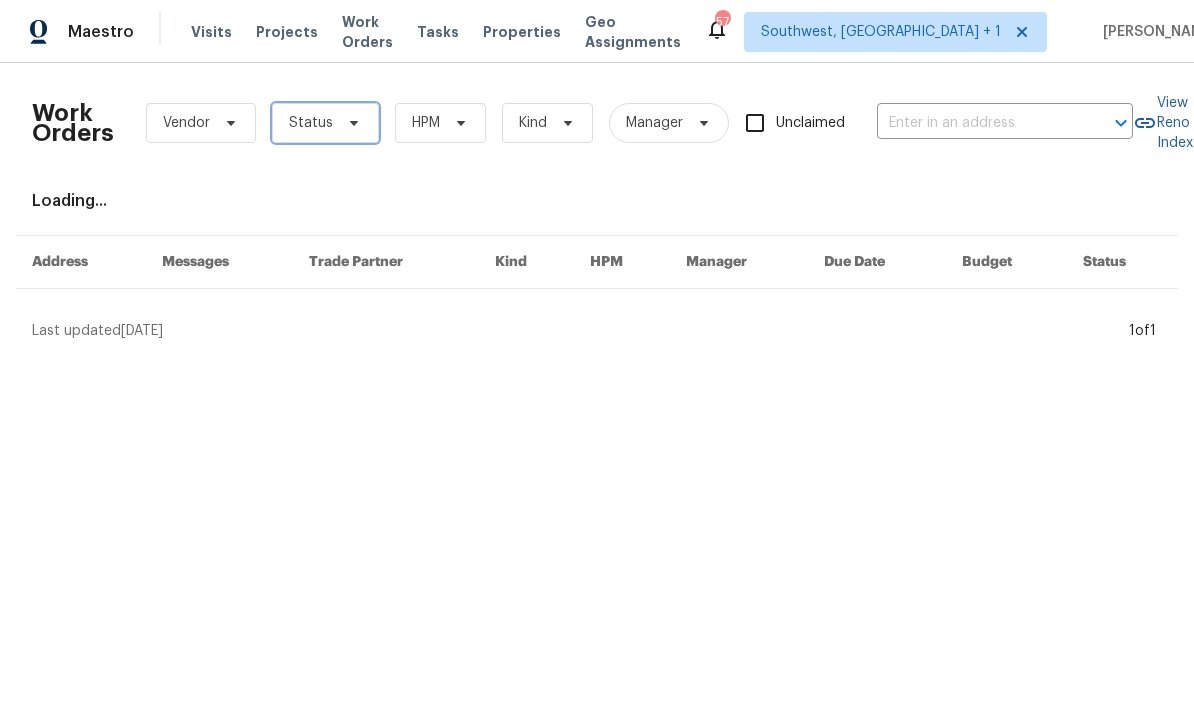 click on "Status" at bounding box center [325, 123] 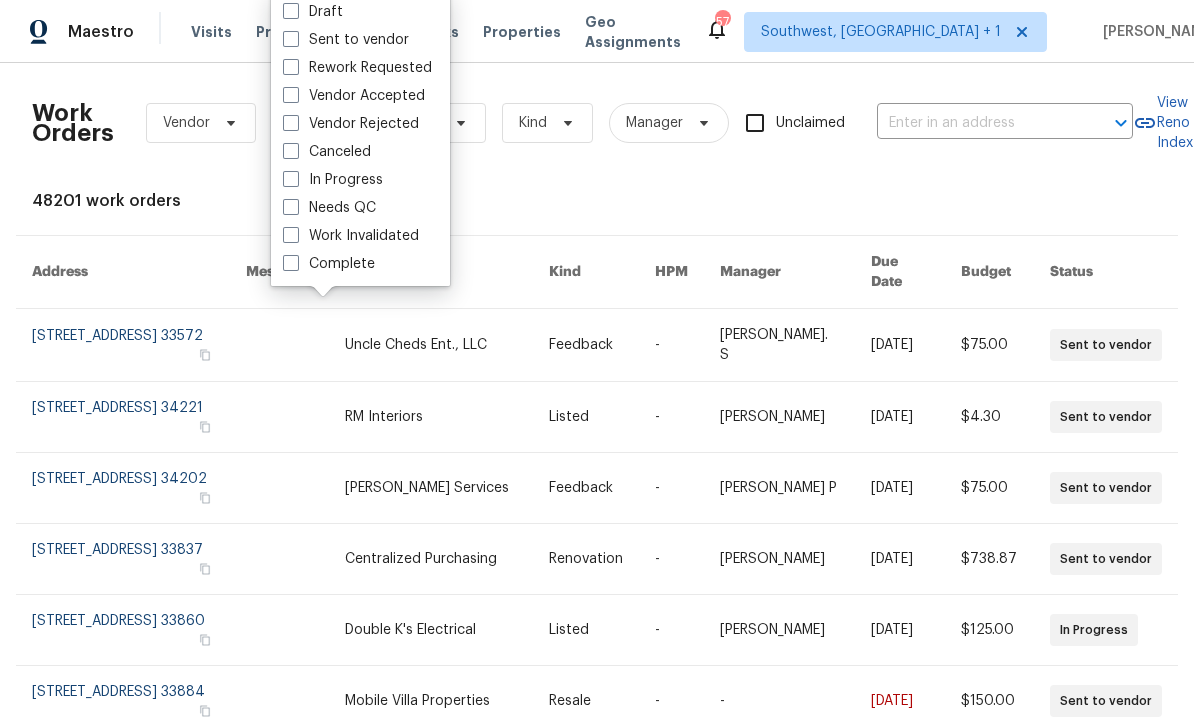 click on "Needs QC" at bounding box center (329, 208) 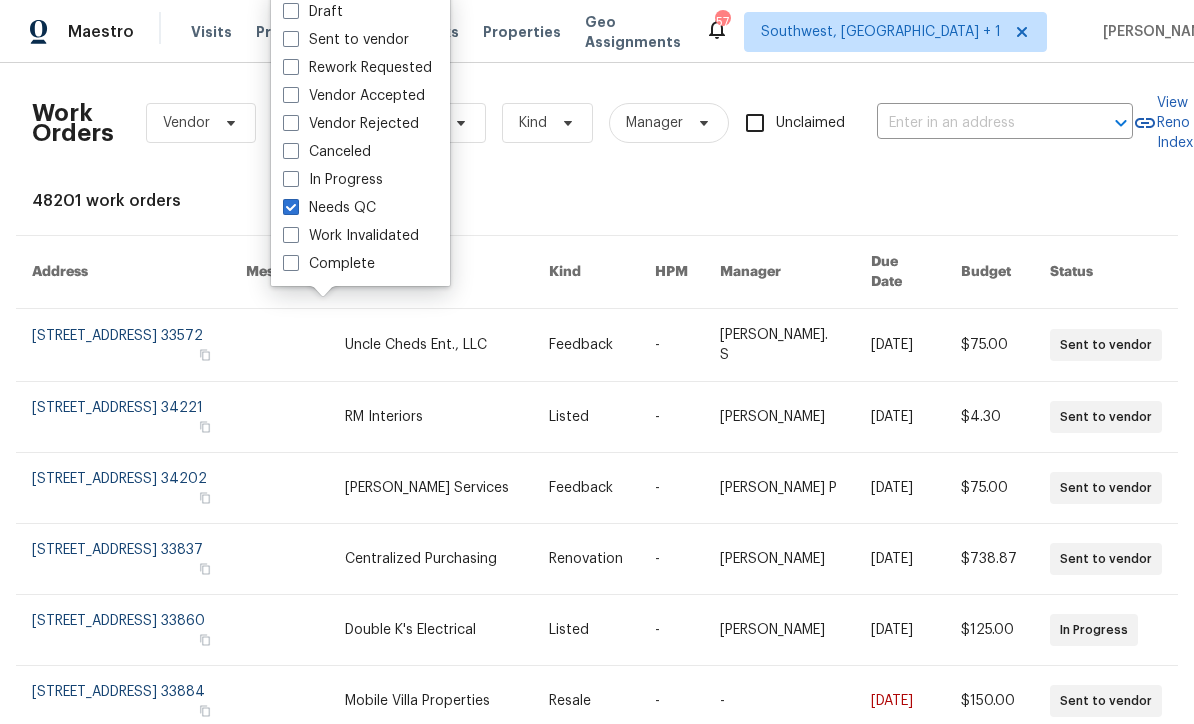checkbox on "true" 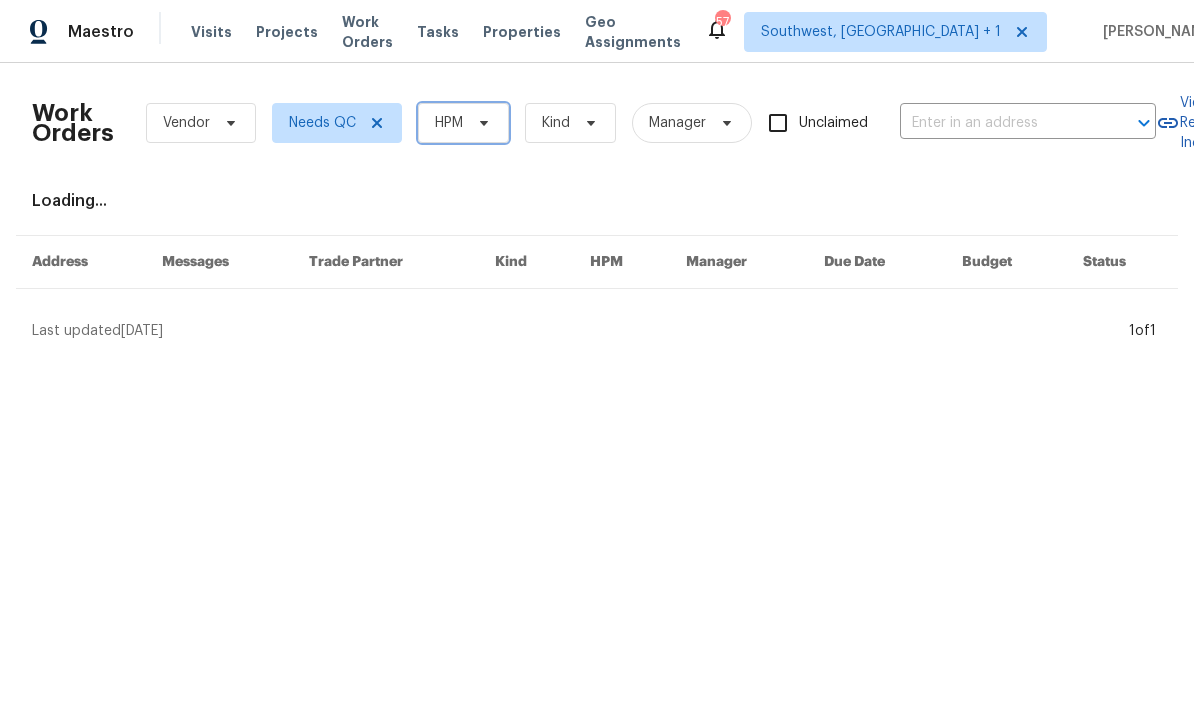 click 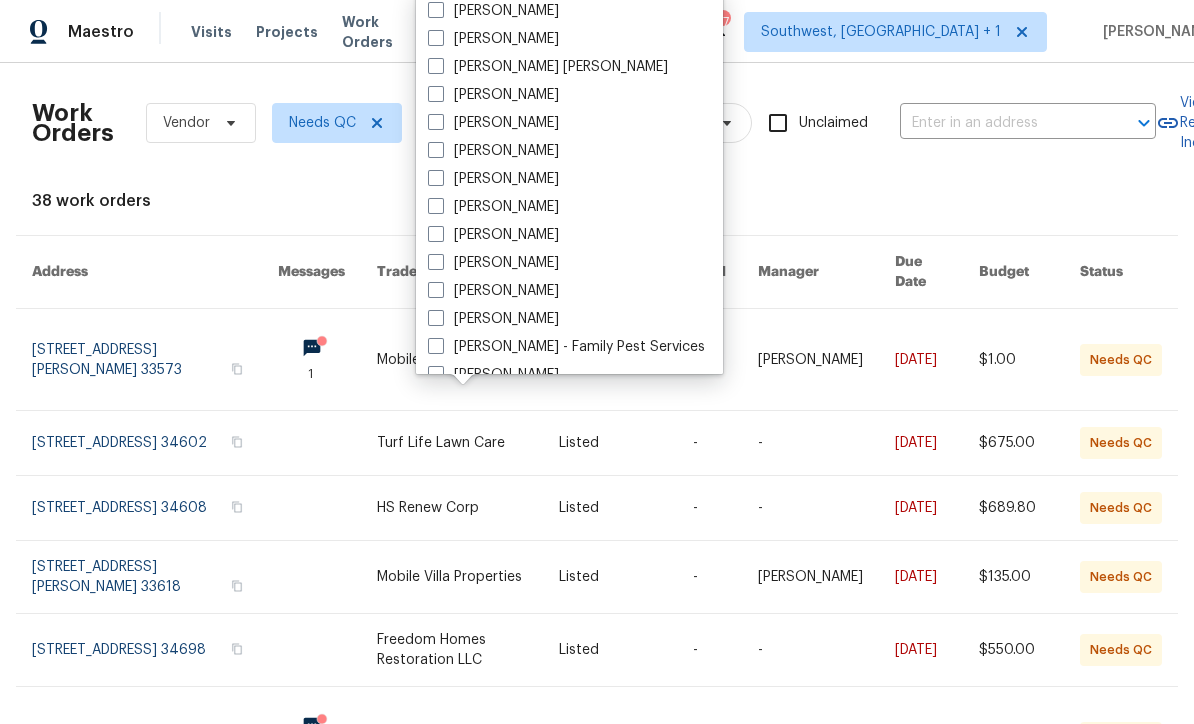 scroll, scrollTop: 139, scrollLeft: 0, axis: vertical 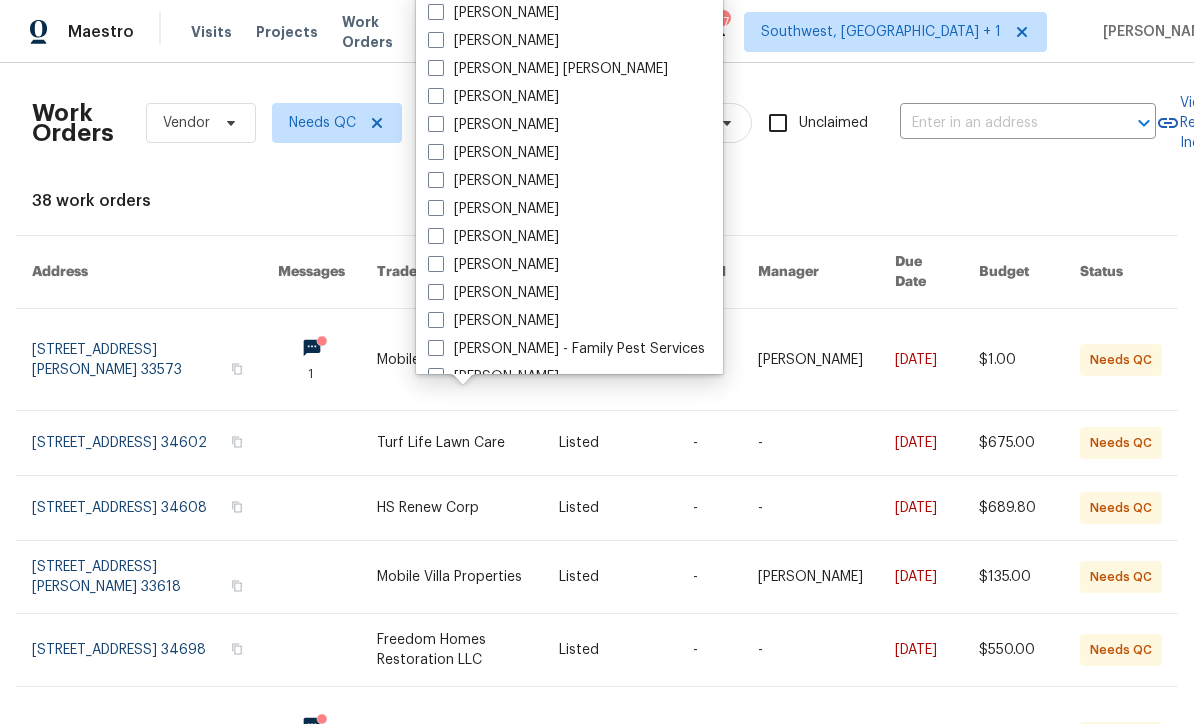 click at bounding box center [436, 264] 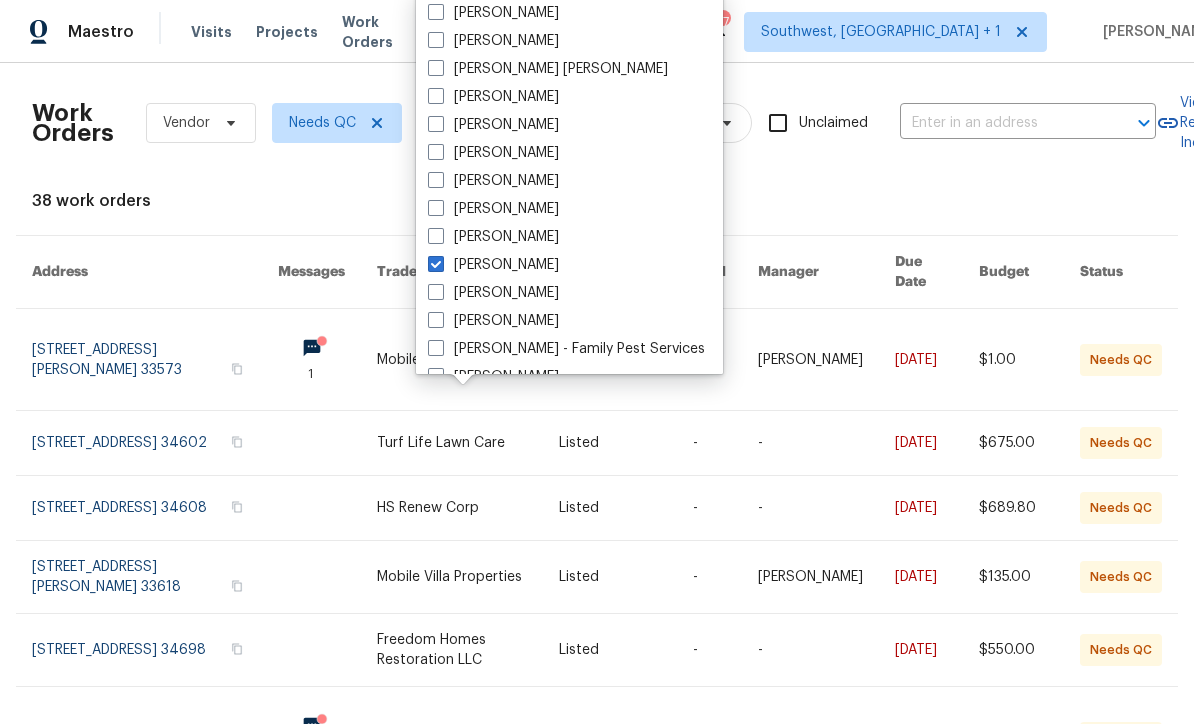 checkbox on "true" 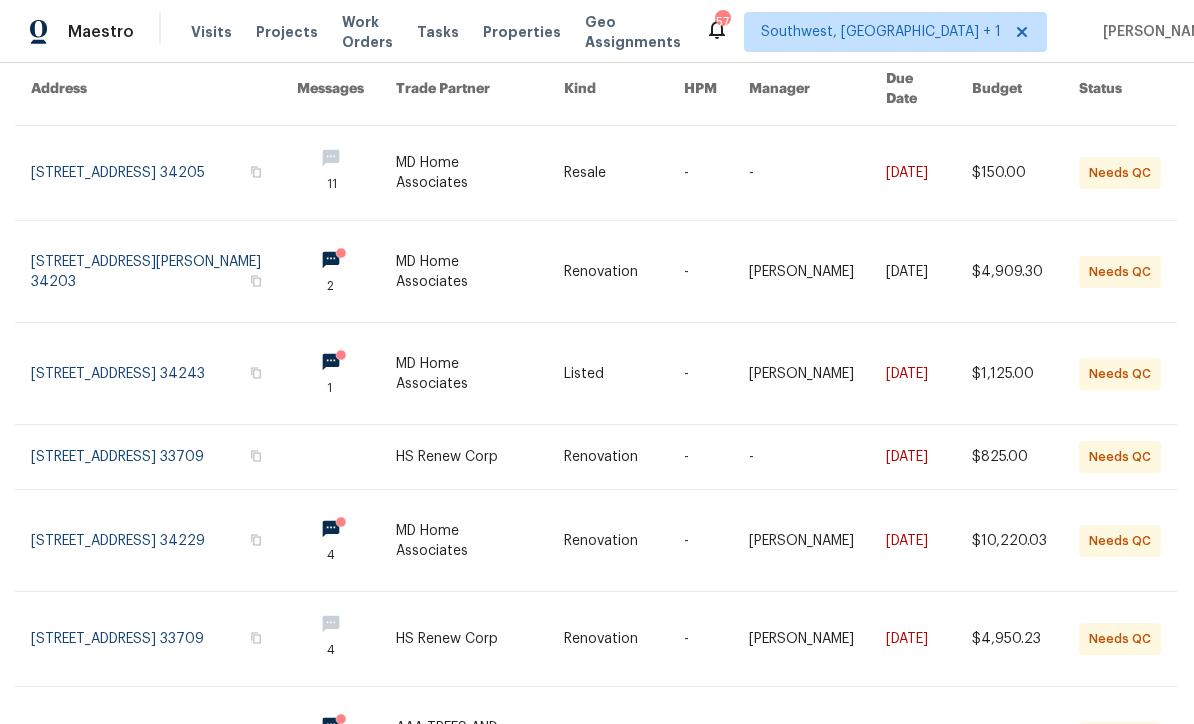 scroll, scrollTop: 184, scrollLeft: 1, axis: both 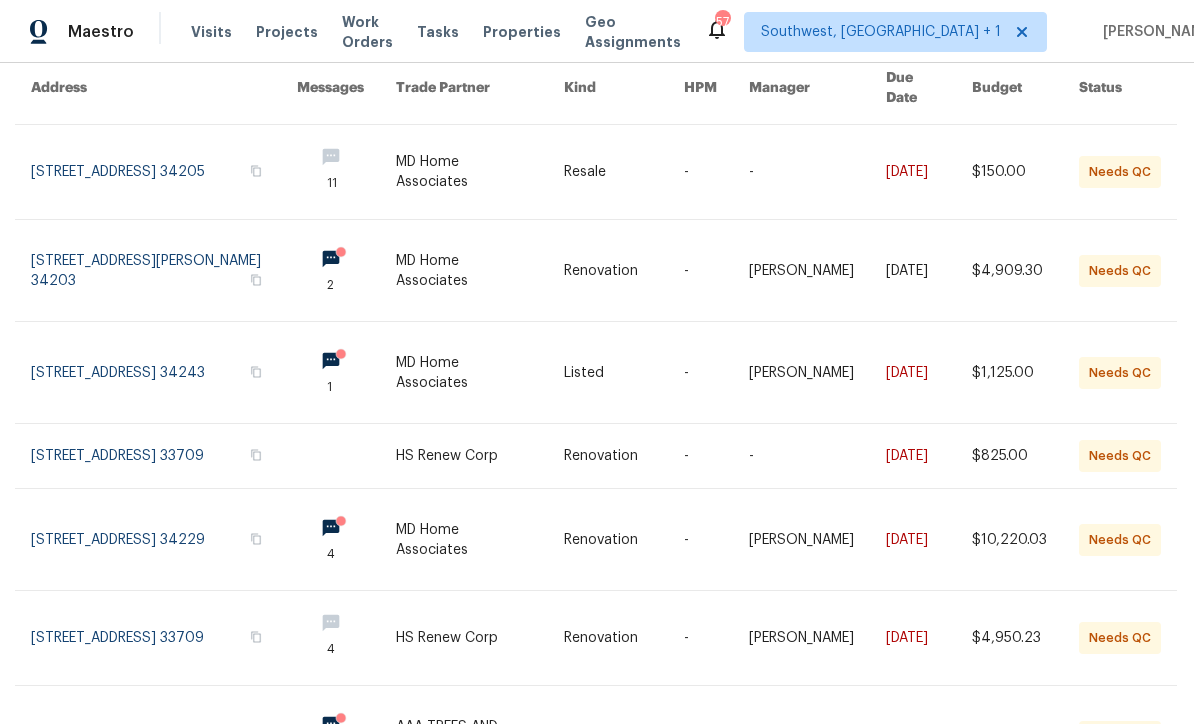 click at bounding box center [624, 372] 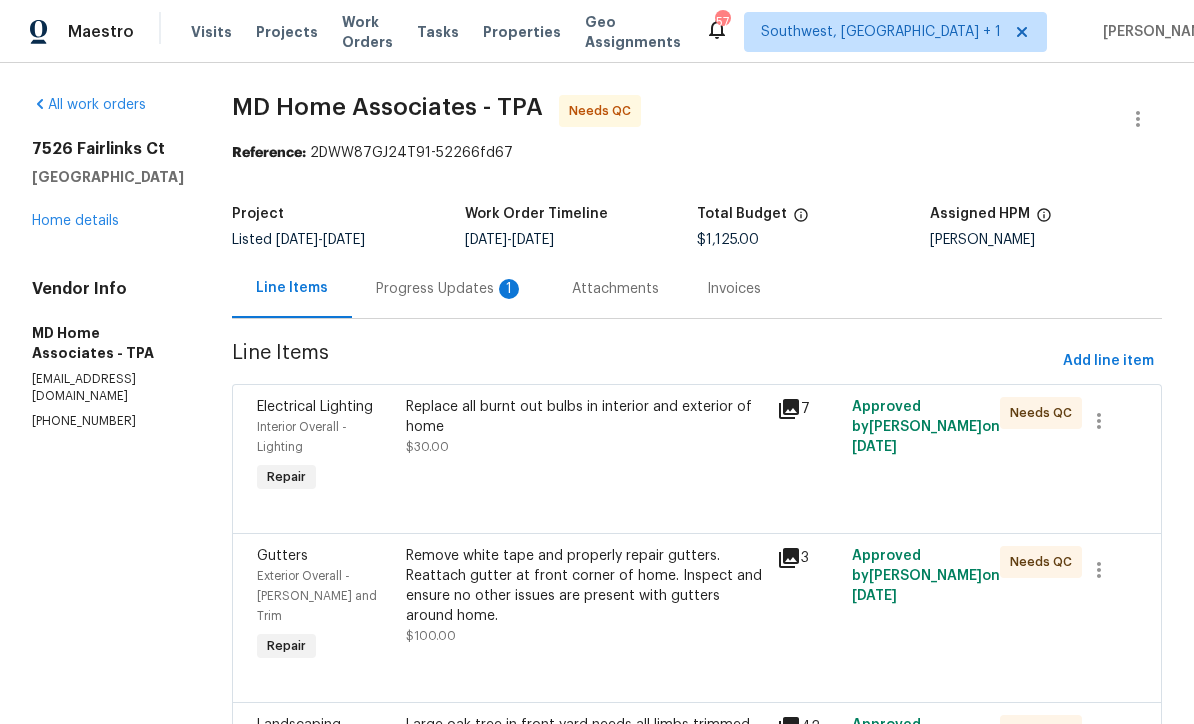 click on "Progress Updates 1" at bounding box center (450, 289) 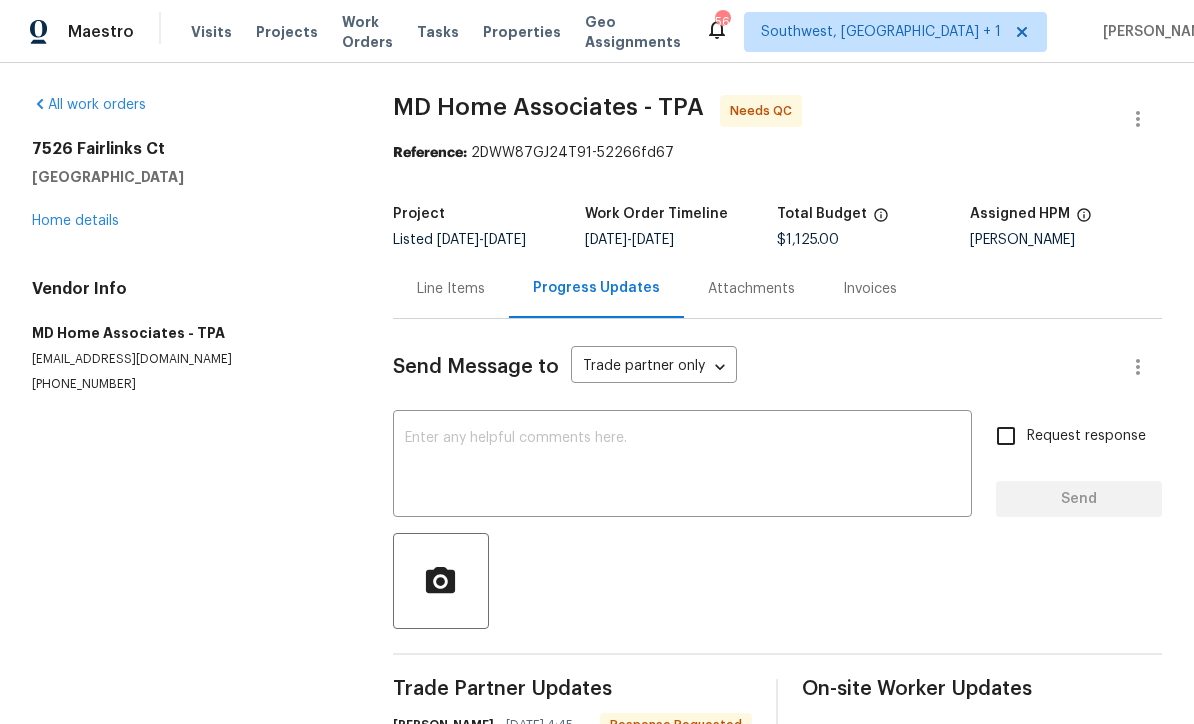 scroll, scrollTop: 0, scrollLeft: 0, axis: both 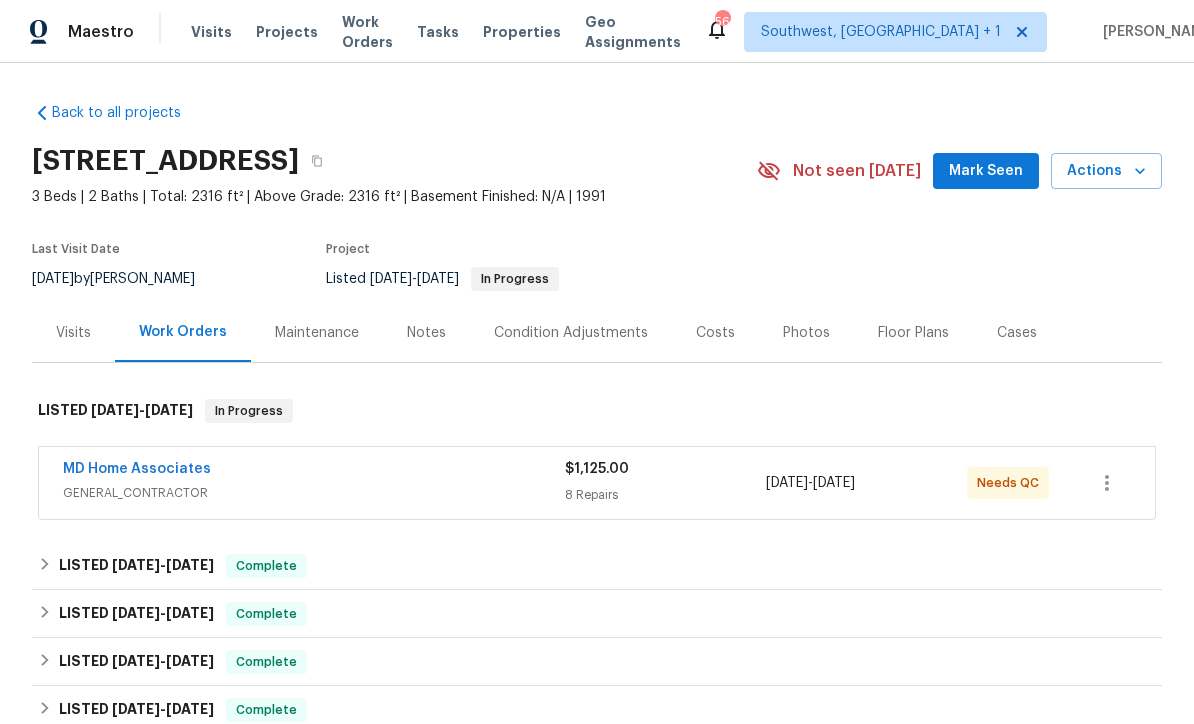 click on "Work Orders" at bounding box center [367, 32] 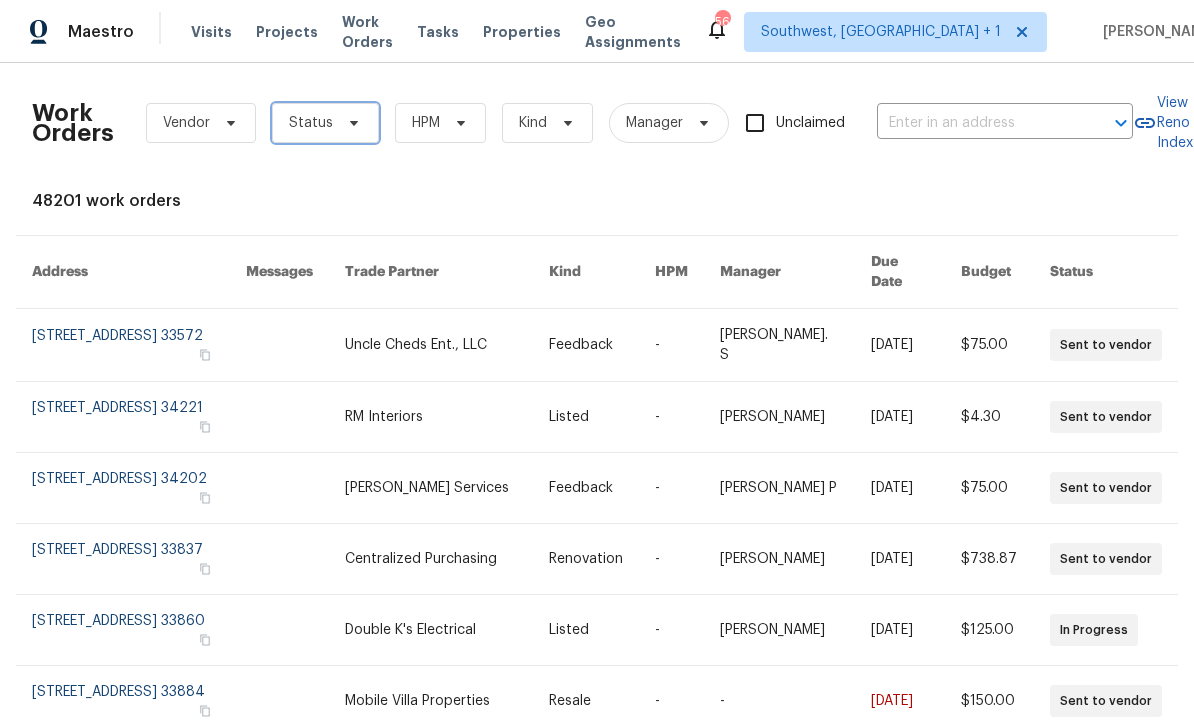 click at bounding box center [351, 123] 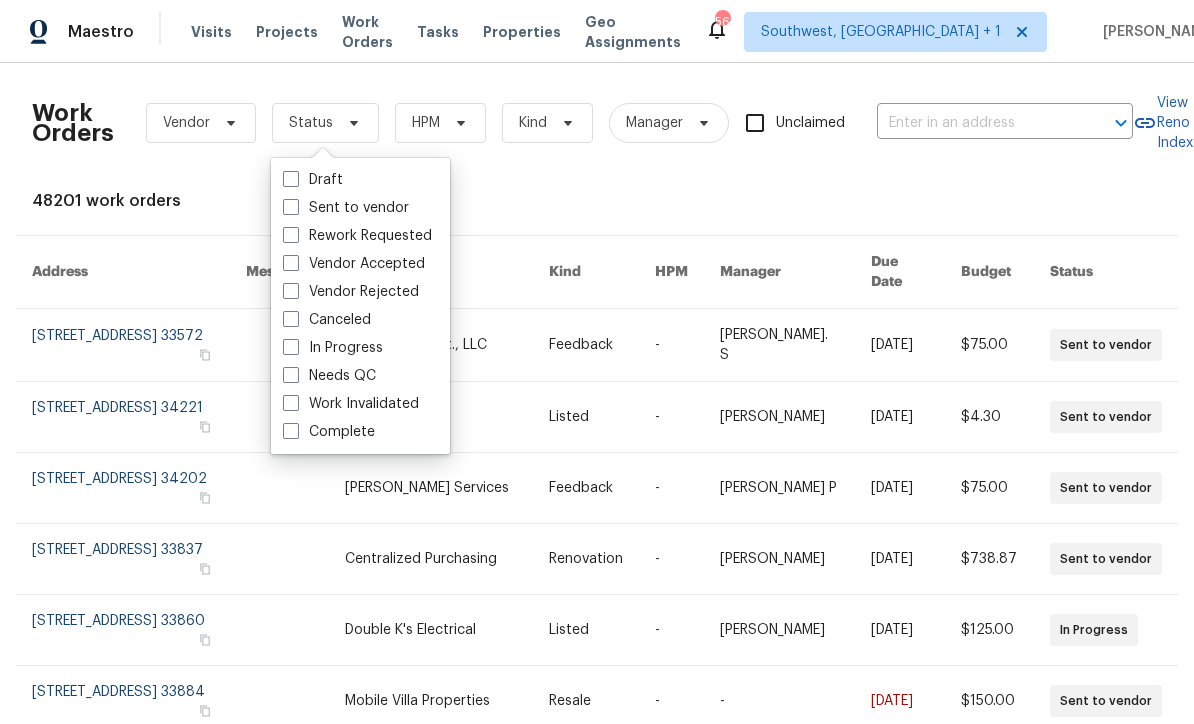 click on "Needs QC" at bounding box center (329, 376) 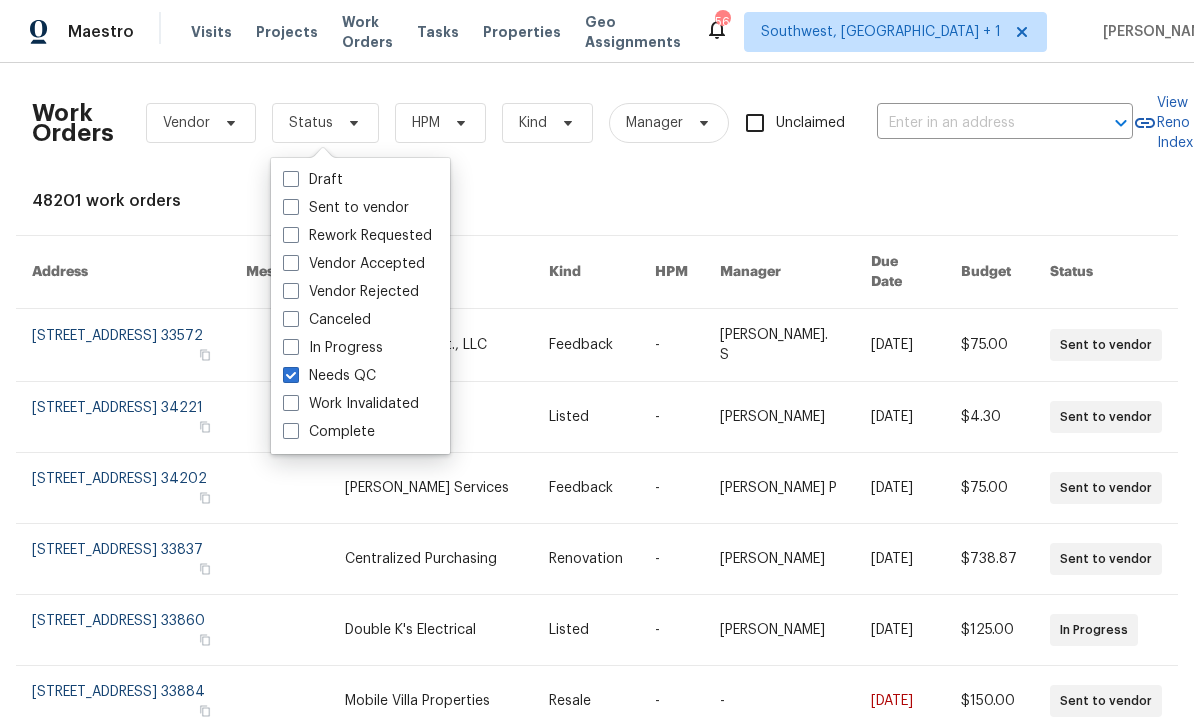 checkbox on "true" 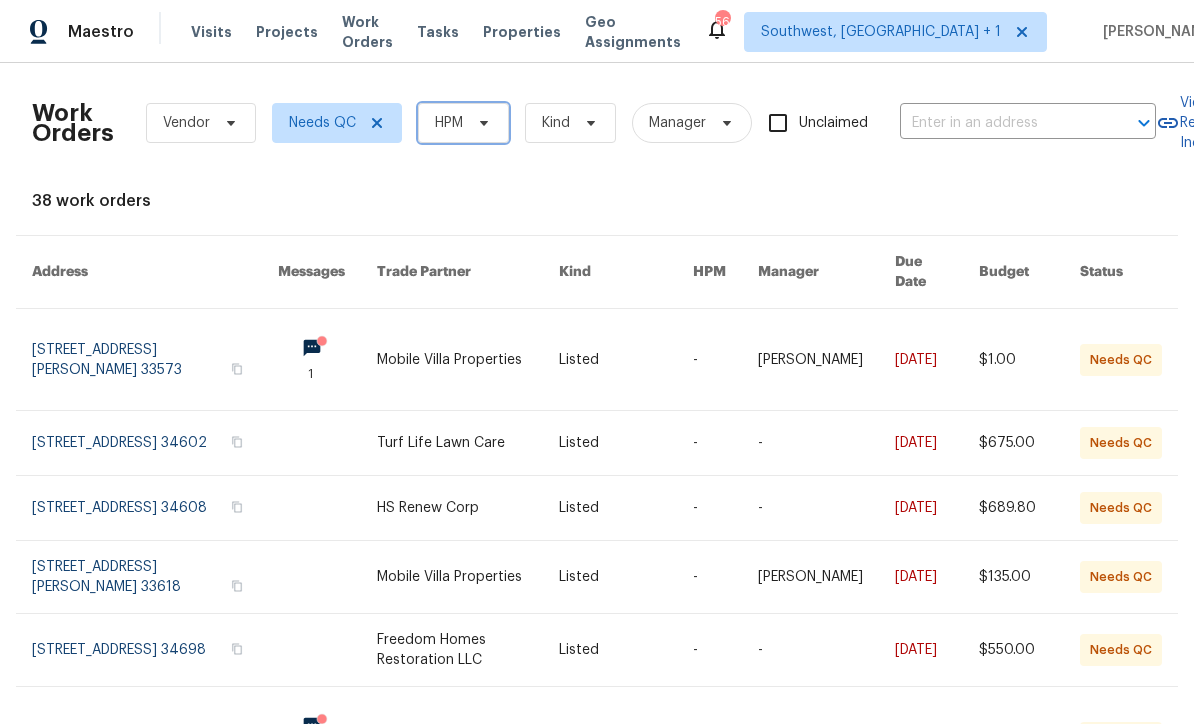 click on "HPM" at bounding box center (463, 123) 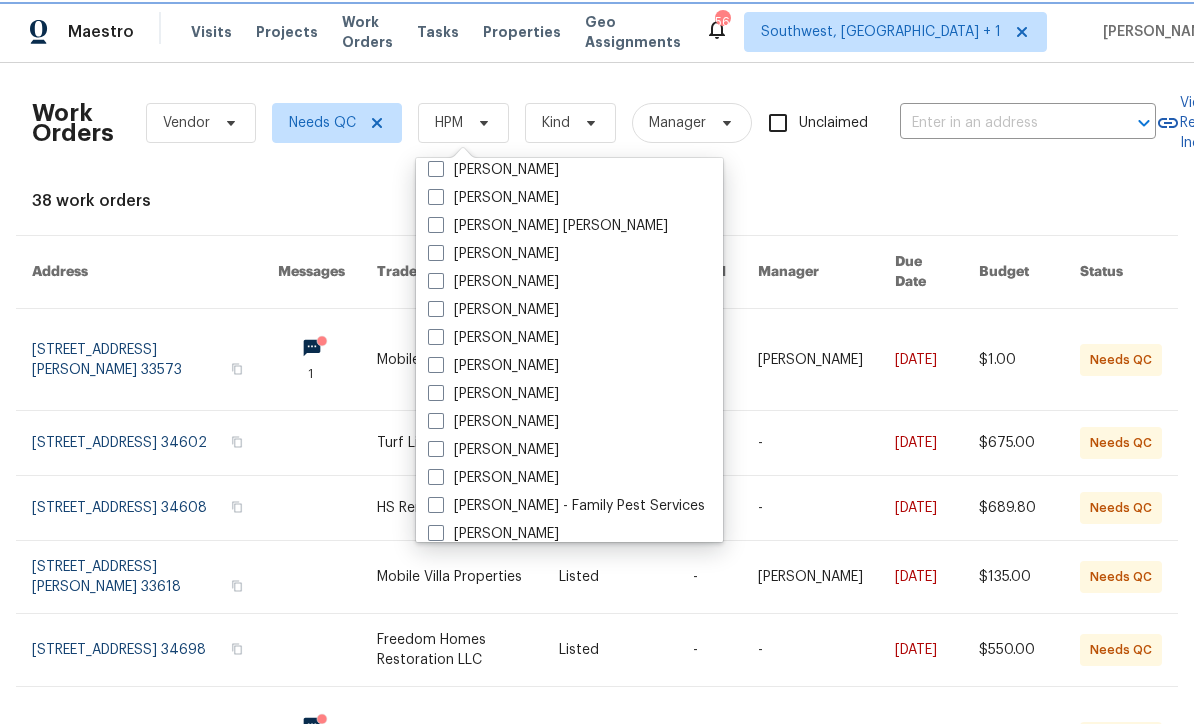 scroll, scrollTop: 149, scrollLeft: 0, axis: vertical 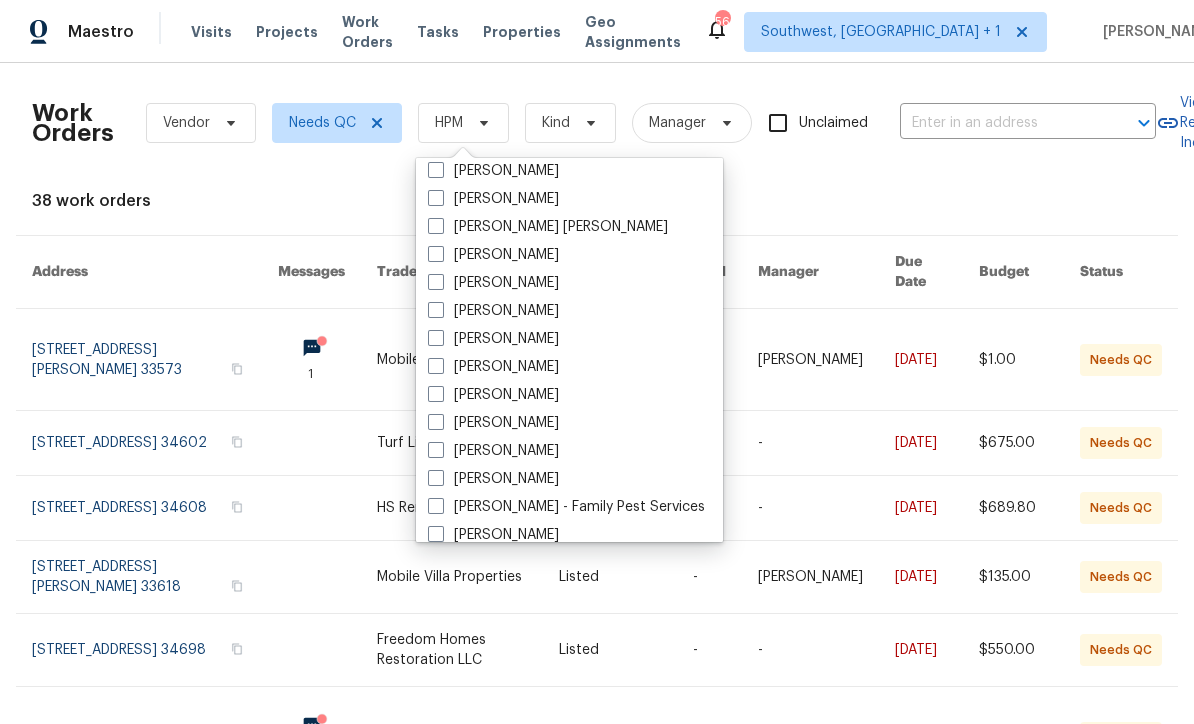 click at bounding box center [436, 422] 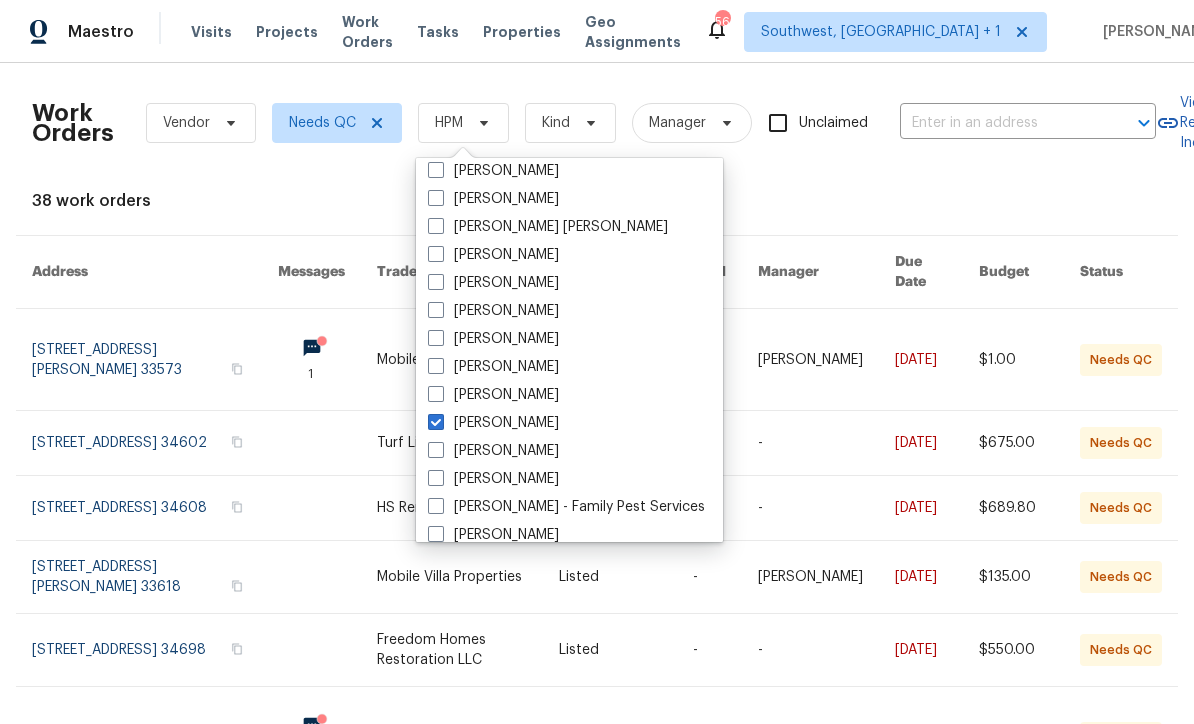checkbox on "true" 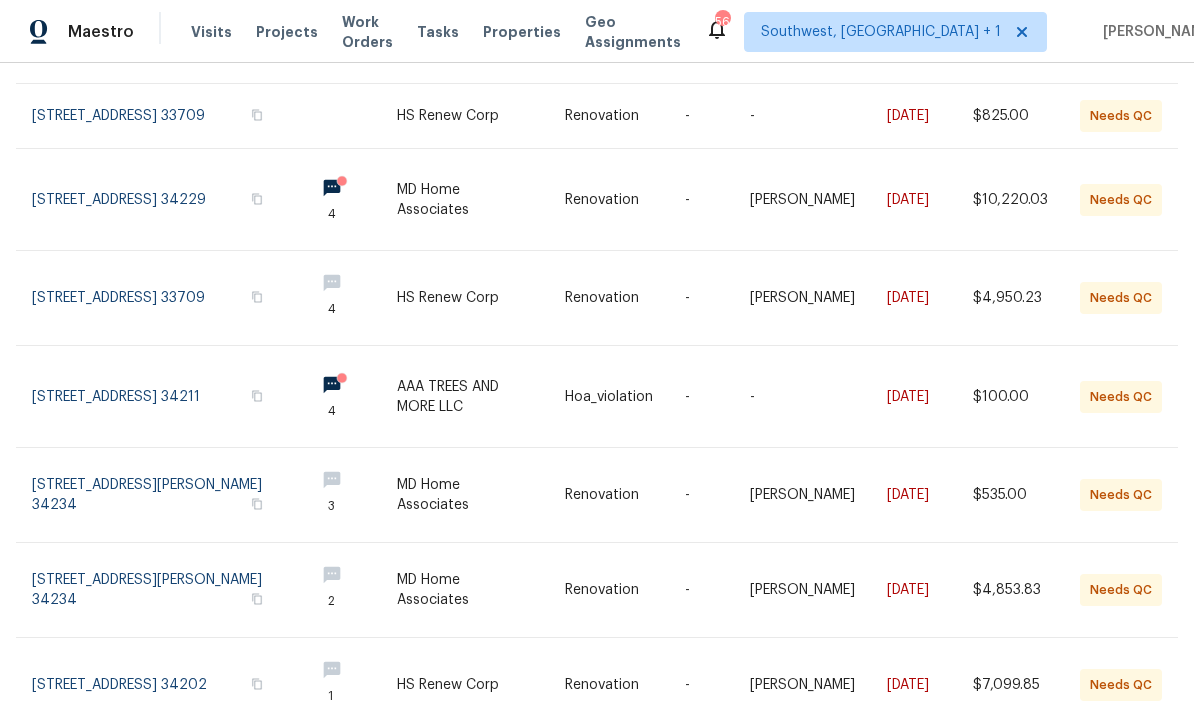 scroll, scrollTop: 516, scrollLeft: 0, axis: vertical 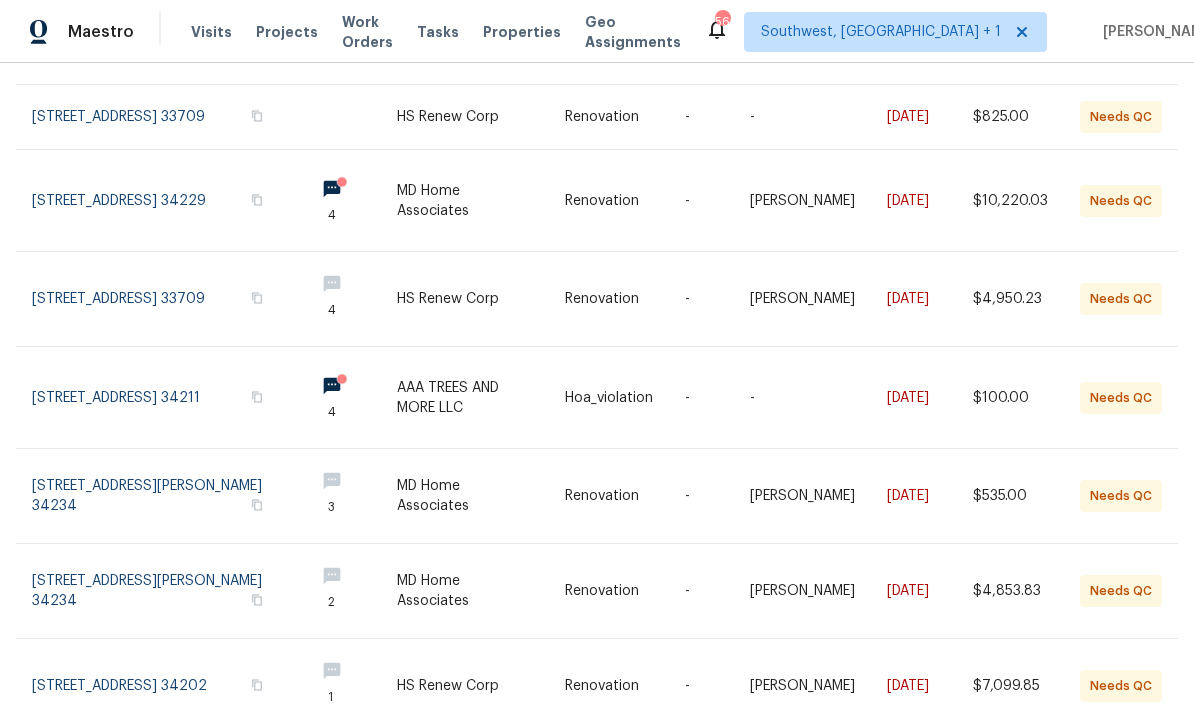click at bounding box center [481, 397] 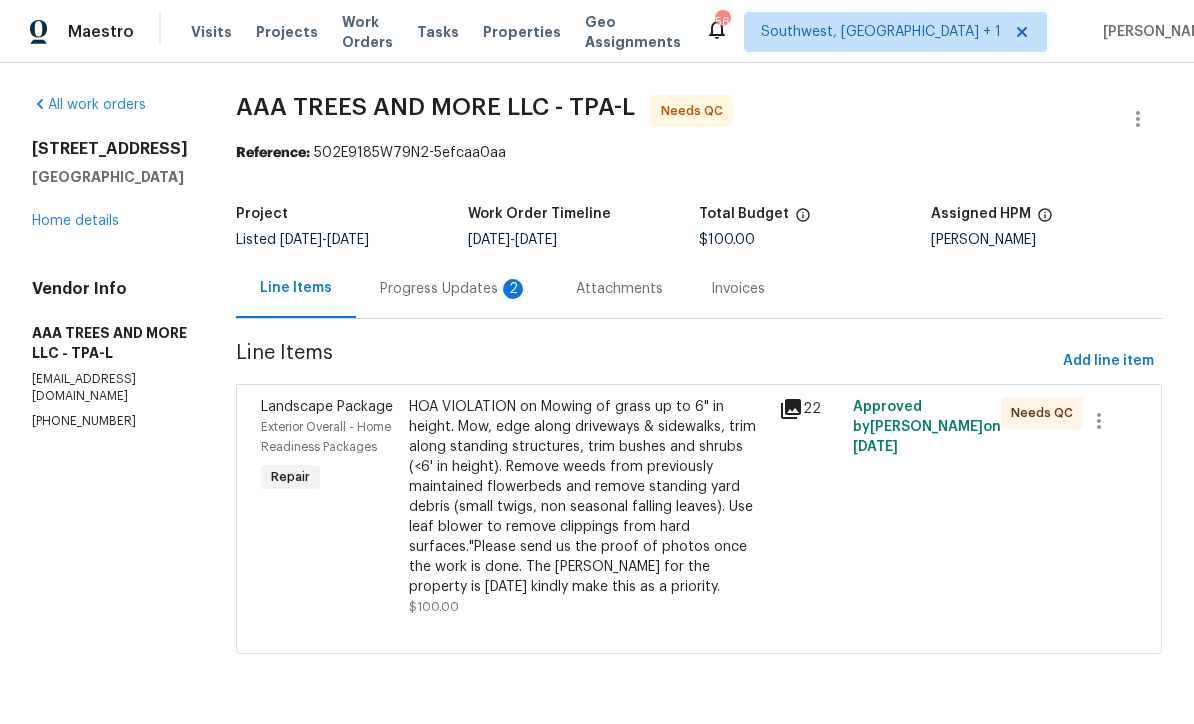 click on "Progress Updates 2" at bounding box center (454, 289) 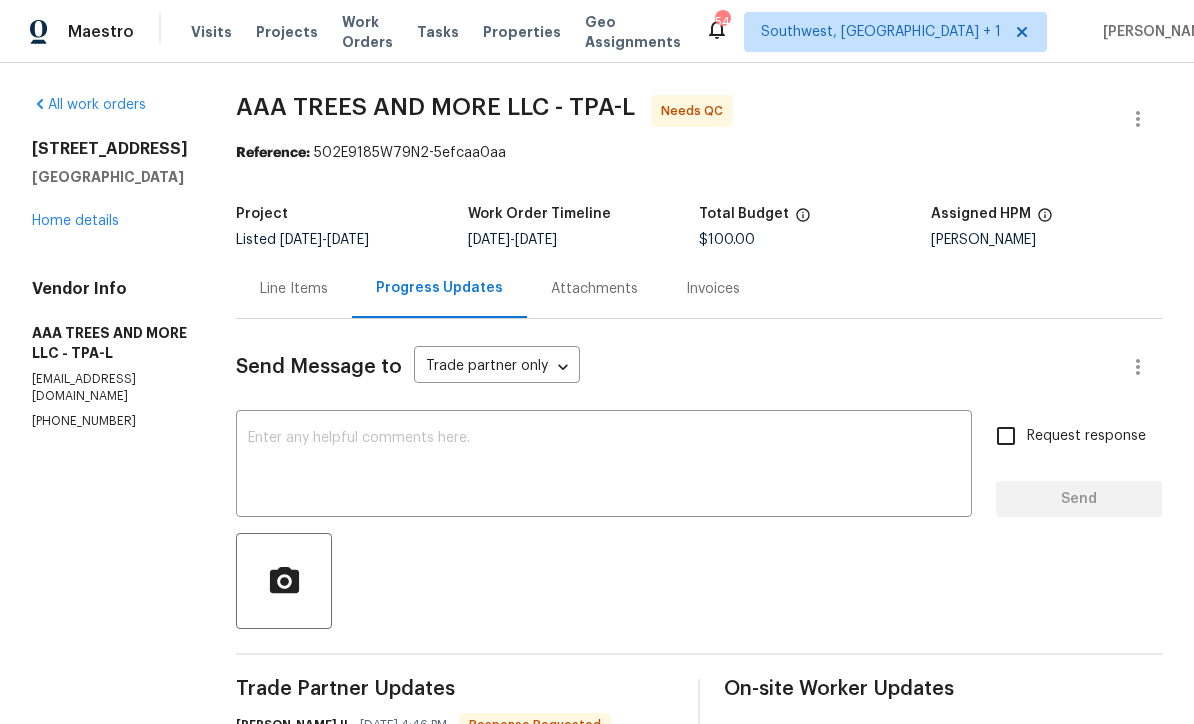 scroll, scrollTop: 0, scrollLeft: 0, axis: both 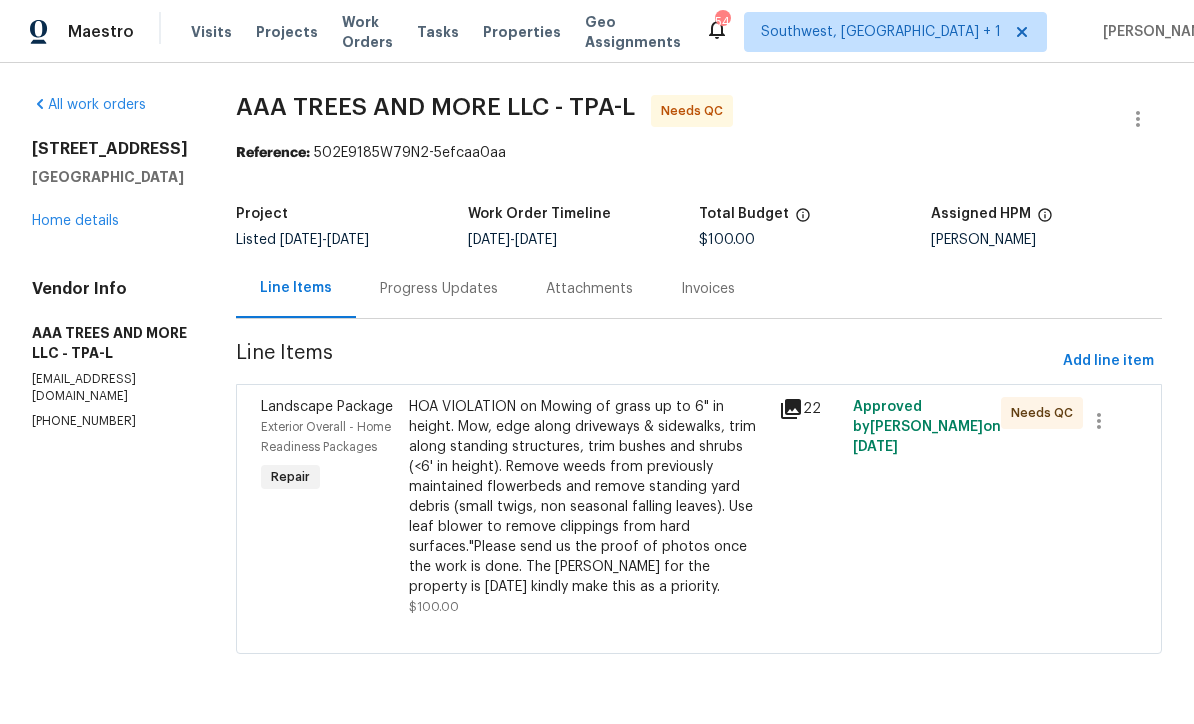 click on "HOA VIOLATION on Mowing of grass up to 6" in height. Mow, edge along driveways & sidewalks, trim along standing structures, trim bushes and shrubs (<6' in height). Remove weeds from previously maintained flowerbeds and remove standing yard debris (small twigs, non seasonal falling leaves).  Use leaf blower to remove clippings from hard surfaces."Please send us the proof of photos once the work is done. The [PERSON_NAME] for the property is [DATE] kindly make this as a priority." at bounding box center [588, 497] 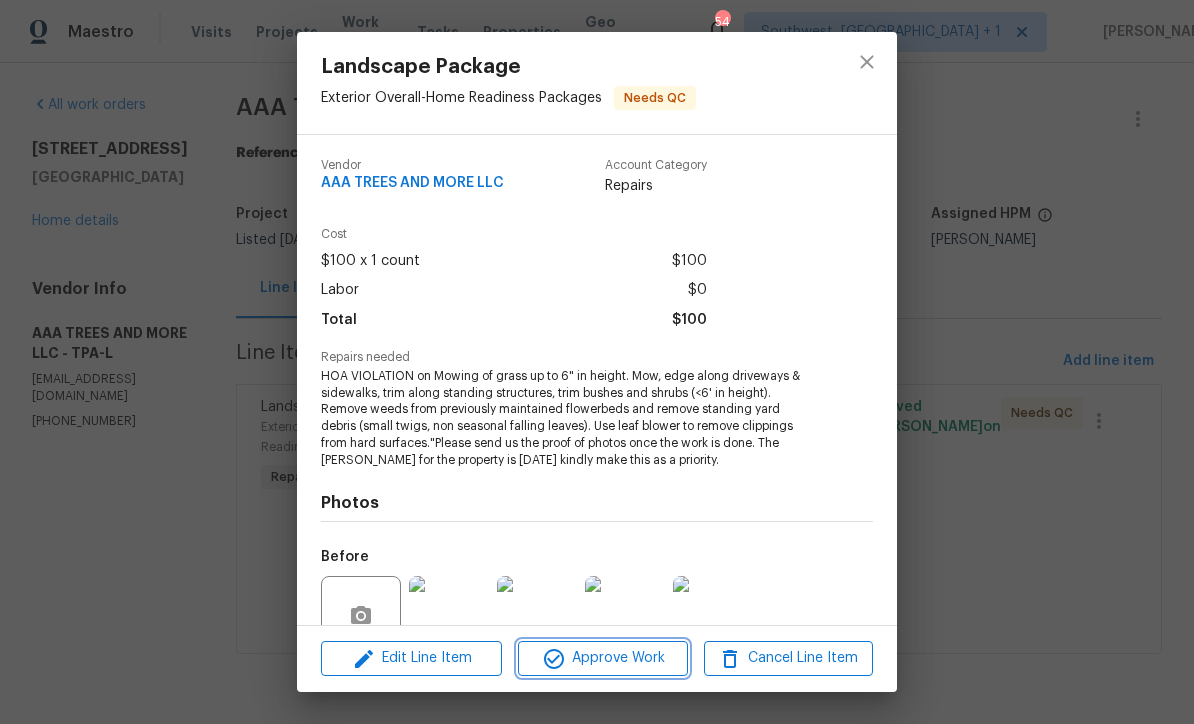 click on "Approve Work" at bounding box center (602, 658) 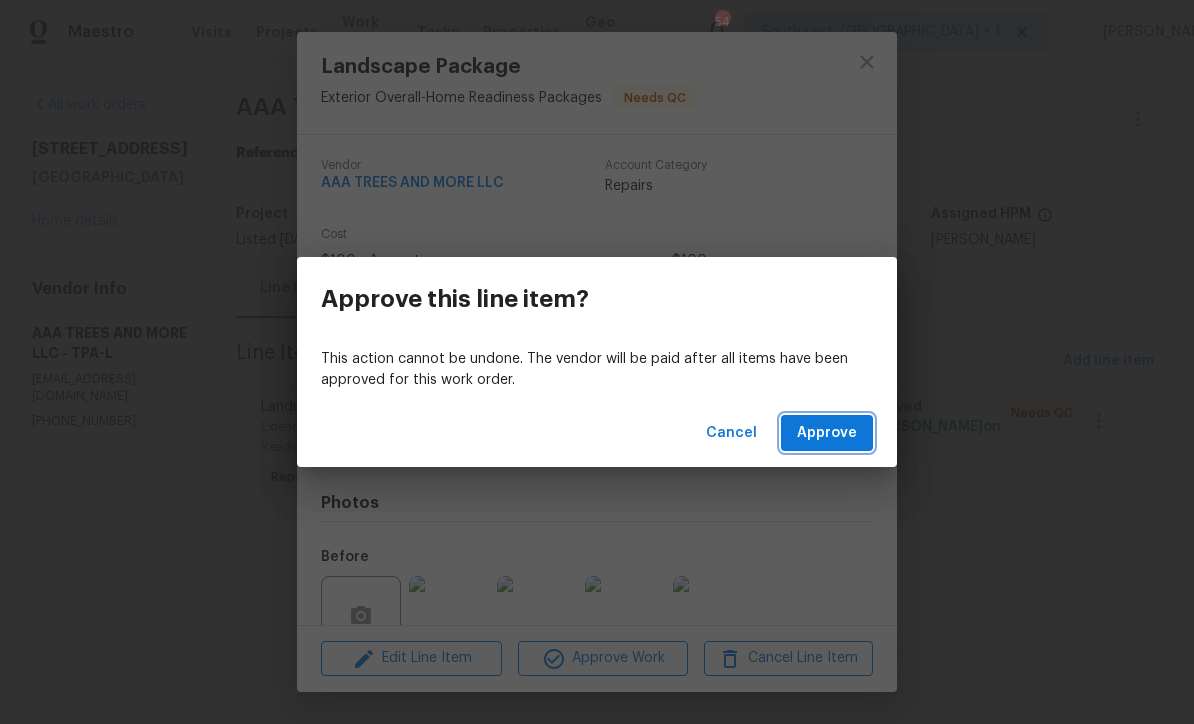click on "Approve" at bounding box center [827, 433] 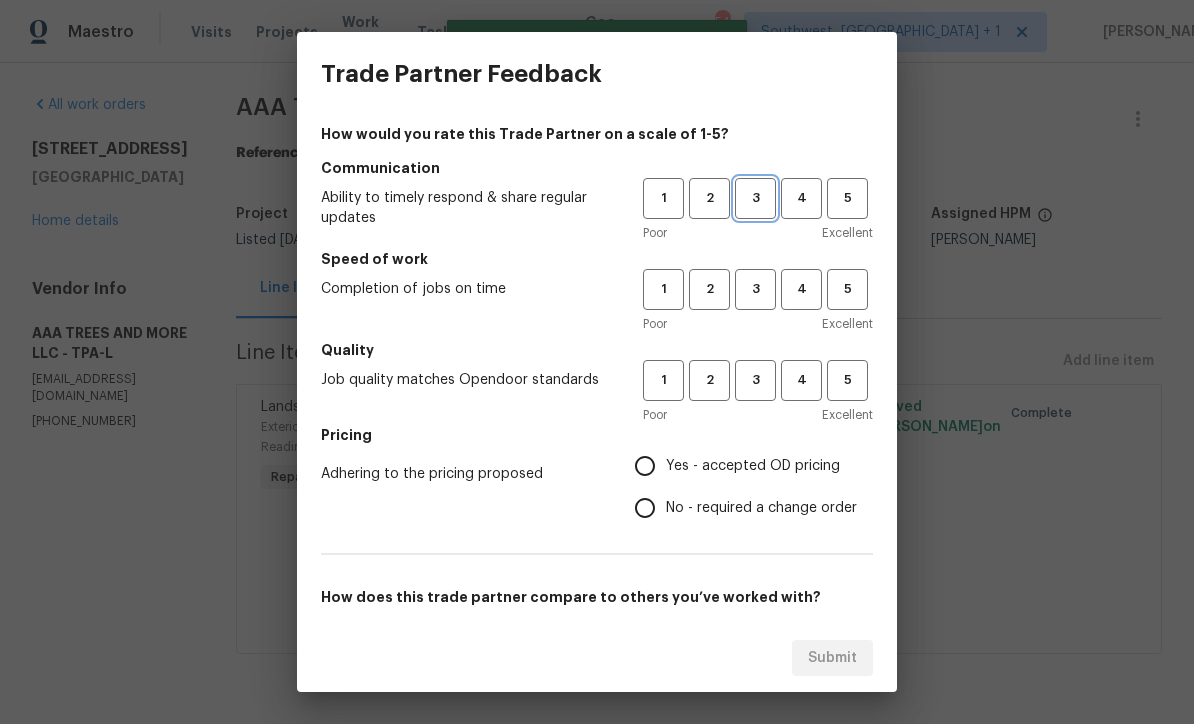 click on "3" at bounding box center [755, 198] 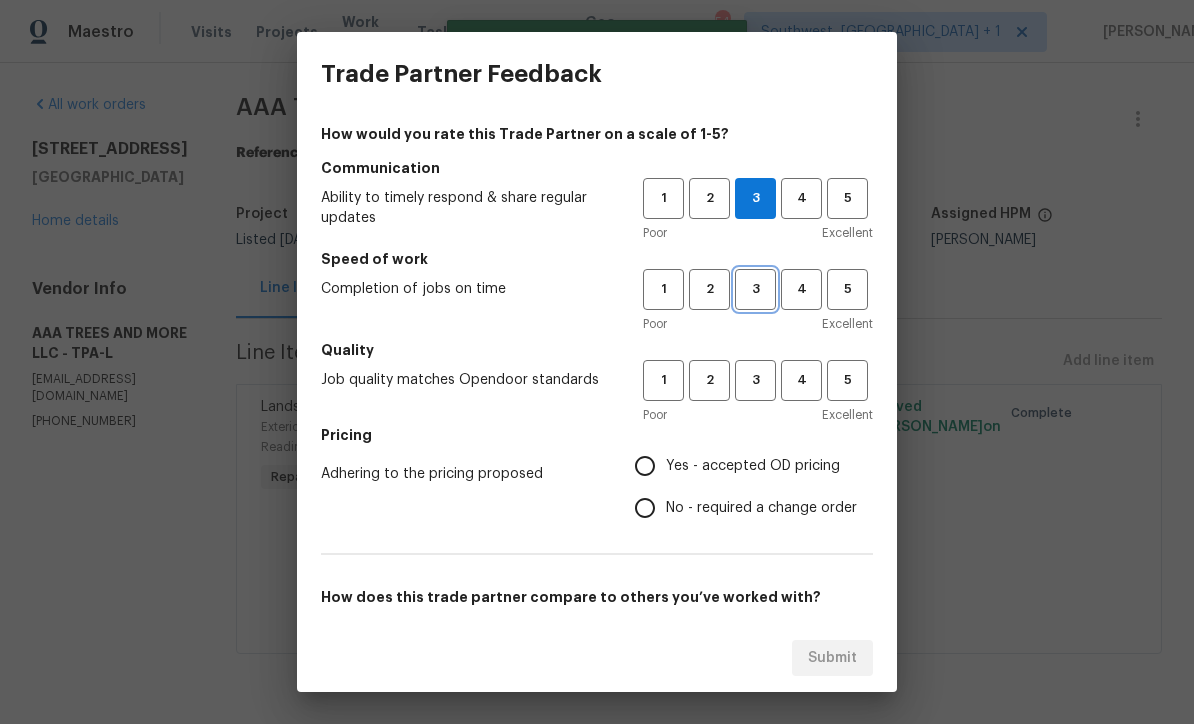 click on "3" at bounding box center [755, 289] 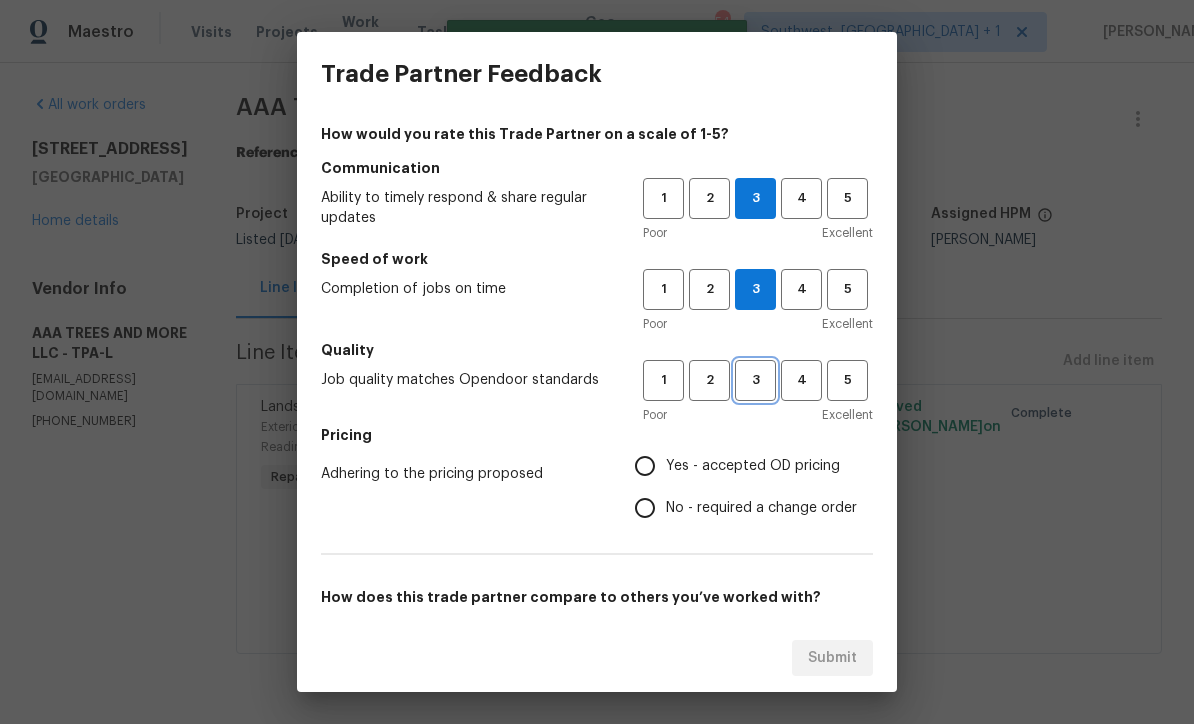 click on "3" at bounding box center (755, 380) 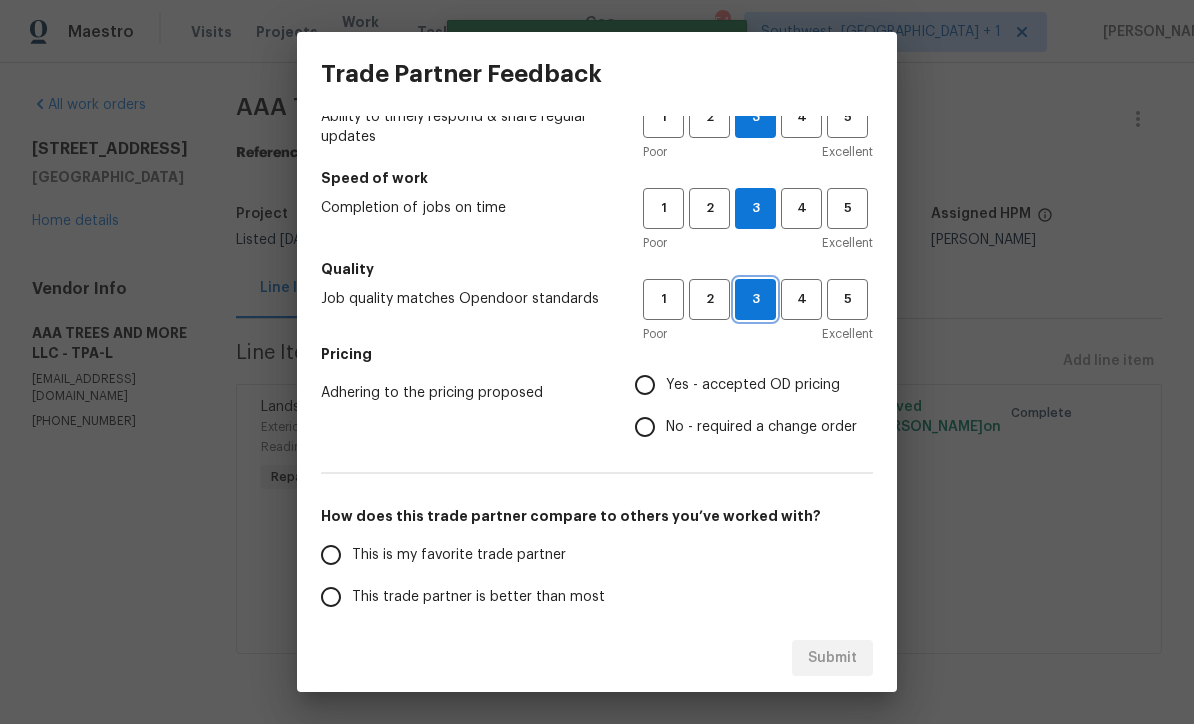 scroll, scrollTop: 85, scrollLeft: 0, axis: vertical 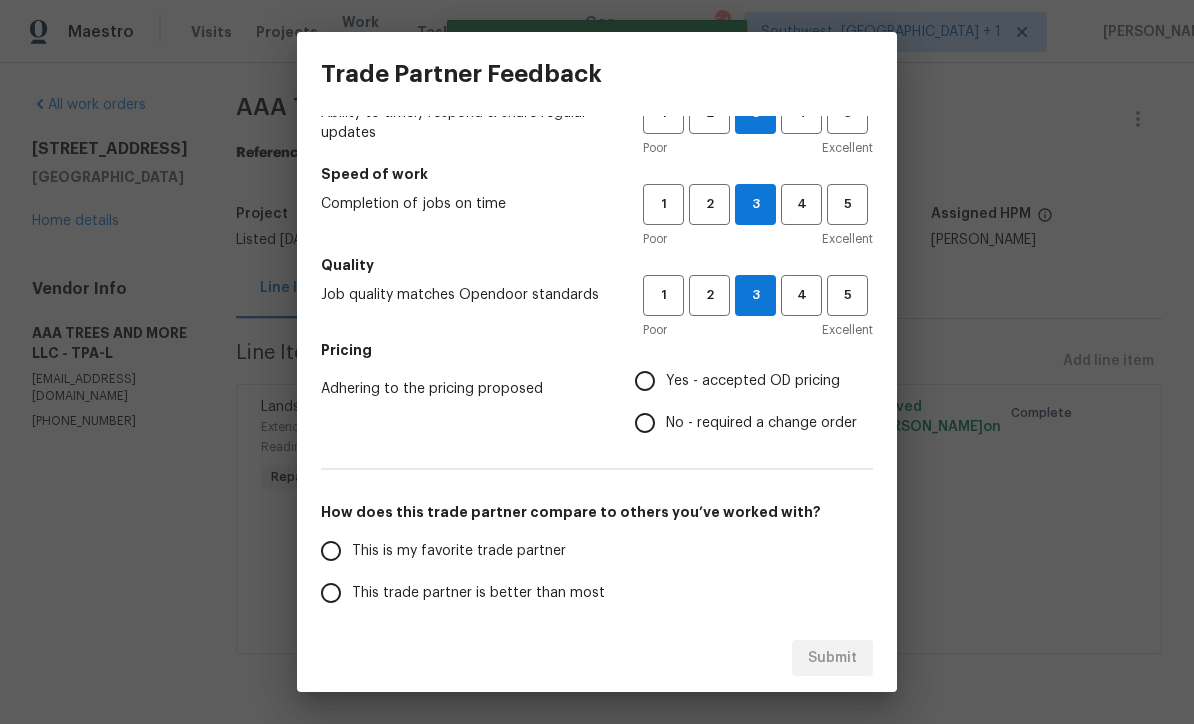 click on "Yes - accepted OD pricing" at bounding box center [645, 381] 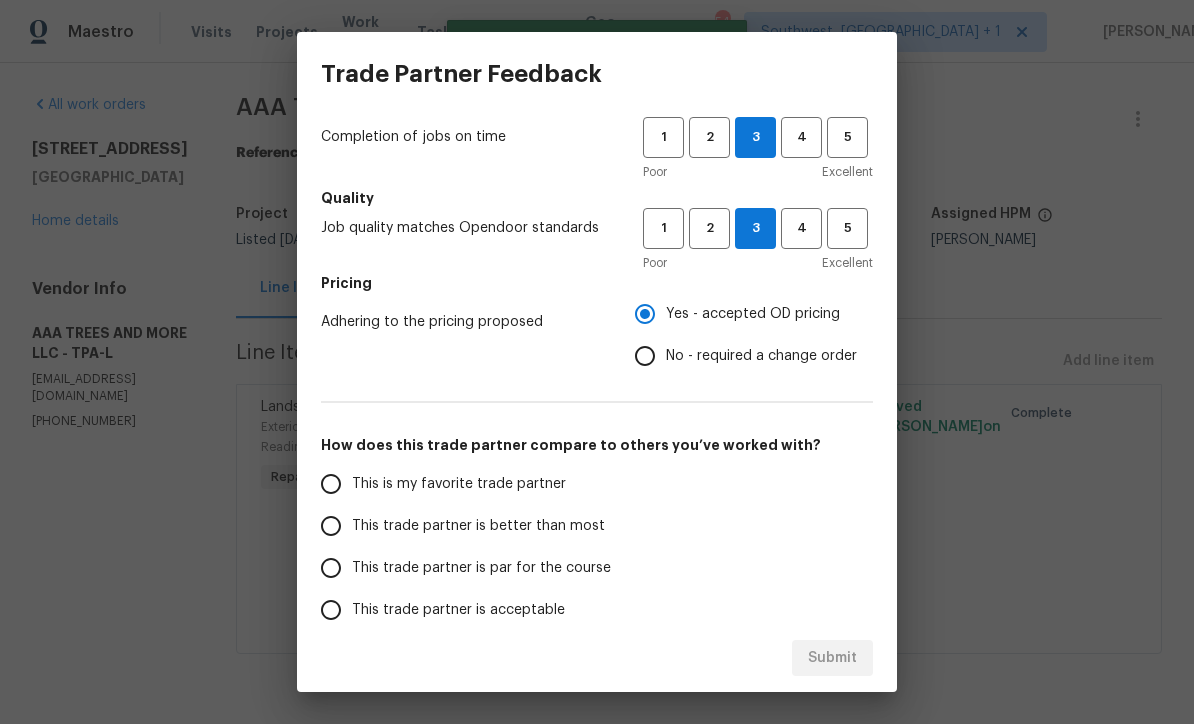 scroll, scrollTop: 150, scrollLeft: 0, axis: vertical 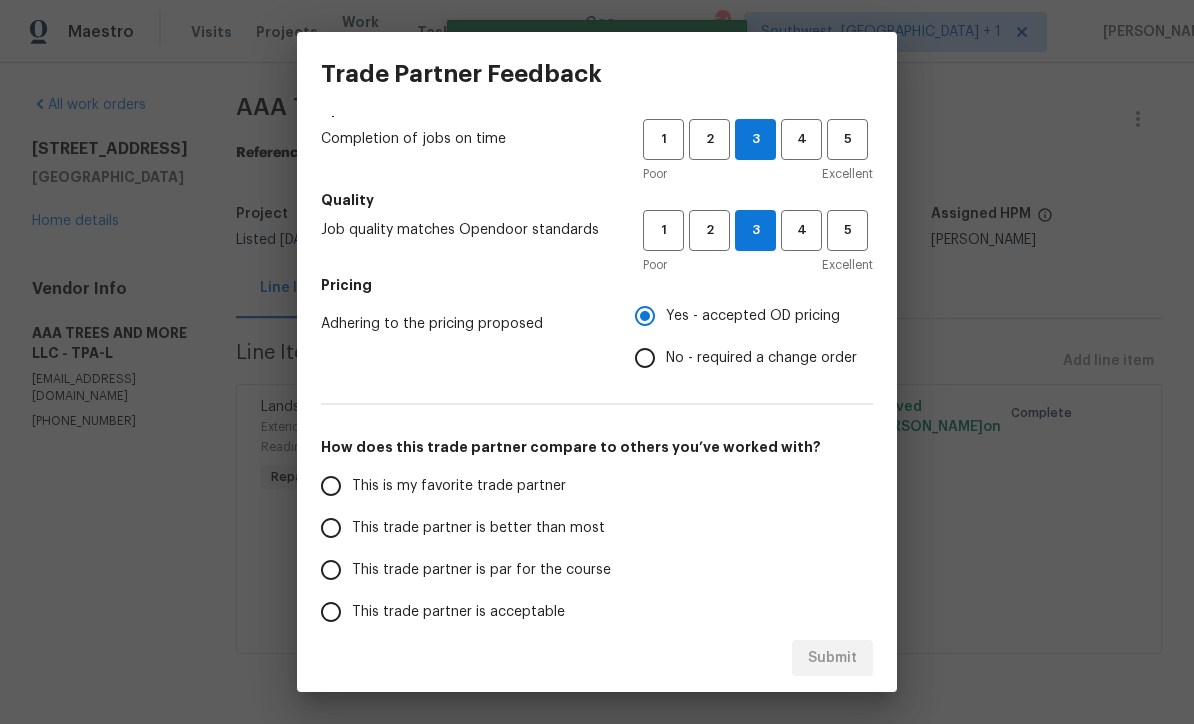 click on "This trade partner is par for the course" at bounding box center [331, 570] 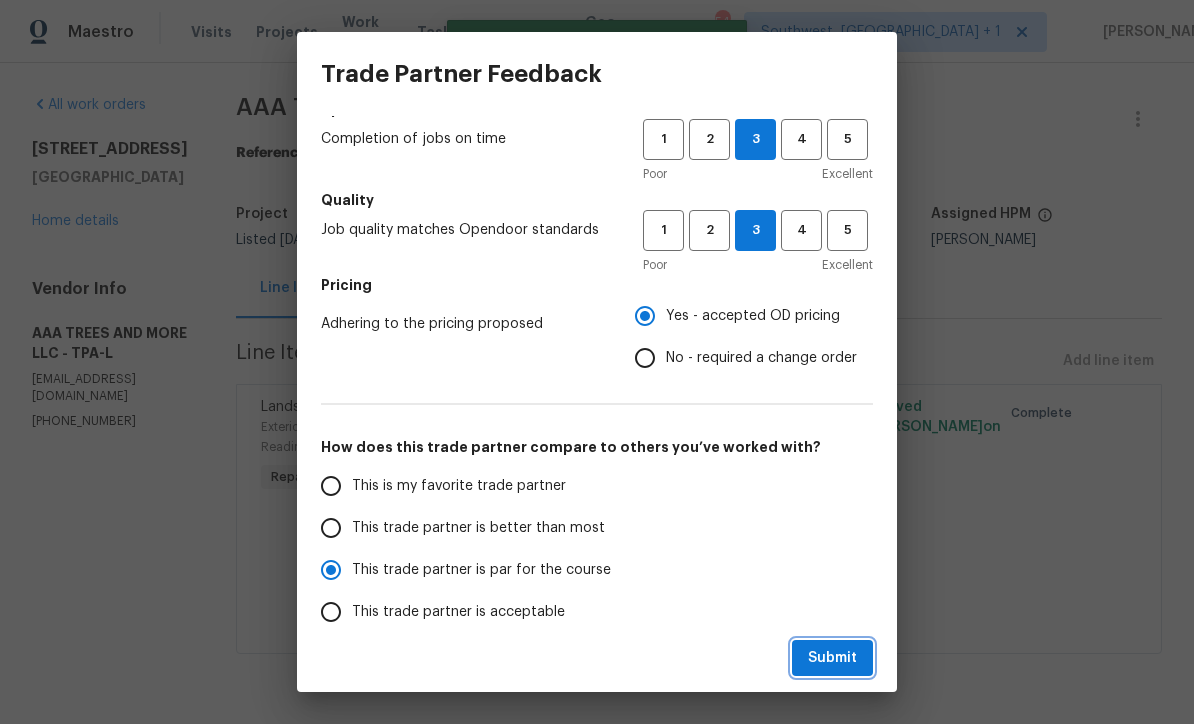 click on "Submit" at bounding box center [832, 658] 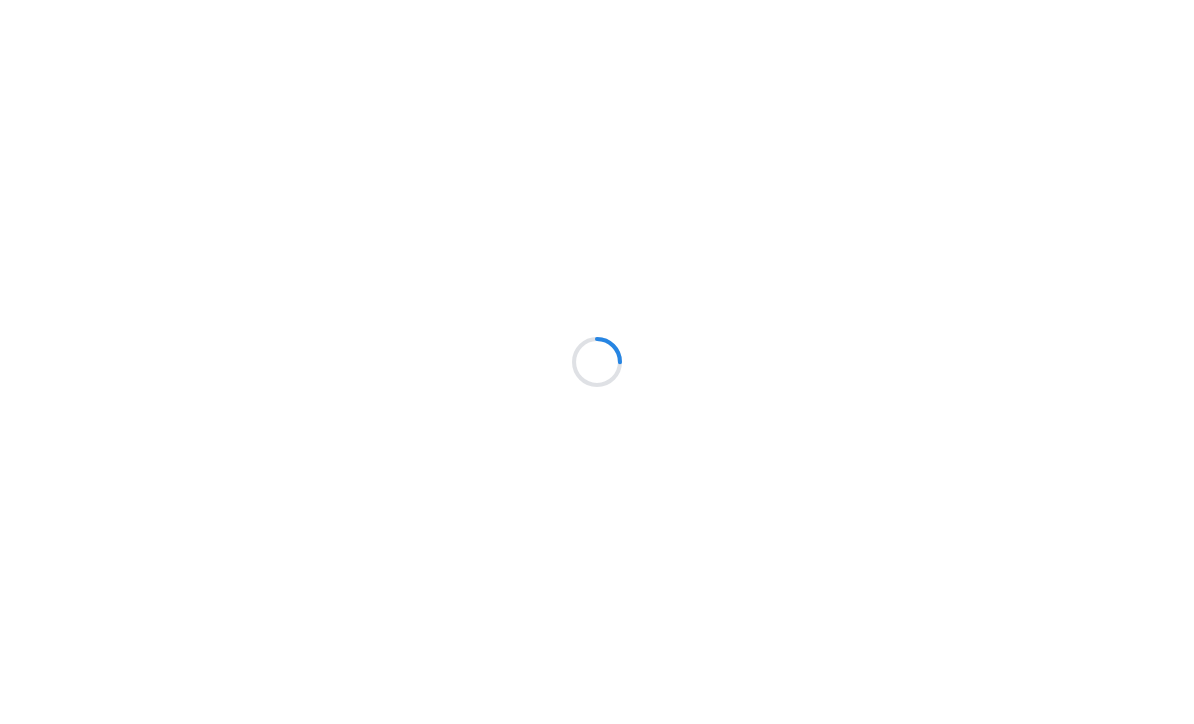 scroll, scrollTop: 0, scrollLeft: 0, axis: both 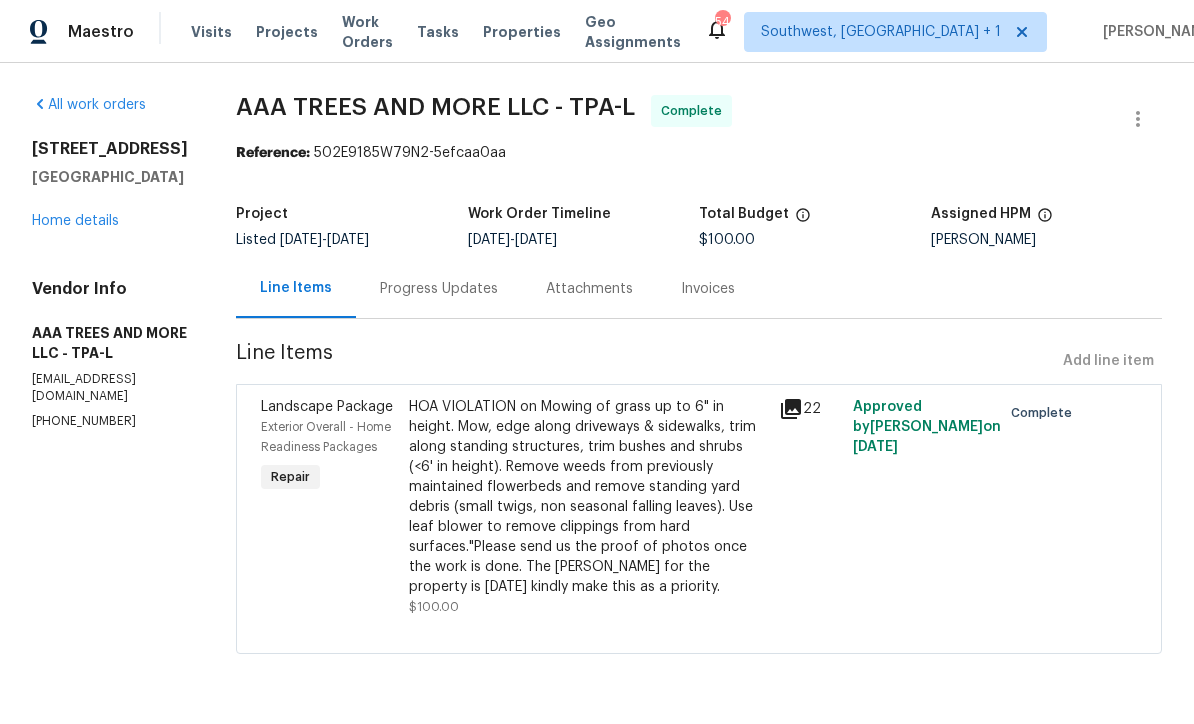 click on "Work Orders" at bounding box center (367, 32) 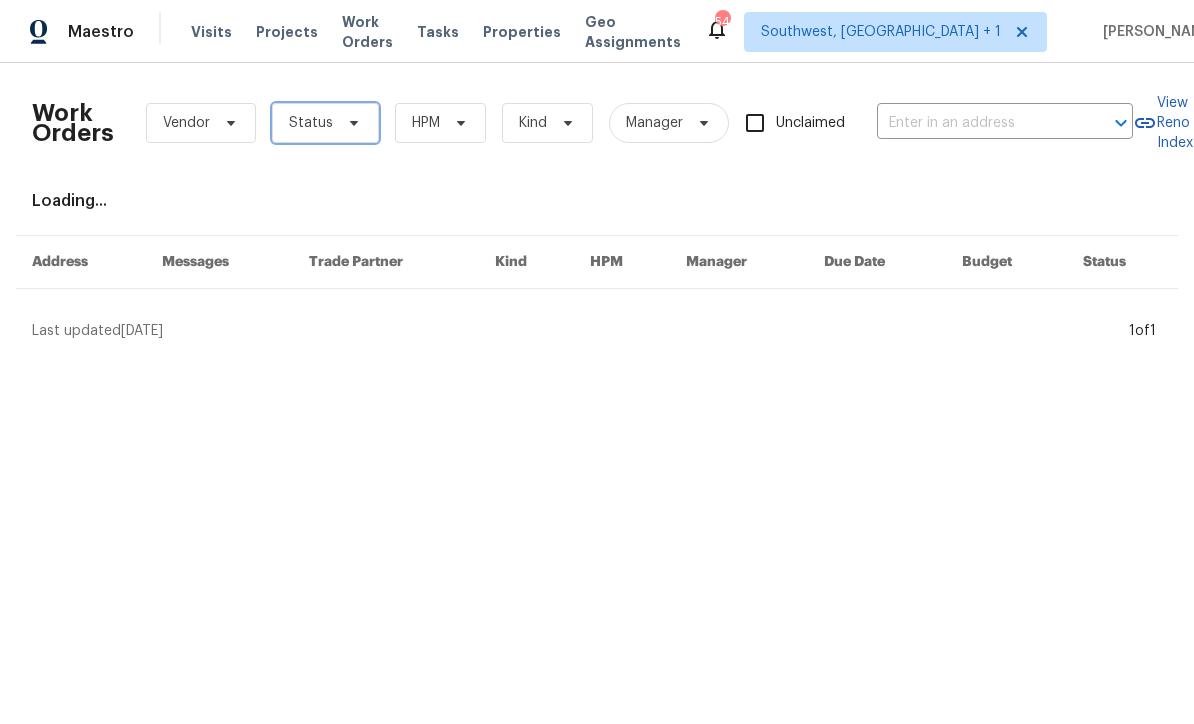 click on "Status" at bounding box center [325, 123] 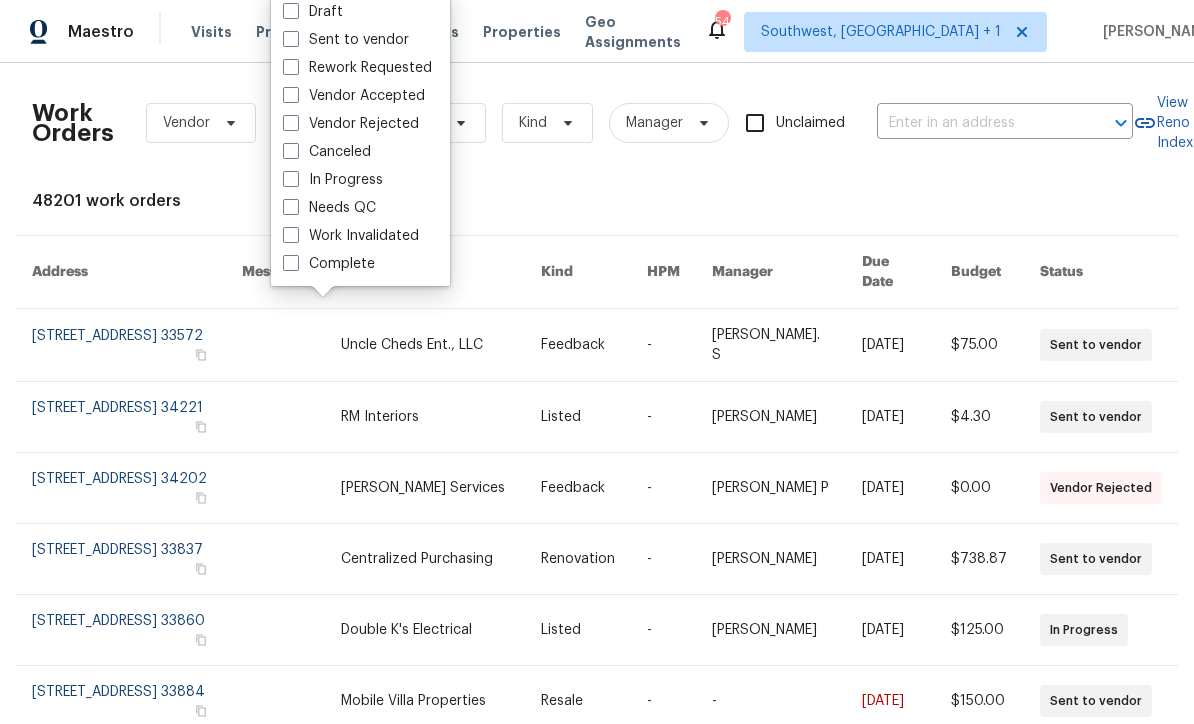 click at bounding box center [291, 207] 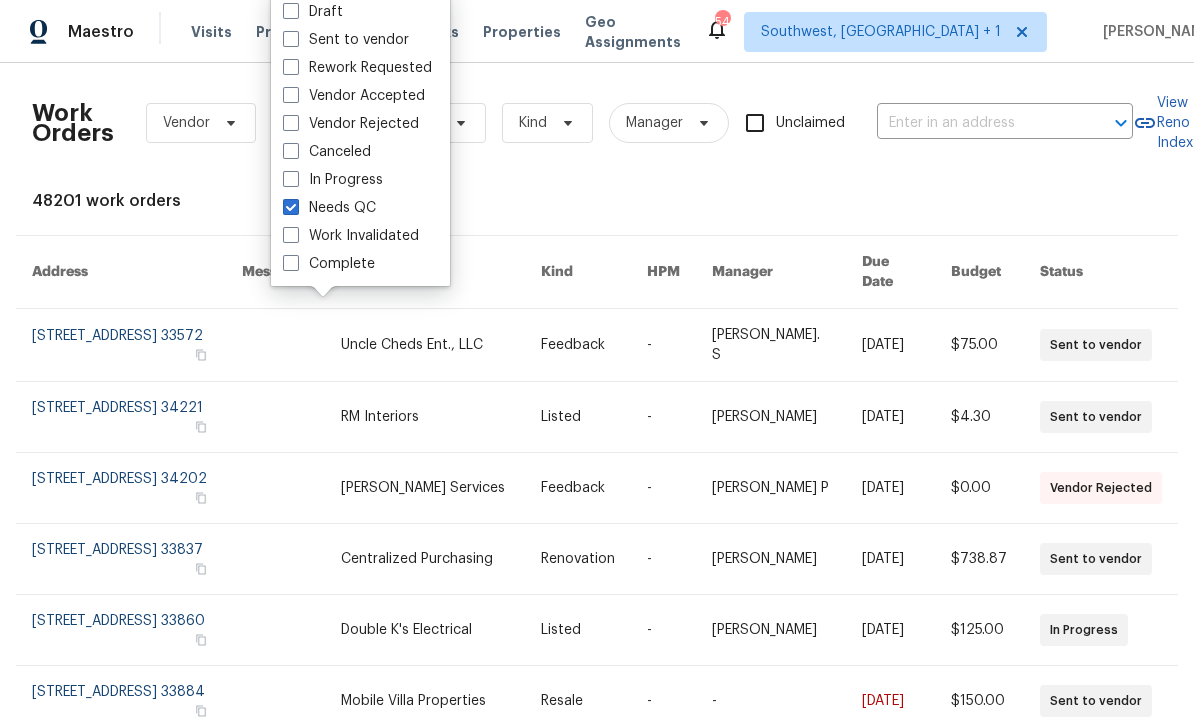 checkbox on "true" 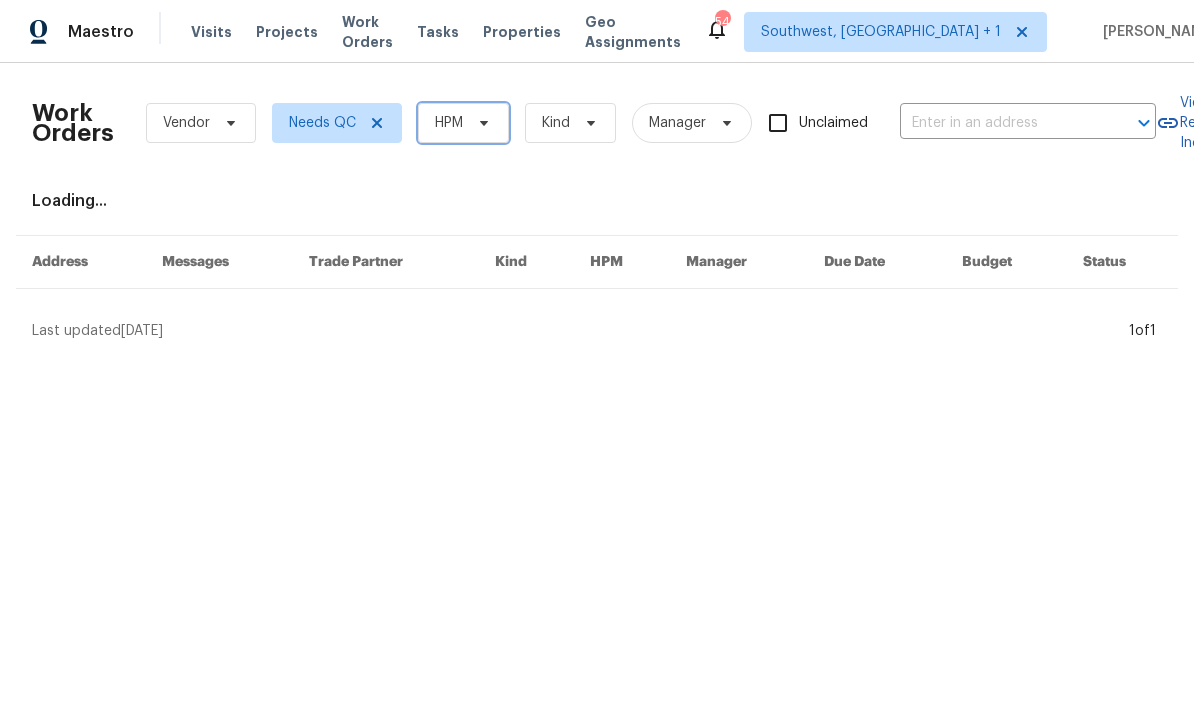 click on "HPM" at bounding box center [449, 123] 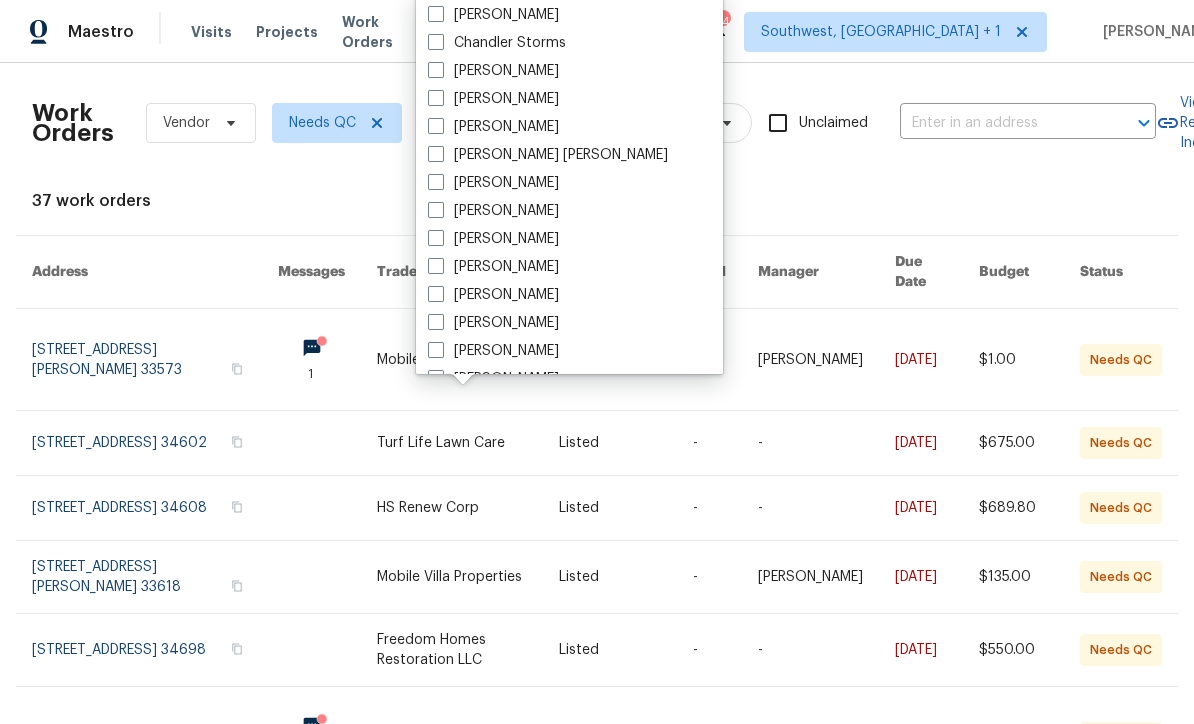 scroll, scrollTop: 154, scrollLeft: 0, axis: vertical 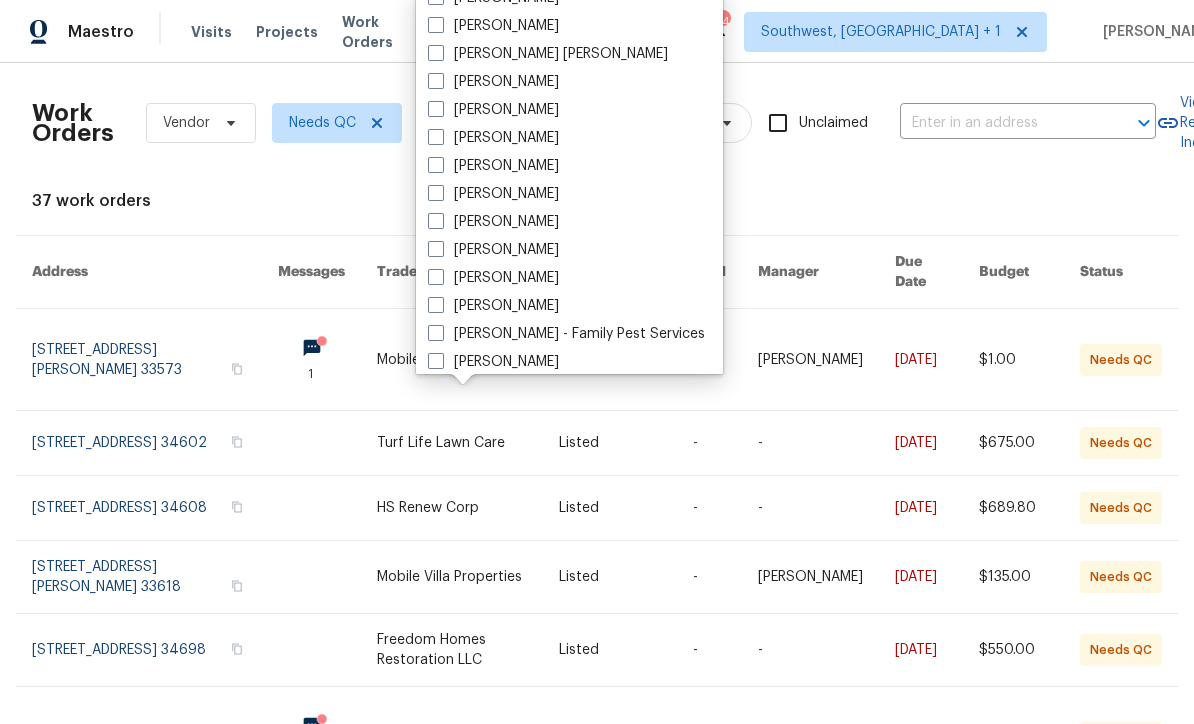 click on "[PERSON_NAME]" at bounding box center [493, 250] 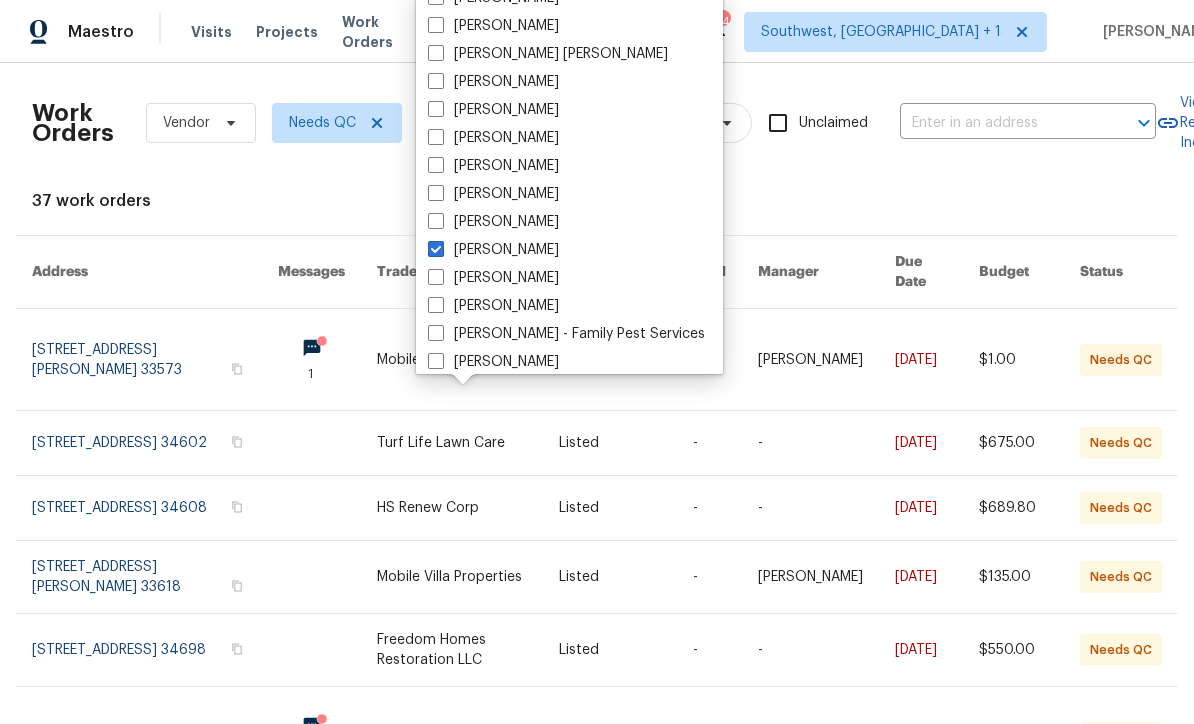 checkbox on "true" 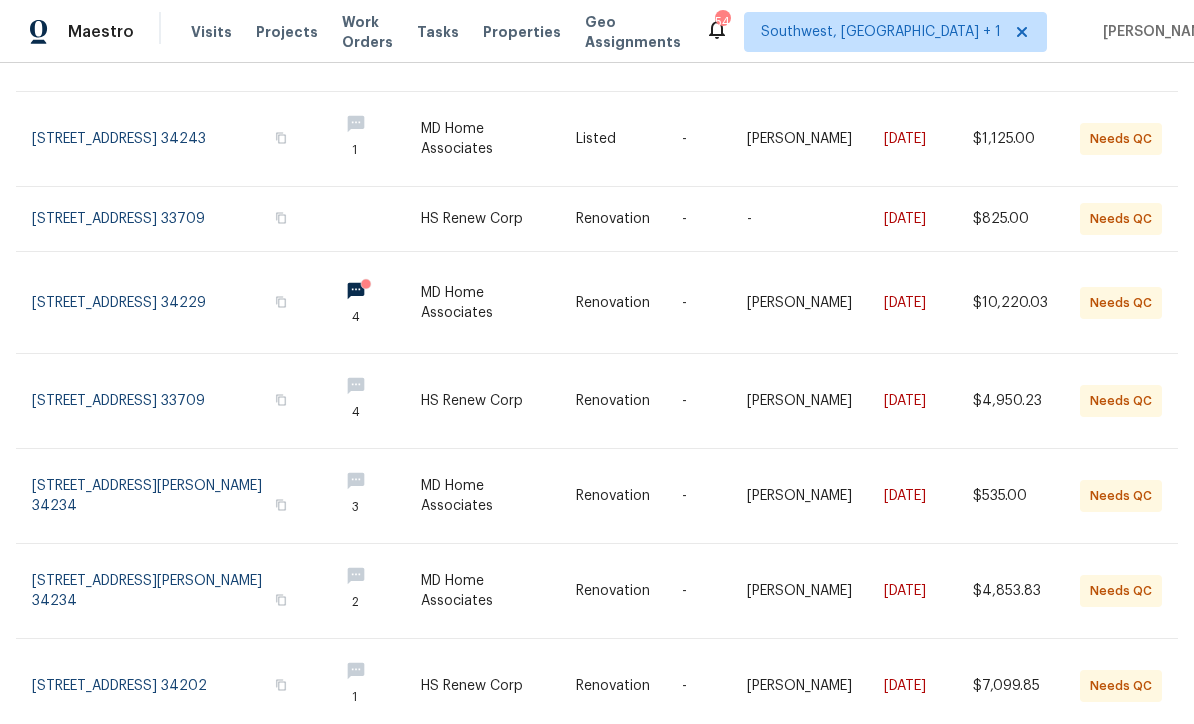 scroll, scrollTop: 412, scrollLeft: 0, axis: vertical 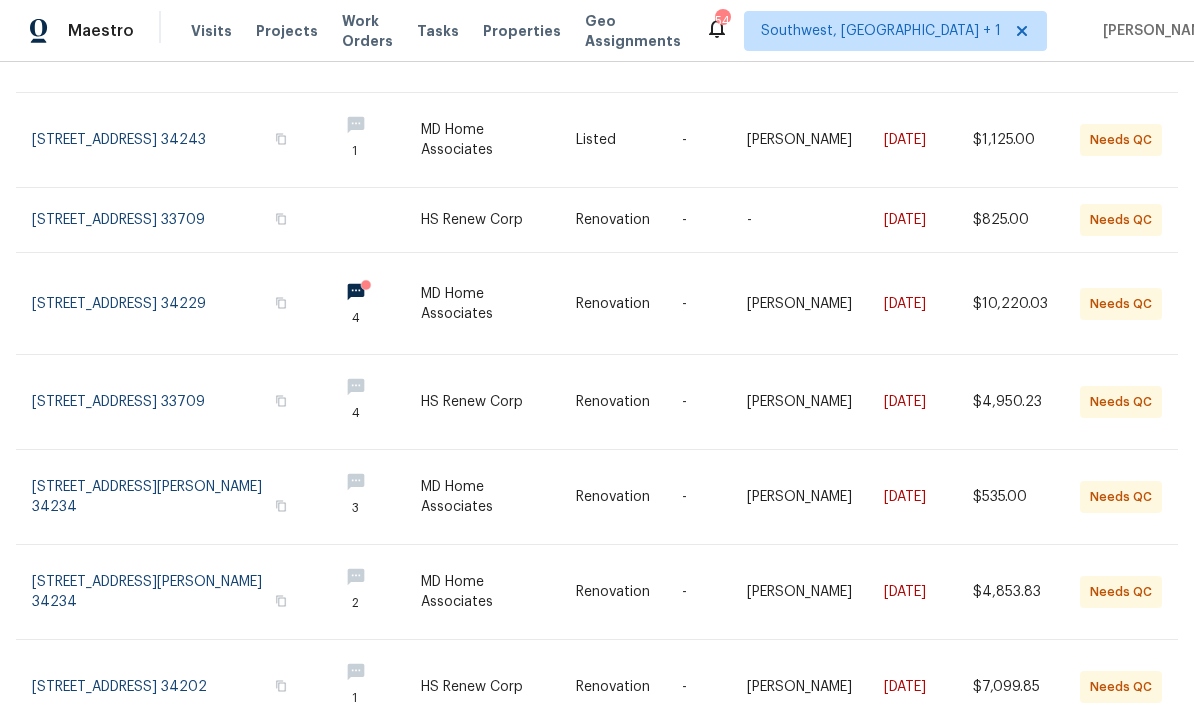 click on "Renovation" at bounding box center [613, 498] 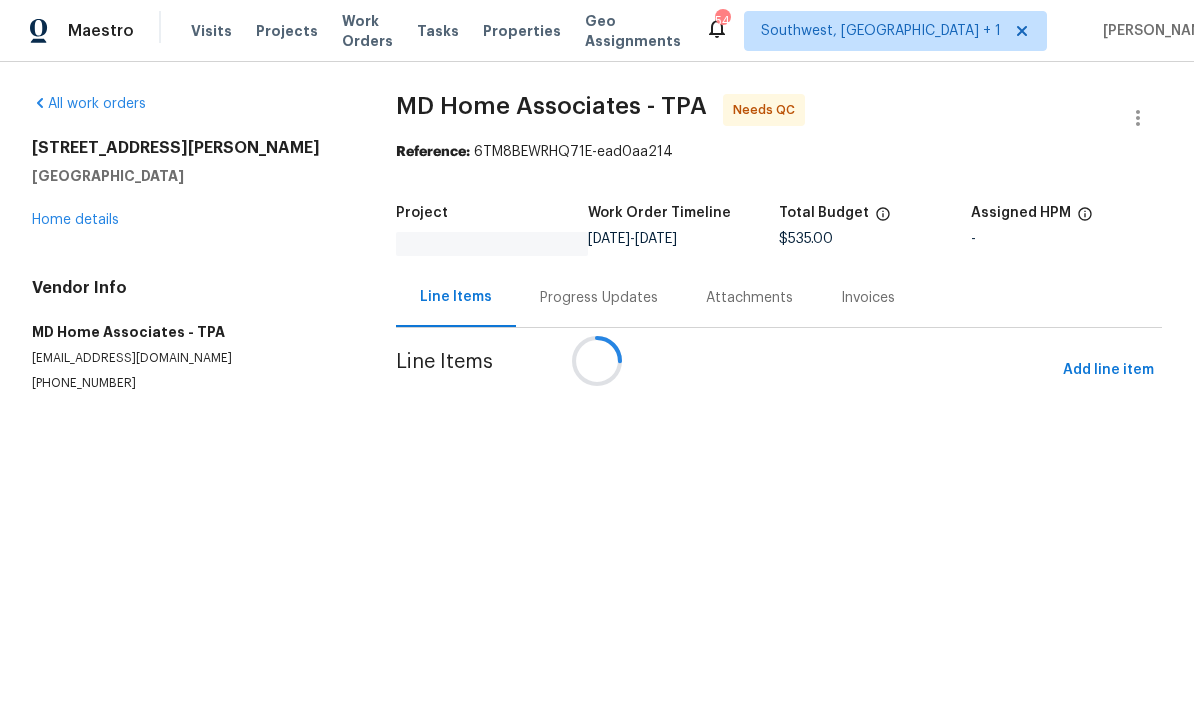 scroll, scrollTop: 1, scrollLeft: 0, axis: vertical 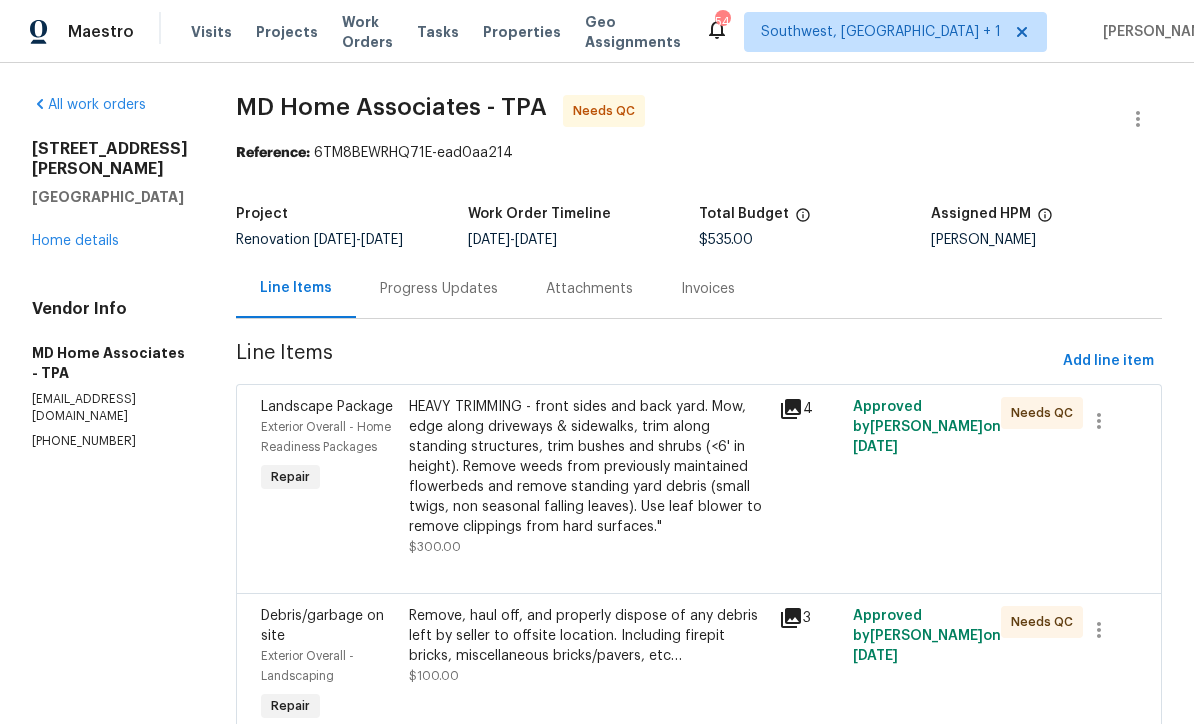 click on "Progress Updates" at bounding box center [439, 289] 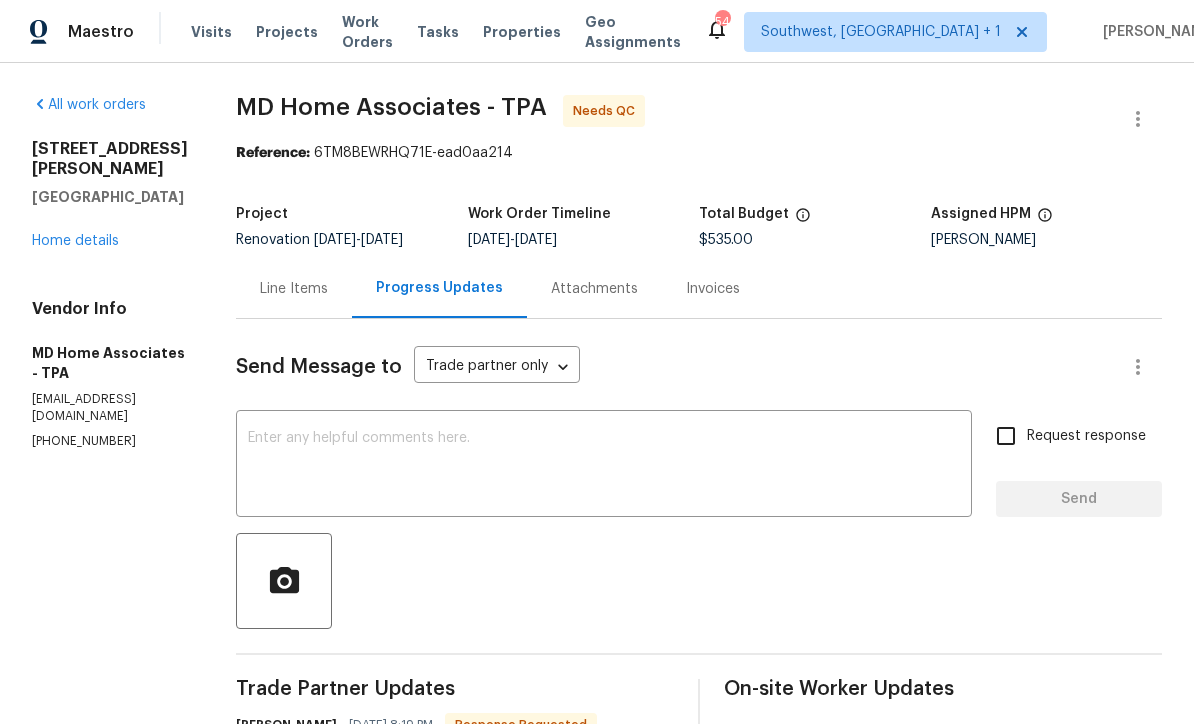 scroll, scrollTop: 0, scrollLeft: 0, axis: both 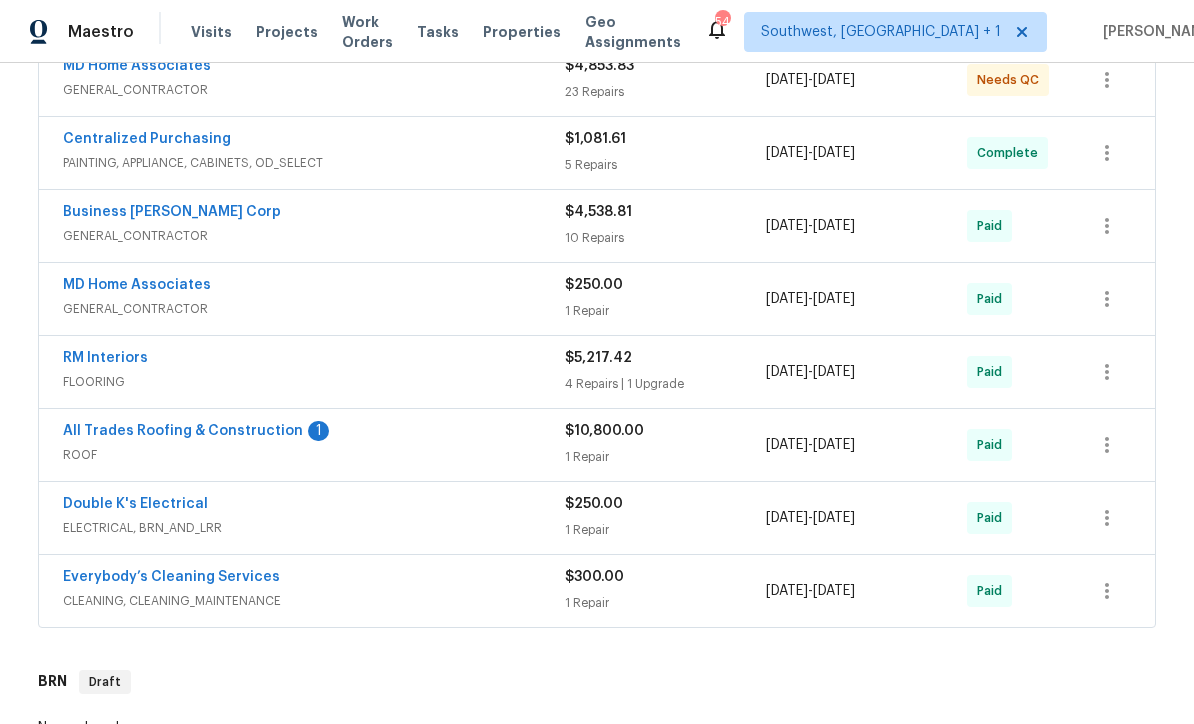 click on "All Trades Roofing & Construction" at bounding box center (183, 431) 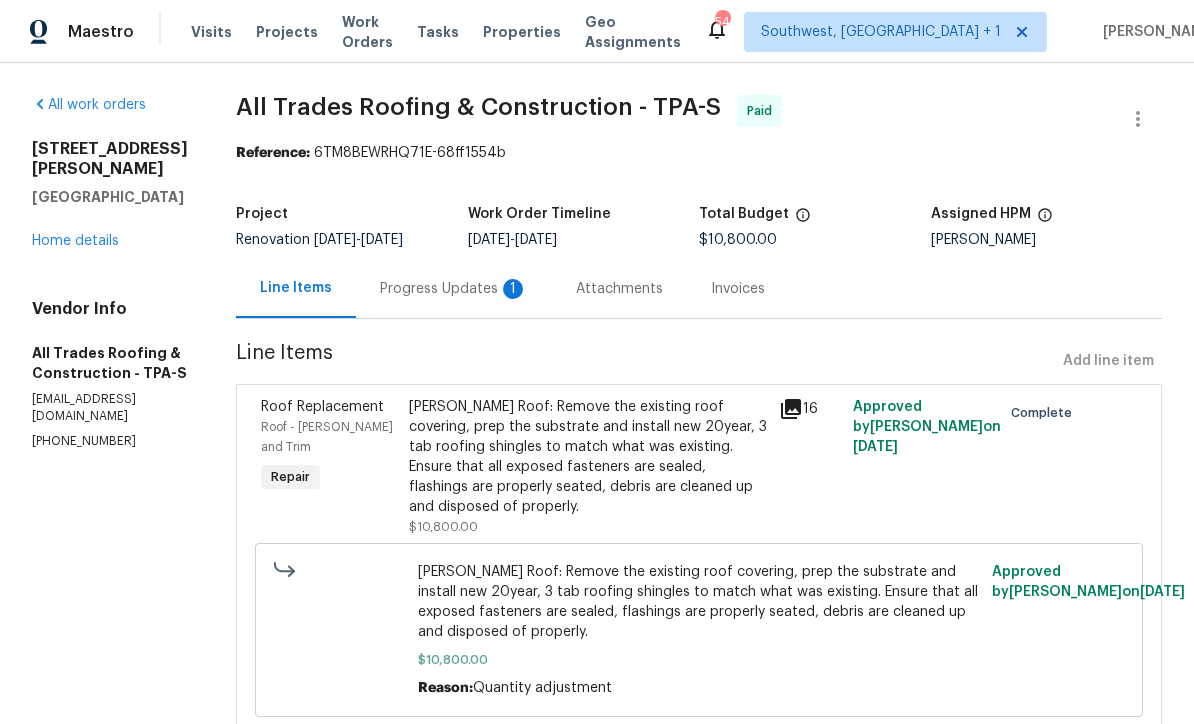 click on "Progress Updates 1" at bounding box center (454, 288) 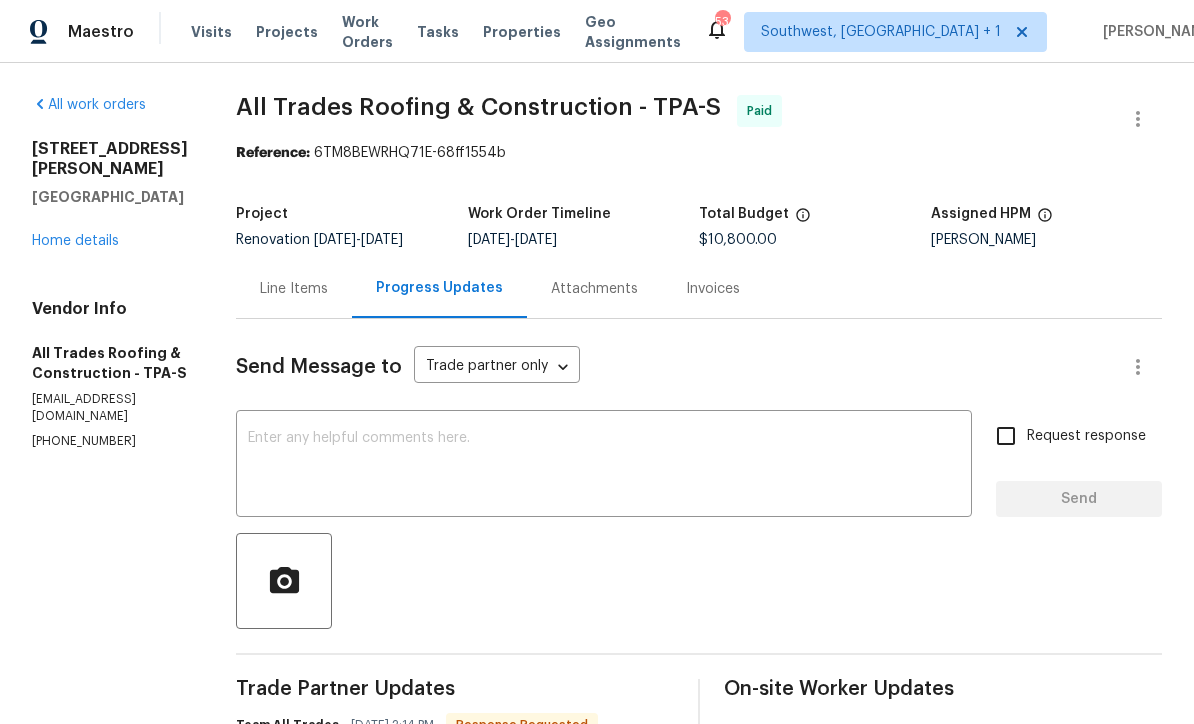 scroll, scrollTop: 0, scrollLeft: 0, axis: both 